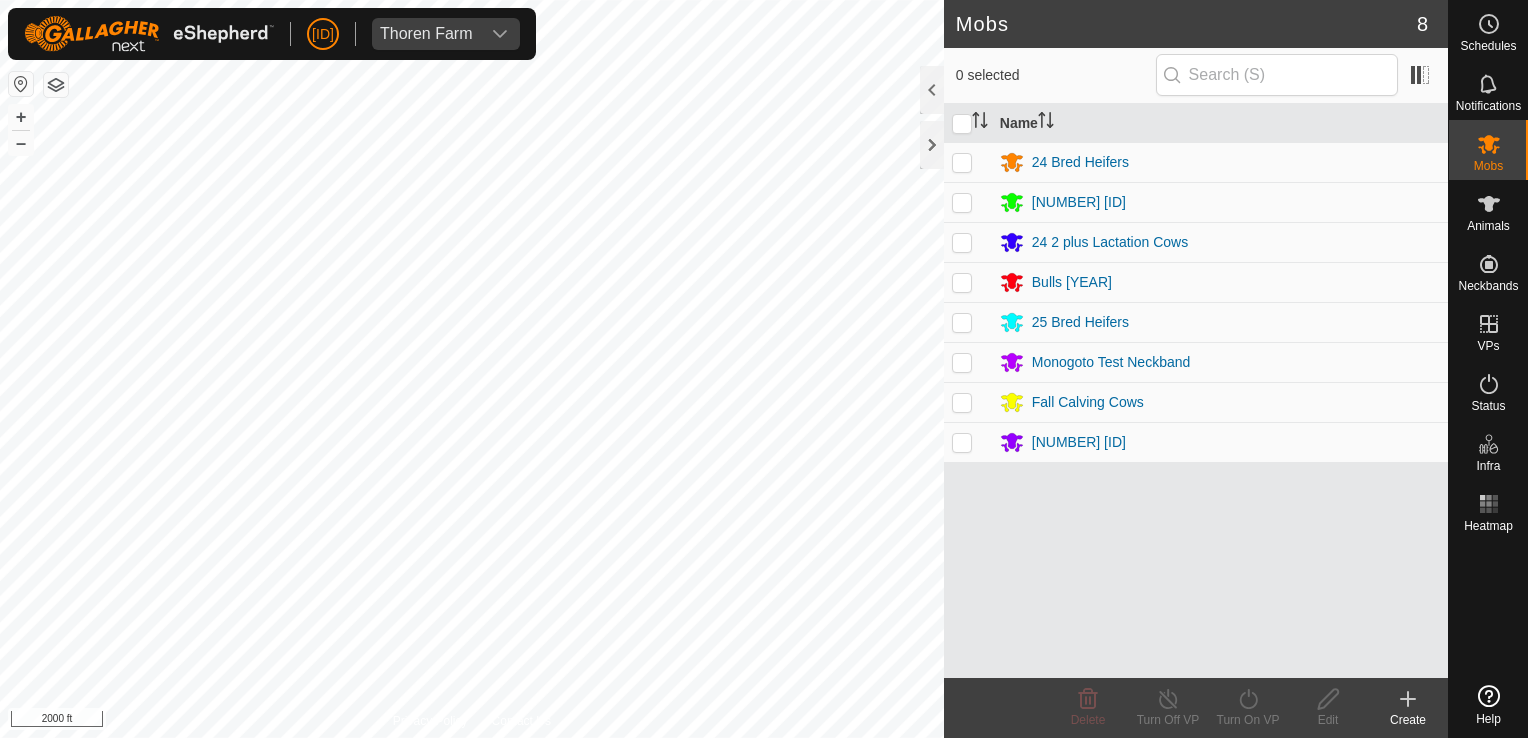scroll, scrollTop: 0, scrollLeft: 0, axis: both 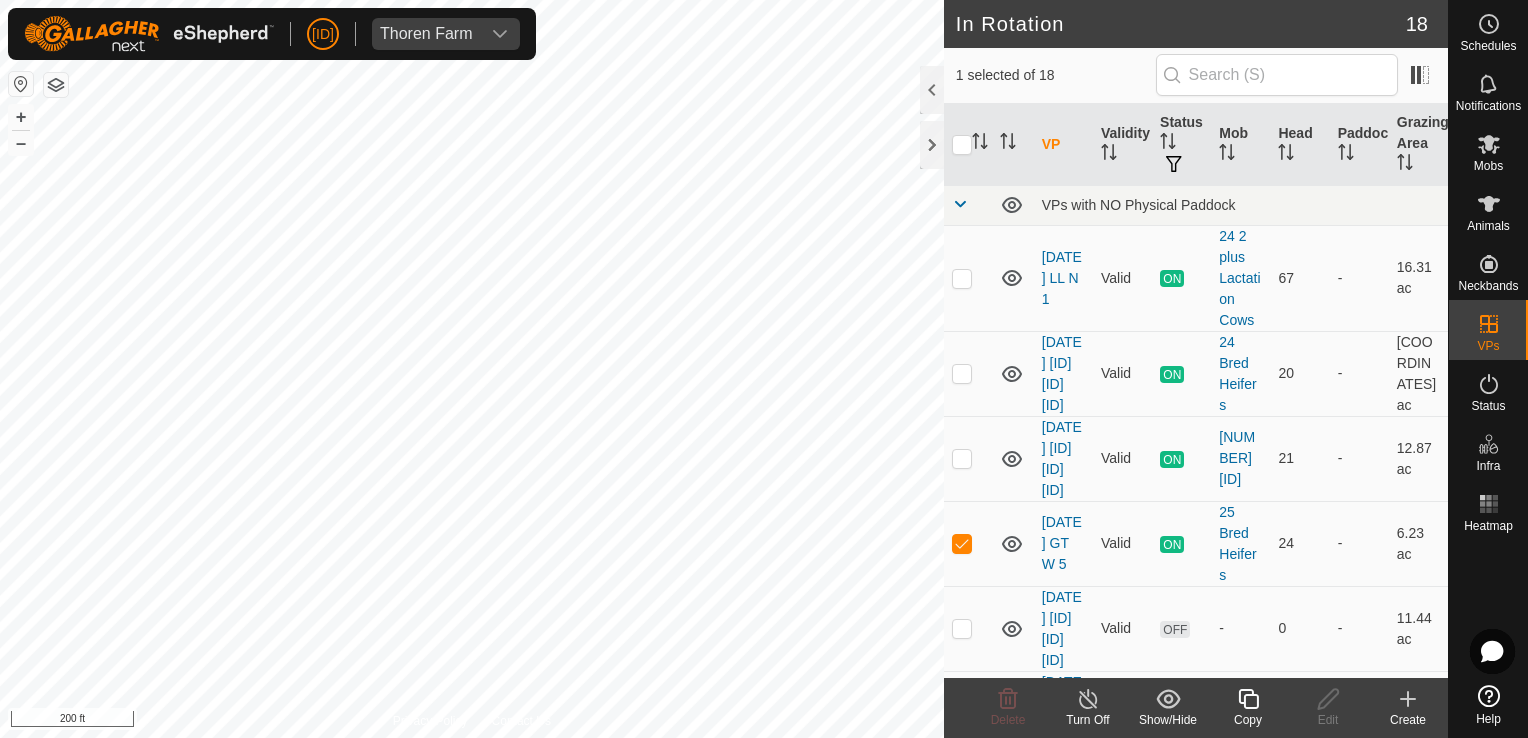 click 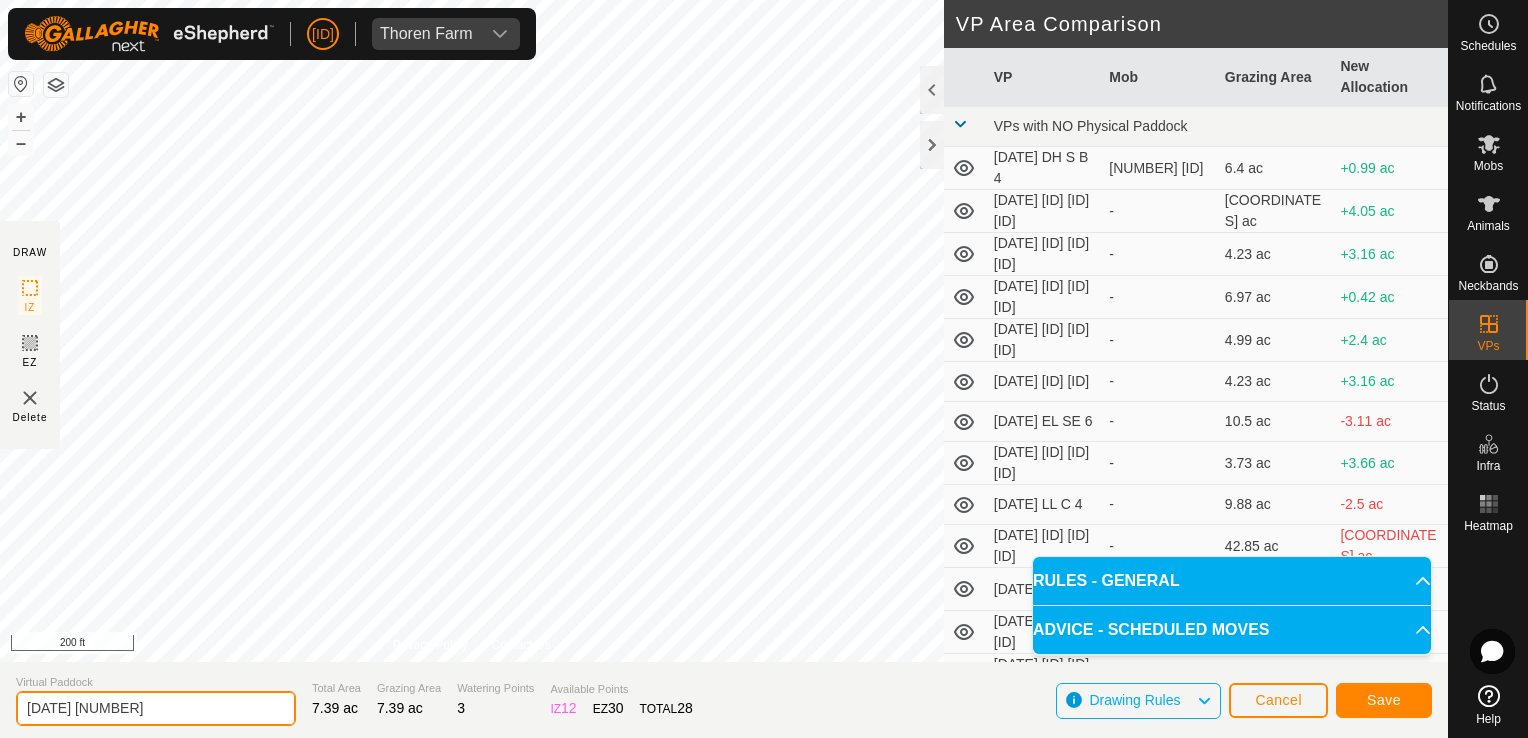 click on "[DATE] [NUMBER]" 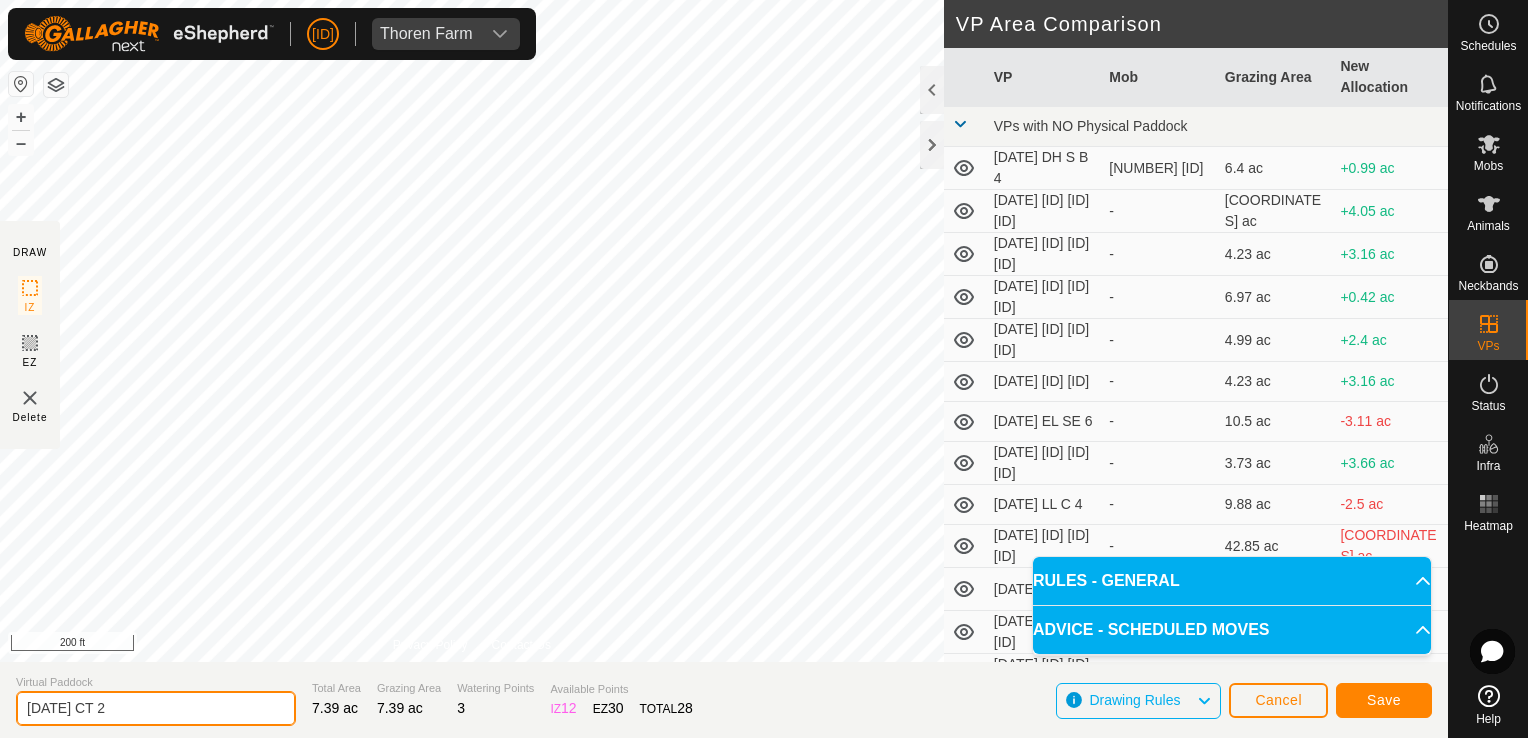 type on "[DATE] CT 2" 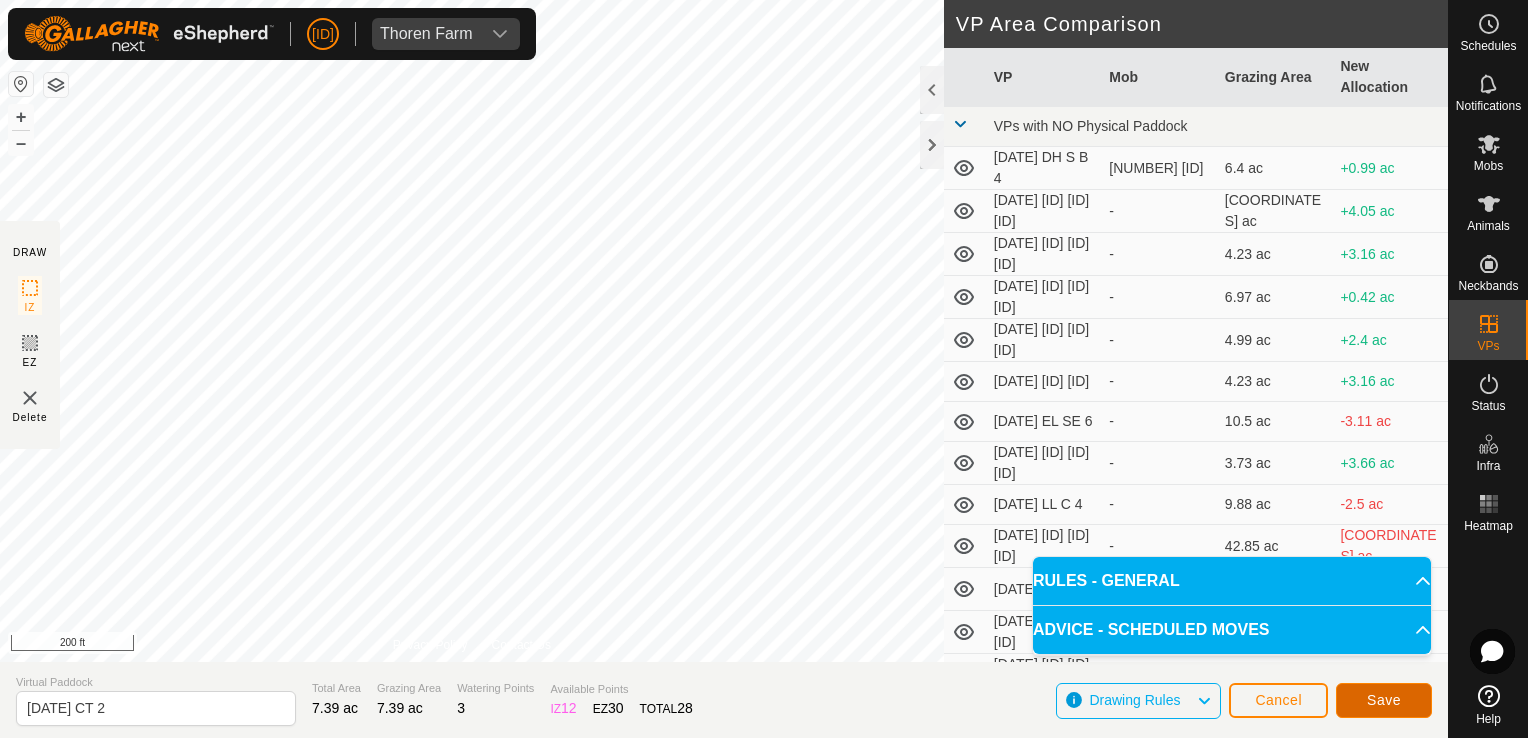 click on "Save" 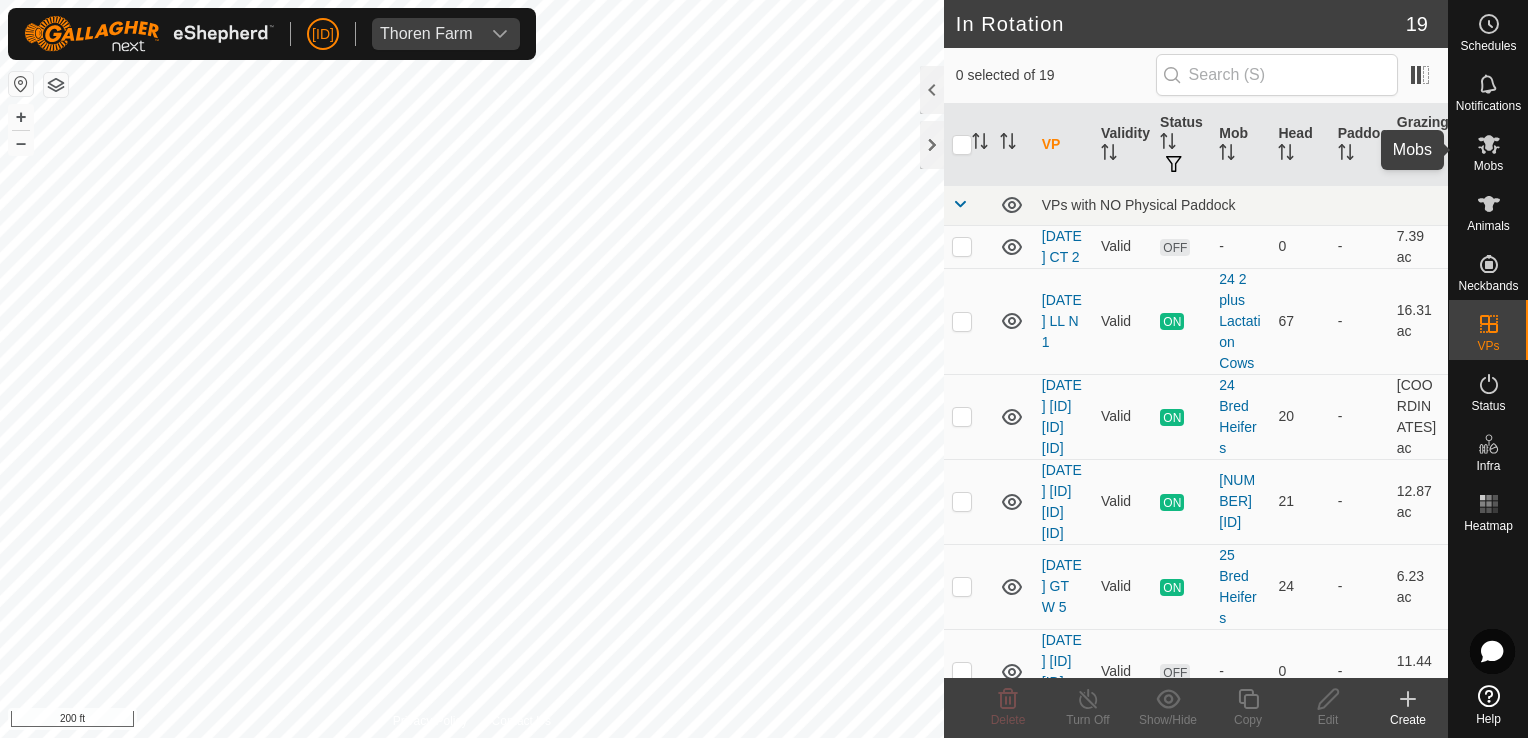 click 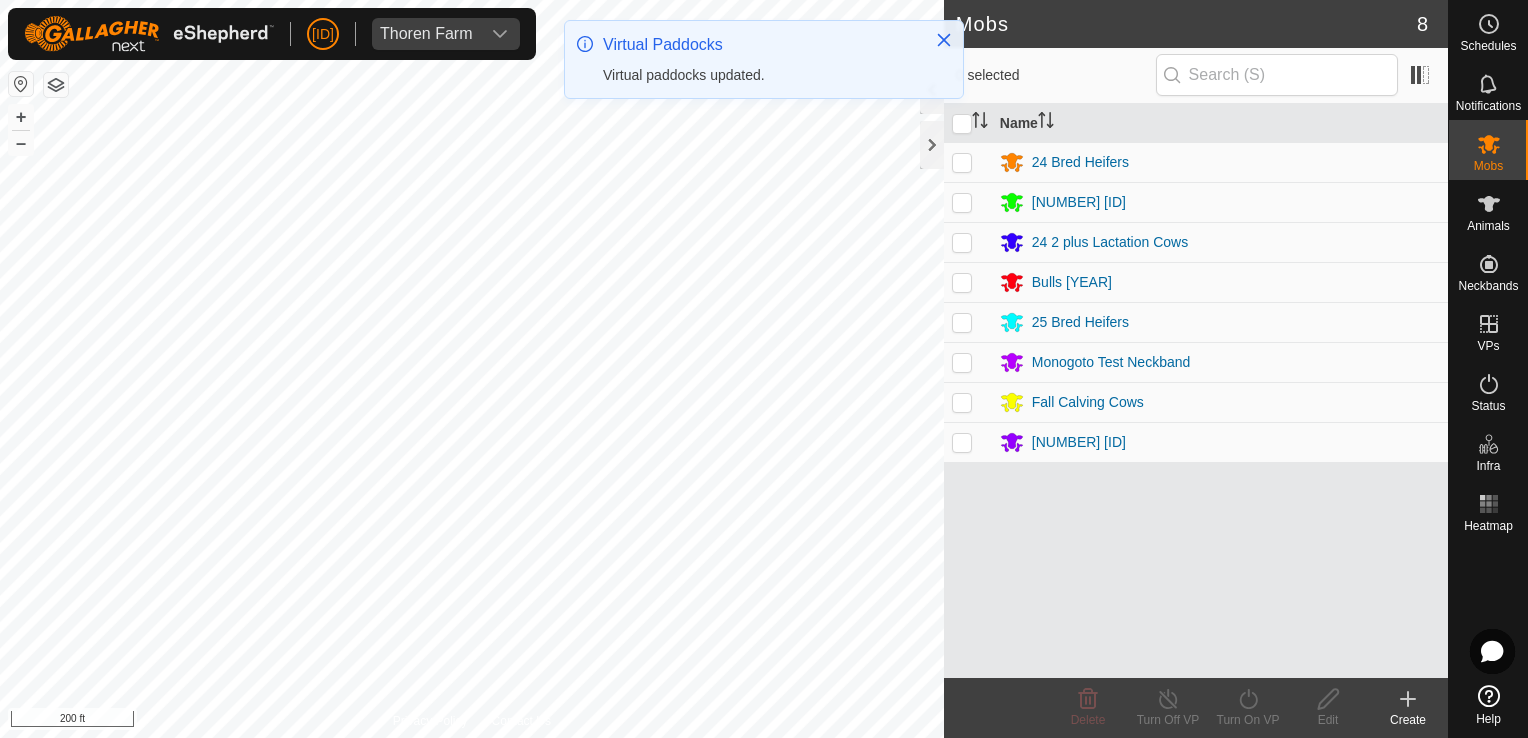 click at bounding box center [962, 322] 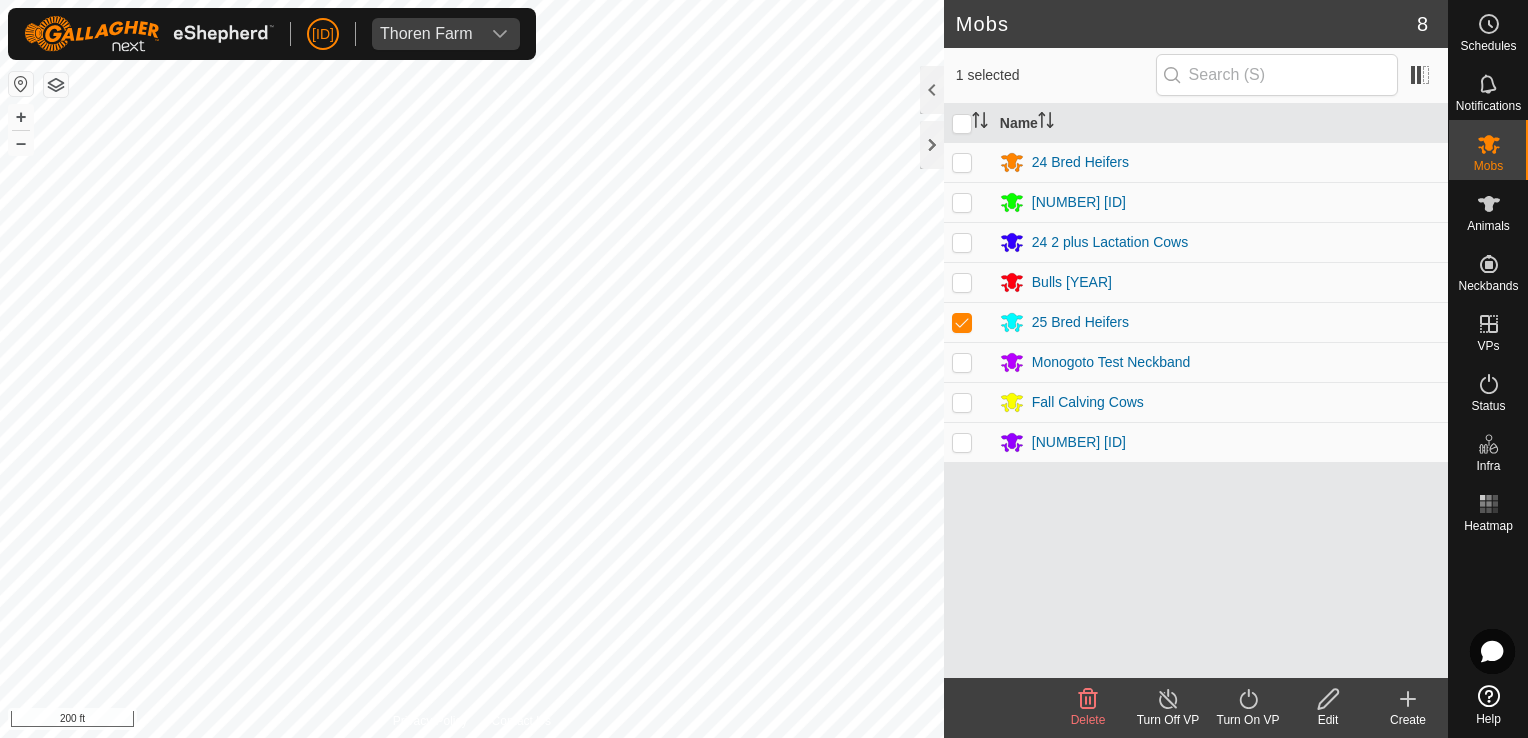 click 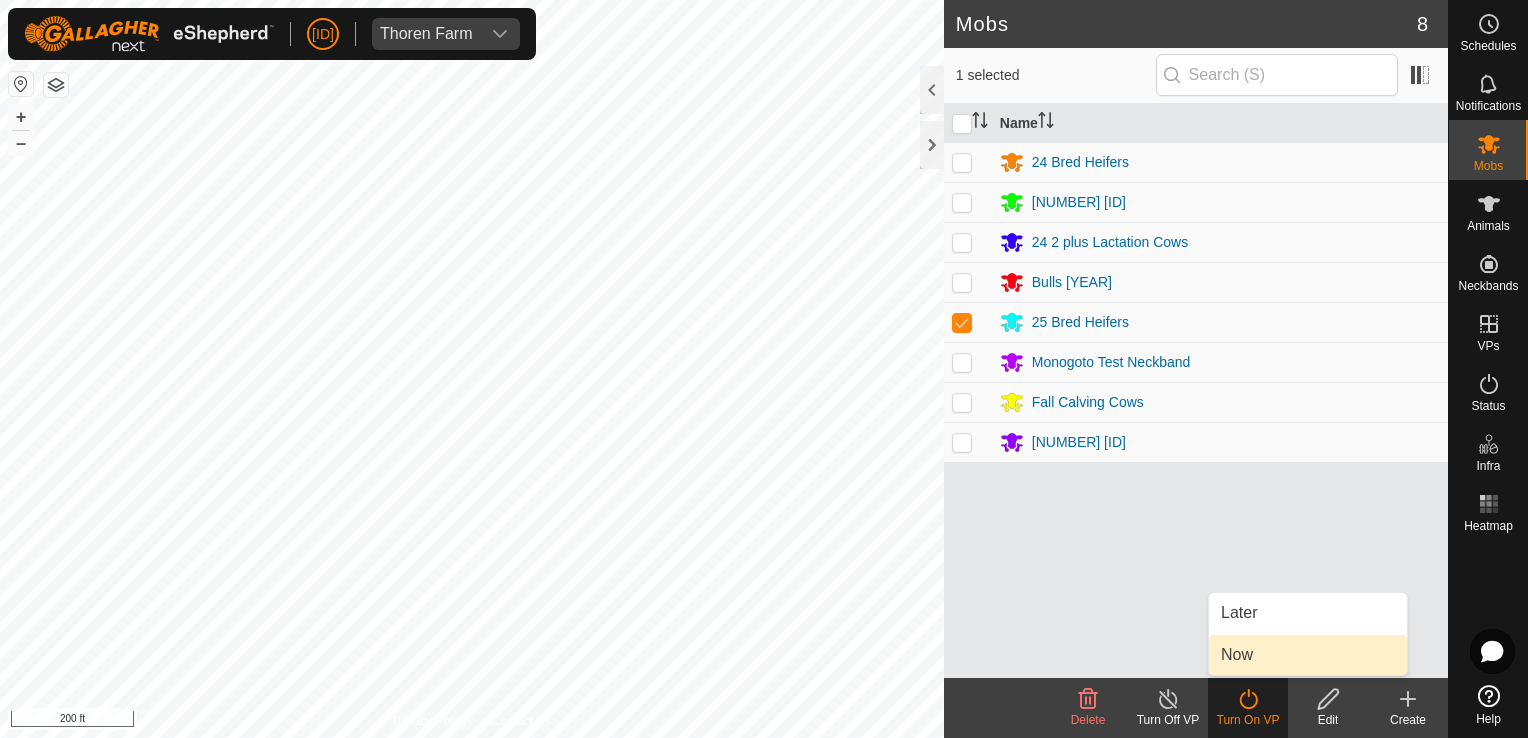 click on "Now" at bounding box center (1308, 655) 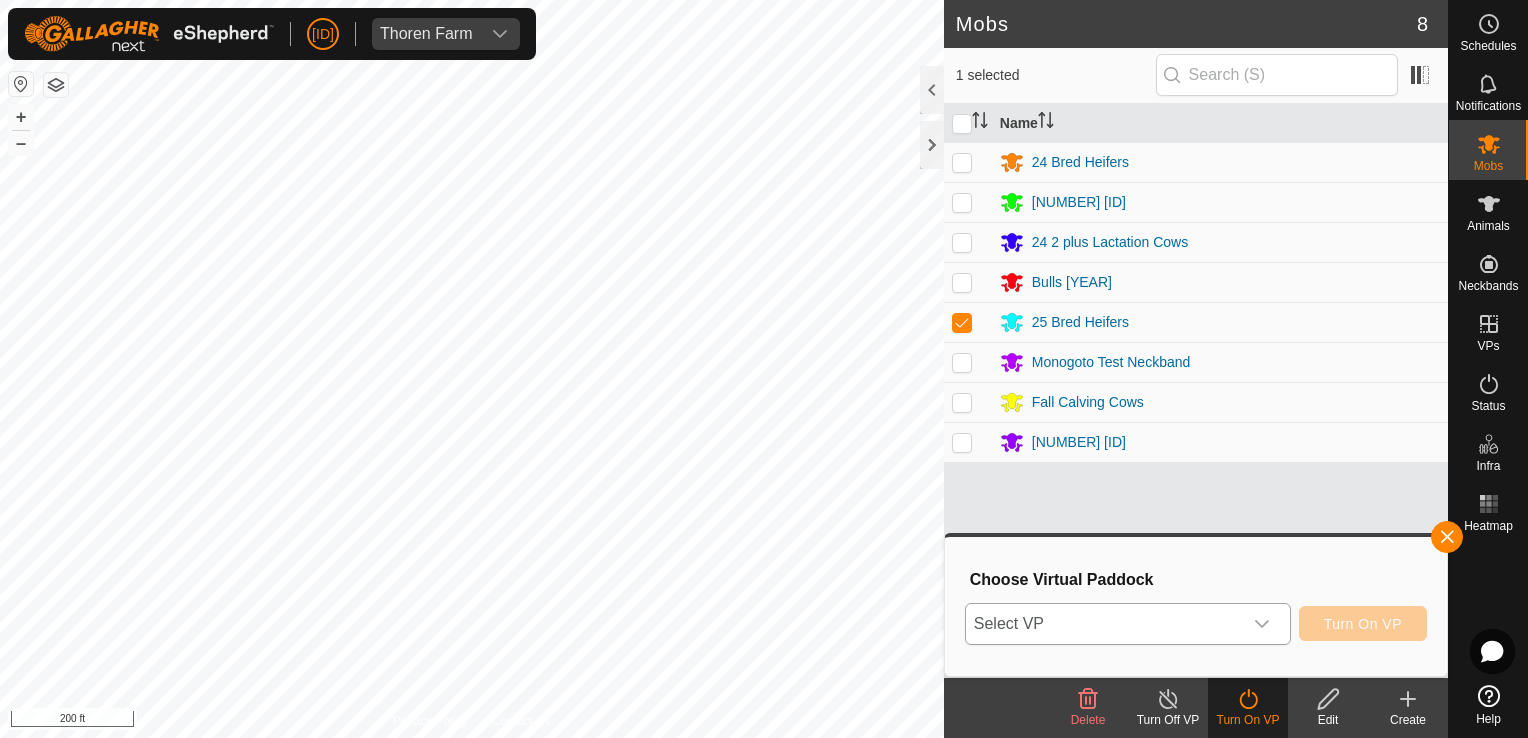click at bounding box center (1262, 624) 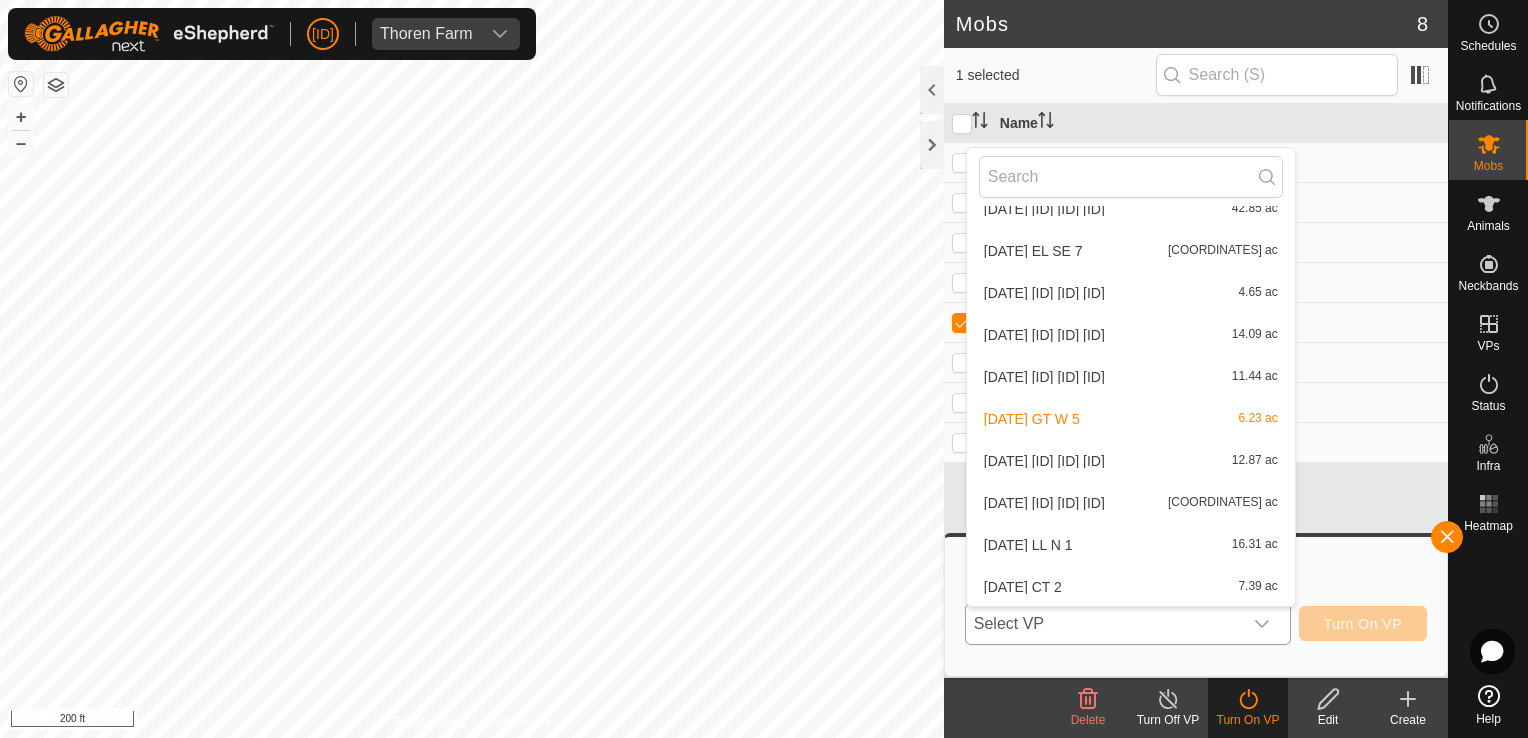 scroll, scrollTop: 442, scrollLeft: 0, axis: vertical 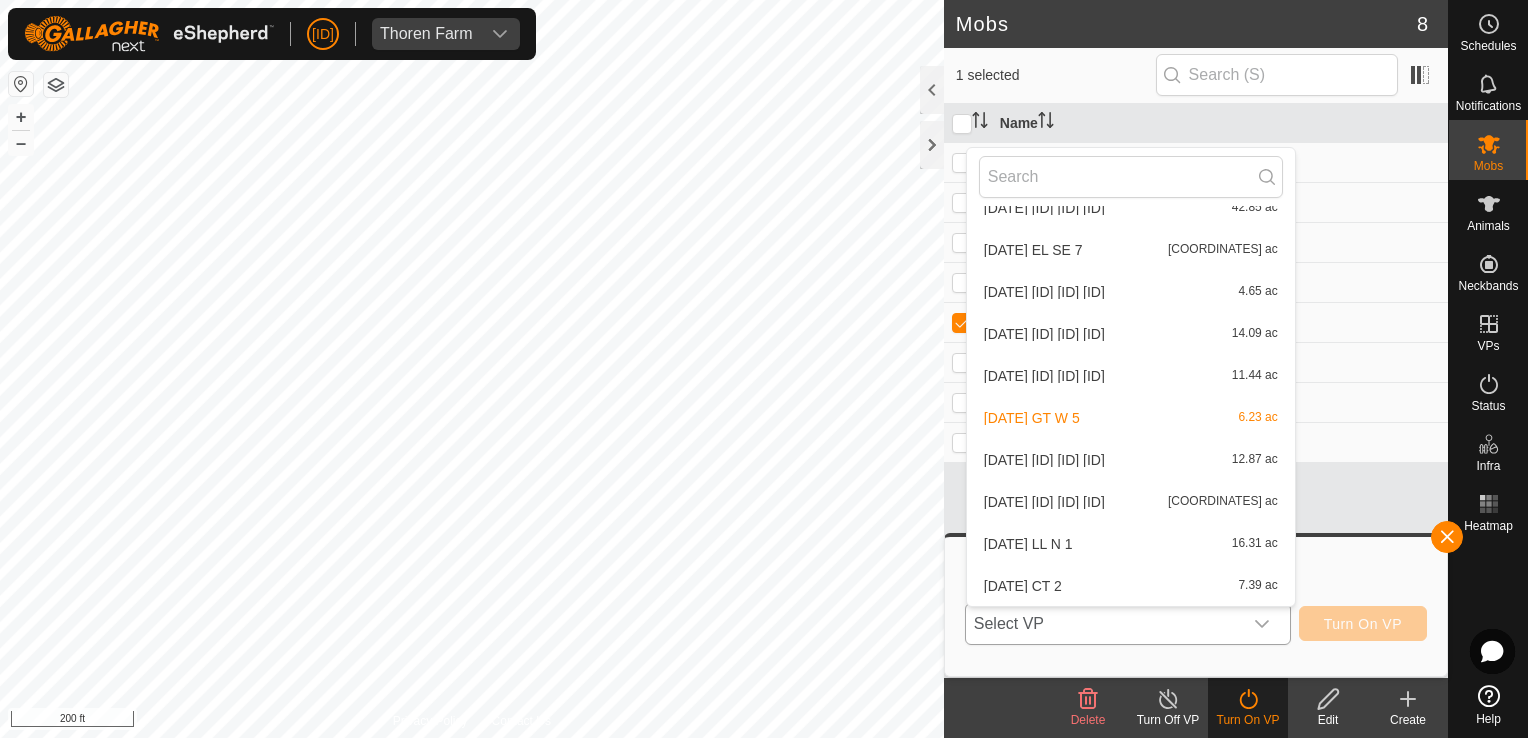 click on "[DATE] CT 2 7.39 ac" at bounding box center (1131, 586) 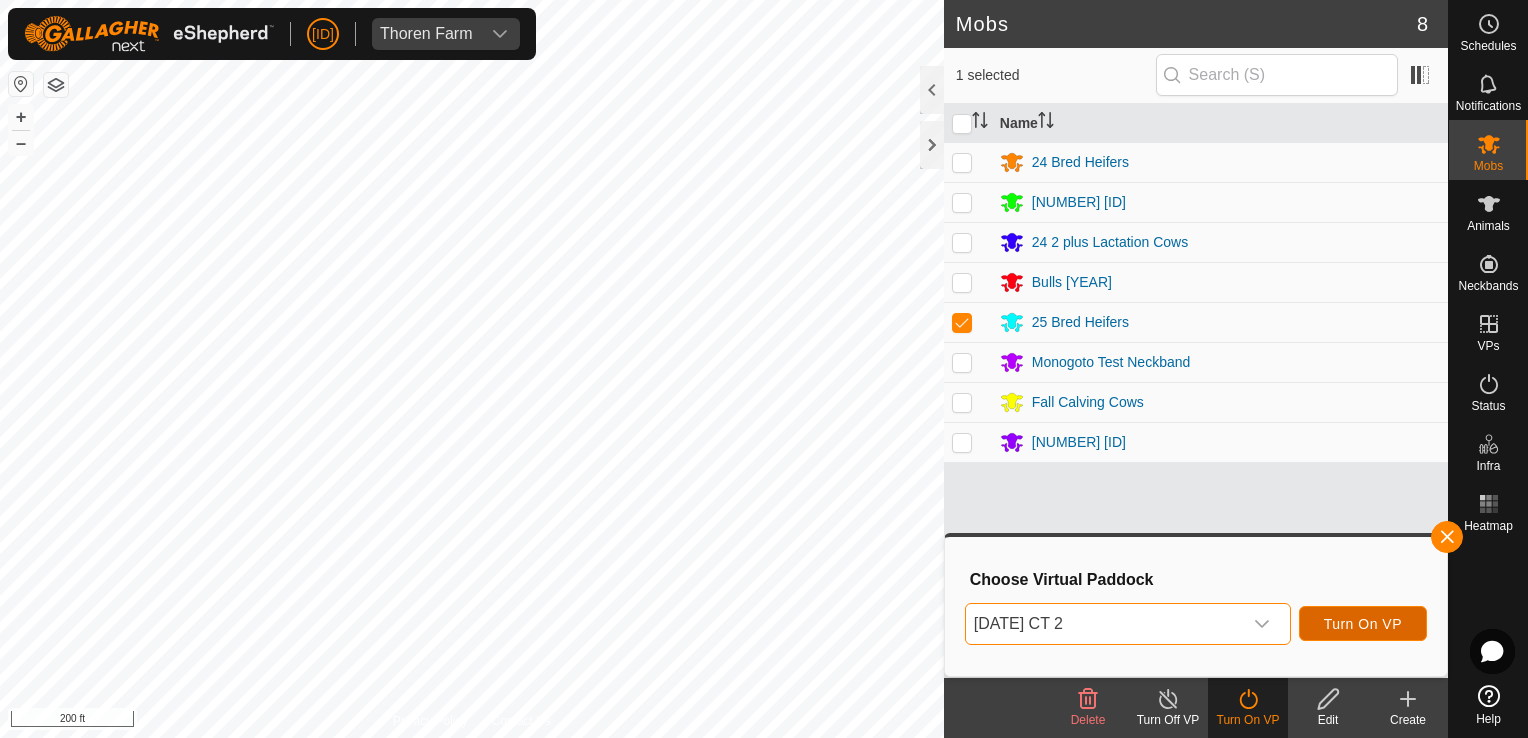 click on "Turn On VP" at bounding box center [1363, 624] 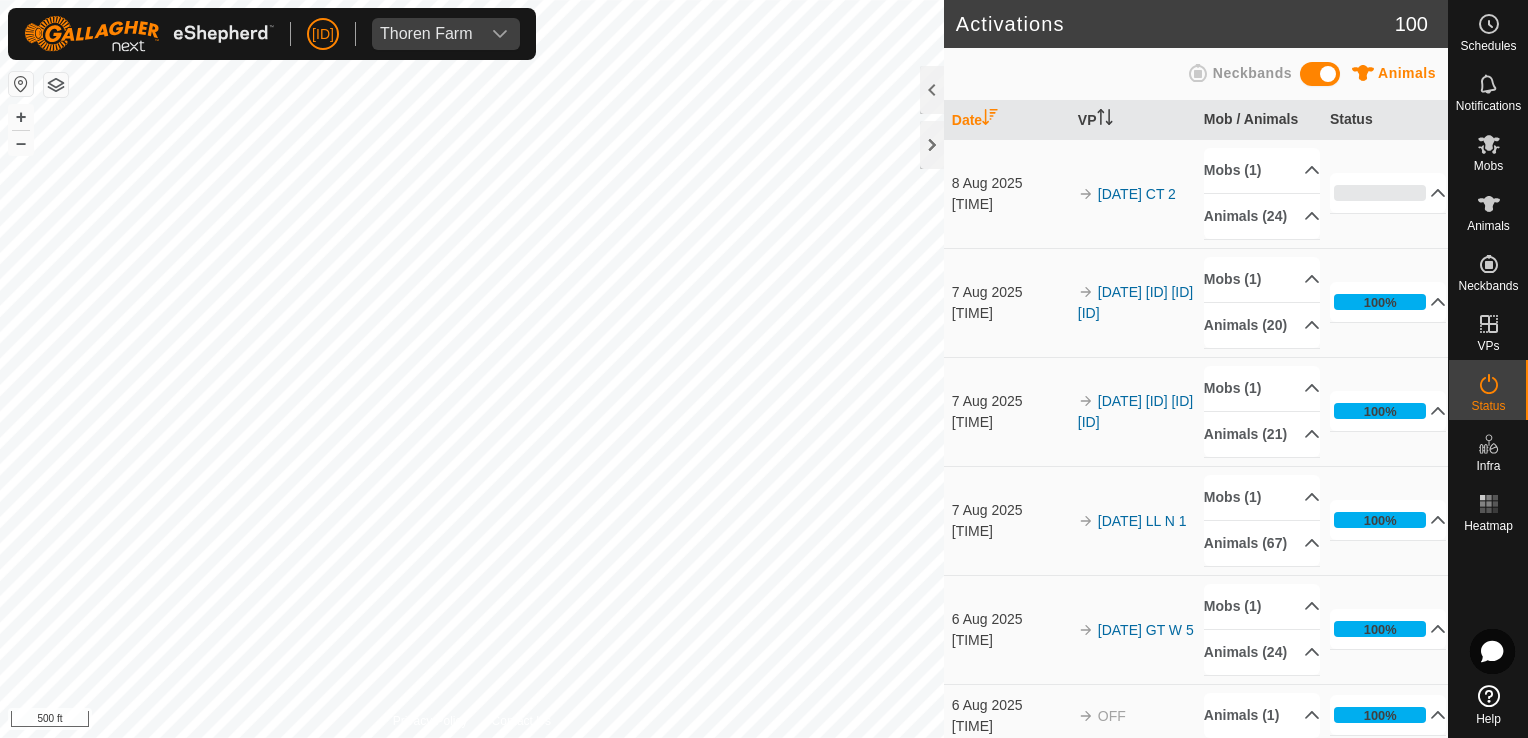 click on "GT Thoren Farm Schedules Notifications Mobs Animals Neckbands VPs Status Infra Heatmap Help Activations [NUMBER] Animals Neckbands   Date   VP   Mob / Animals   Status  [DATE] [TIME] [DATE]   [ID] [ID] ([NUMBER])  [NUMBER] [ID]  Animals ([NUMBER])  [NUMBER]   [NUMBER]   [NUMBER]   [NUMBER]   [NUMBER]   [NUMBER]   [NUMBER]   [NUMBER]   [NUMBER]   [NUMBER]   [NUMBER]   [NUMBER]   [NUMBER]   [NUMBER]   [NUMBER]   [NUMBER]   [NUMBER]   [NUMBER]   [NUMBER]   [NUMBER]   [NUMBER]   [NUMBER]   [NUMBER]   [NUMBER]  [PERCENTAGE]% In Progress Pending  [NUMBER]  Sent   [NUMBER]  Completed Confirmed   [NUMBER]  Overridden  [NUMBER]  Cancelled   [NUMBER]  [DATE] [TIME] [DATE]  [ID]  [ID] [ID] Mobs ([NUMBER])  [NUMBER] [ID]  Animals ([NUMBER])  [NUMBER]   [NUMBER]   [NUMBER]   [NUMBER]   [NUMBER]   [NUMBER]   [NUMBER]   [NUMBER]   [NUMBER]   [NUMBER]   [NUMBER]   [NUMBER]   [NUMBER]   [NUMBER]   [NUMBER]   [NUMBER]   [NUMBER]   [NUMBER]   [NUMBER]   [NUMBER]   [NUMBER] [PERCENTAGE]% In Progress Pending  [NUMBER]  Sent   [NUMBER]  Completed Confirmed   [NUMBER]  Overridden  [NUMBER]  Cancelled   [NUMBER]  [DATE] [TIME] [DATE]   [ID] [ID] [ID] Mobs ([NUMBER])  [NUMBER] [ID]  Animals ([NUMBER])  [NUMBER]   [NUMBER]   [NUMBER]   [NUMBER]   [NUMBER]   [NUMBER]   [NUMBER]   [NUMBER]   [NUMBER]   [NUMBER]   [NUMBER]   [NUMBER]   [NUMBER]   [NUMBER]   [NUMBER]   [NUMBER]   [NUMBER]   [NUMBER]   [NUMBER]   [NUMBER]" at bounding box center (764, 369) 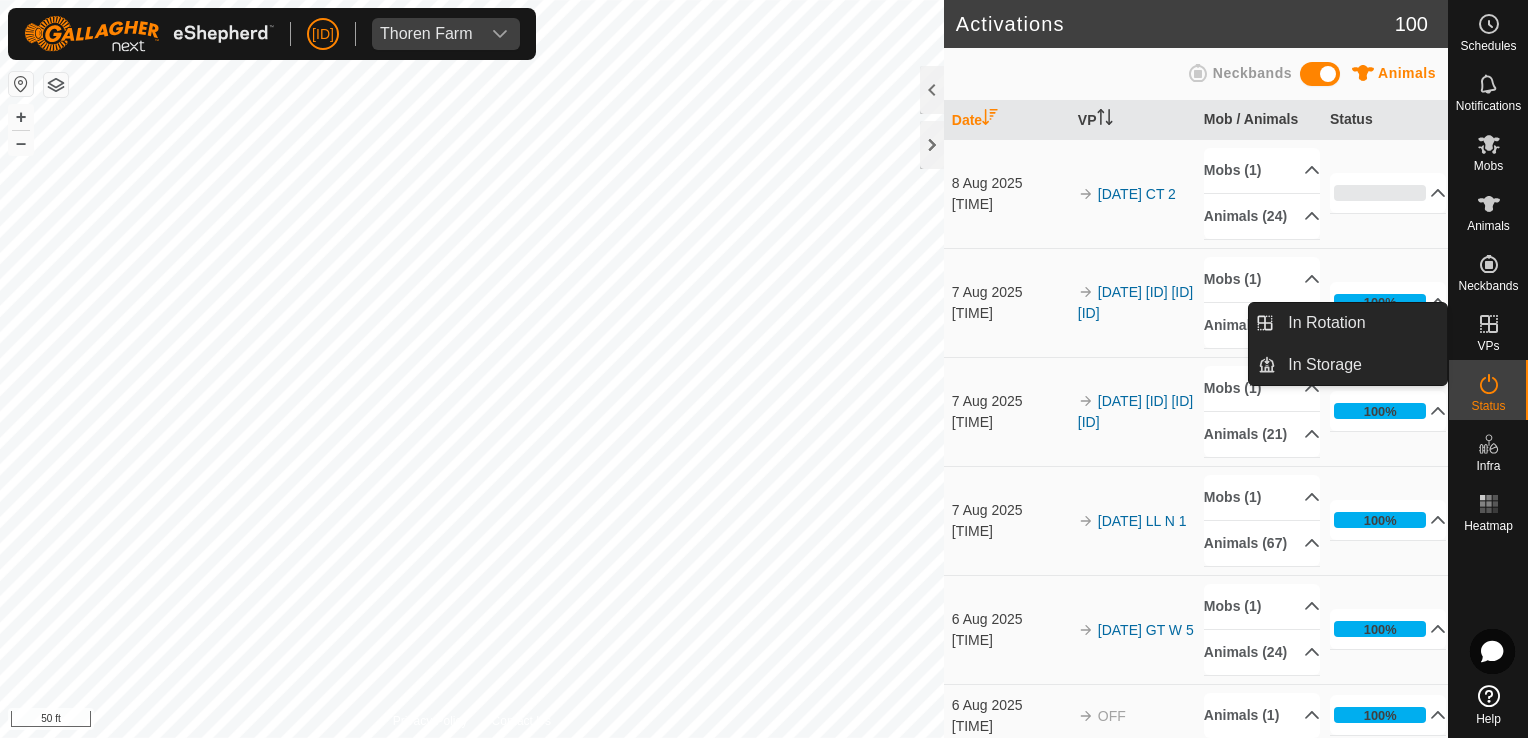 click 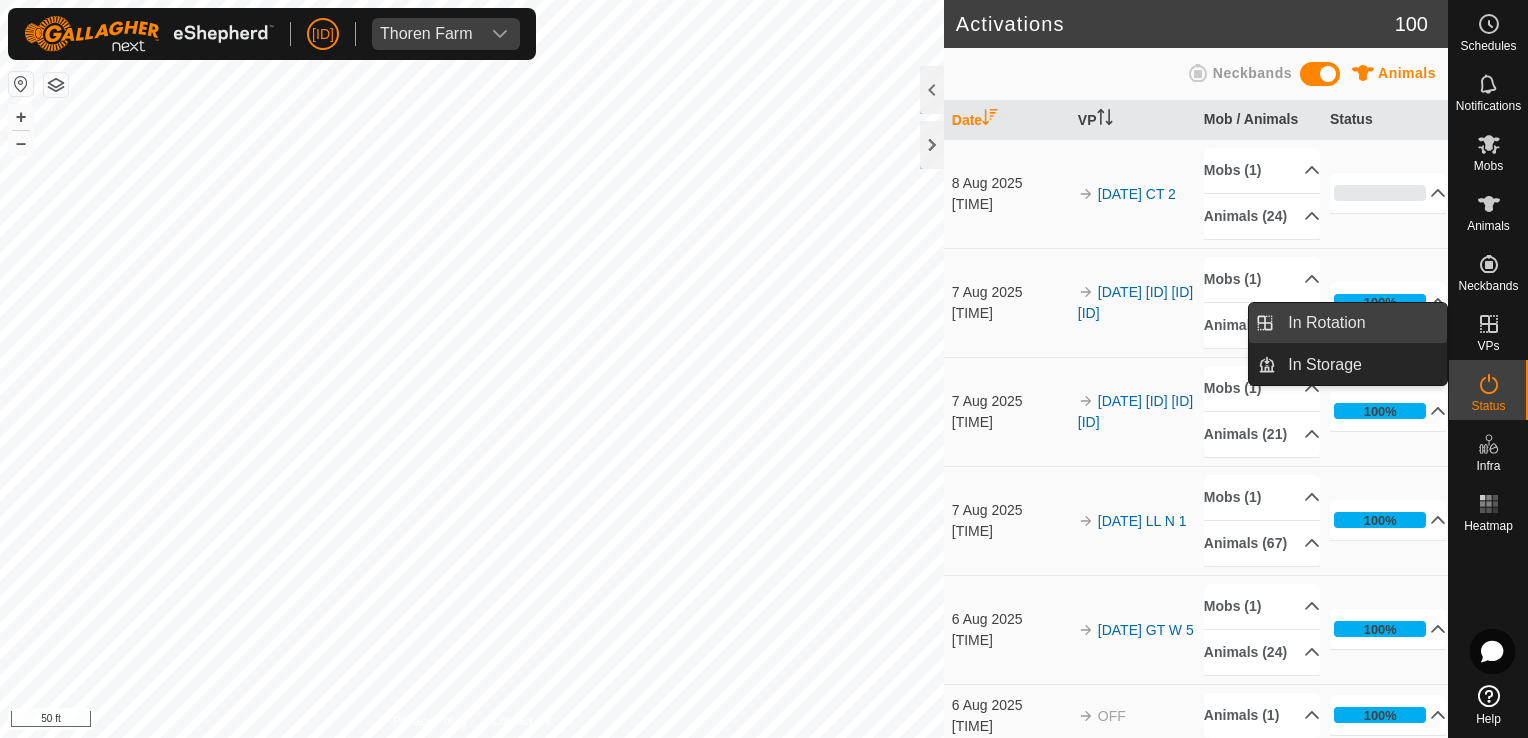 click on "In Rotation" at bounding box center (1361, 323) 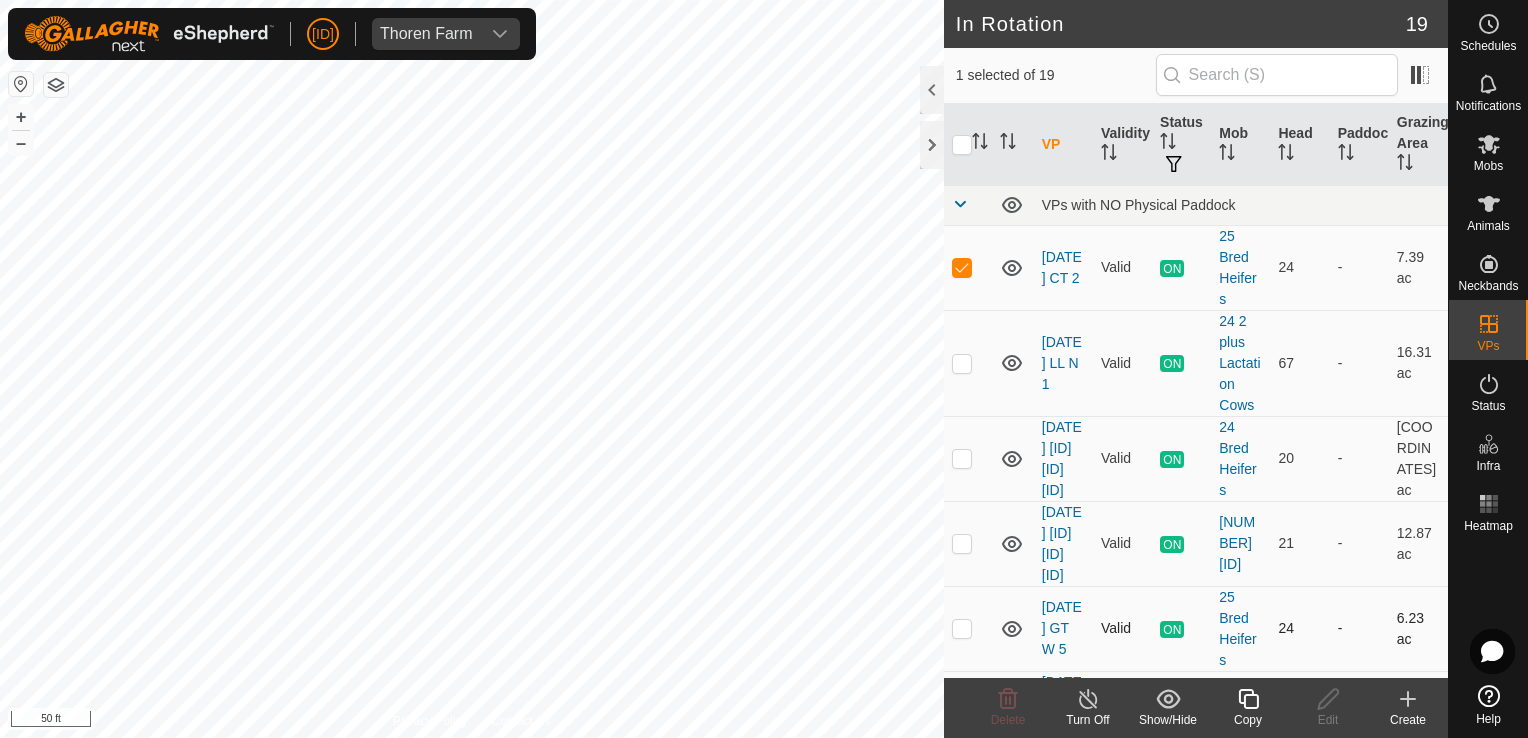 checkbox on "false" 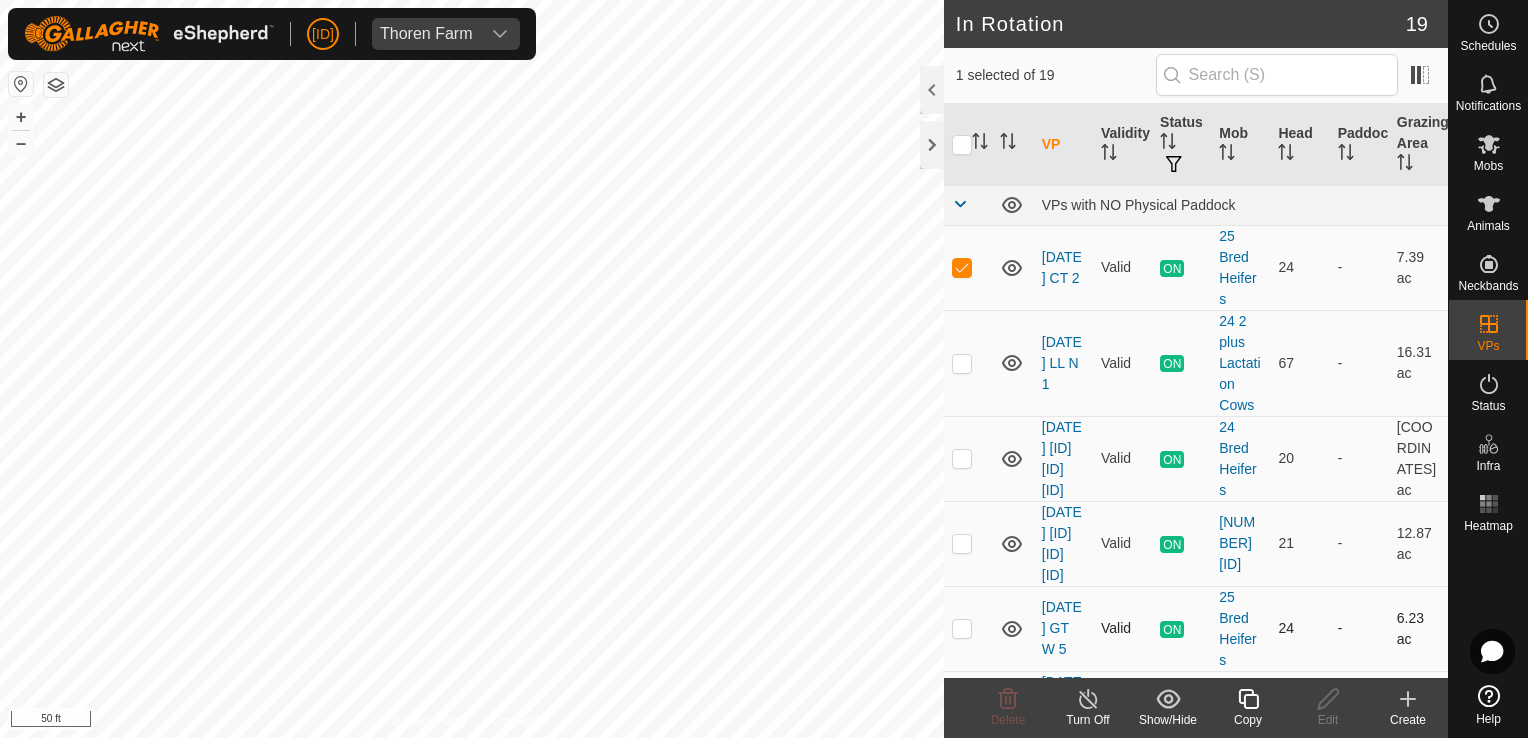checkbox on "true" 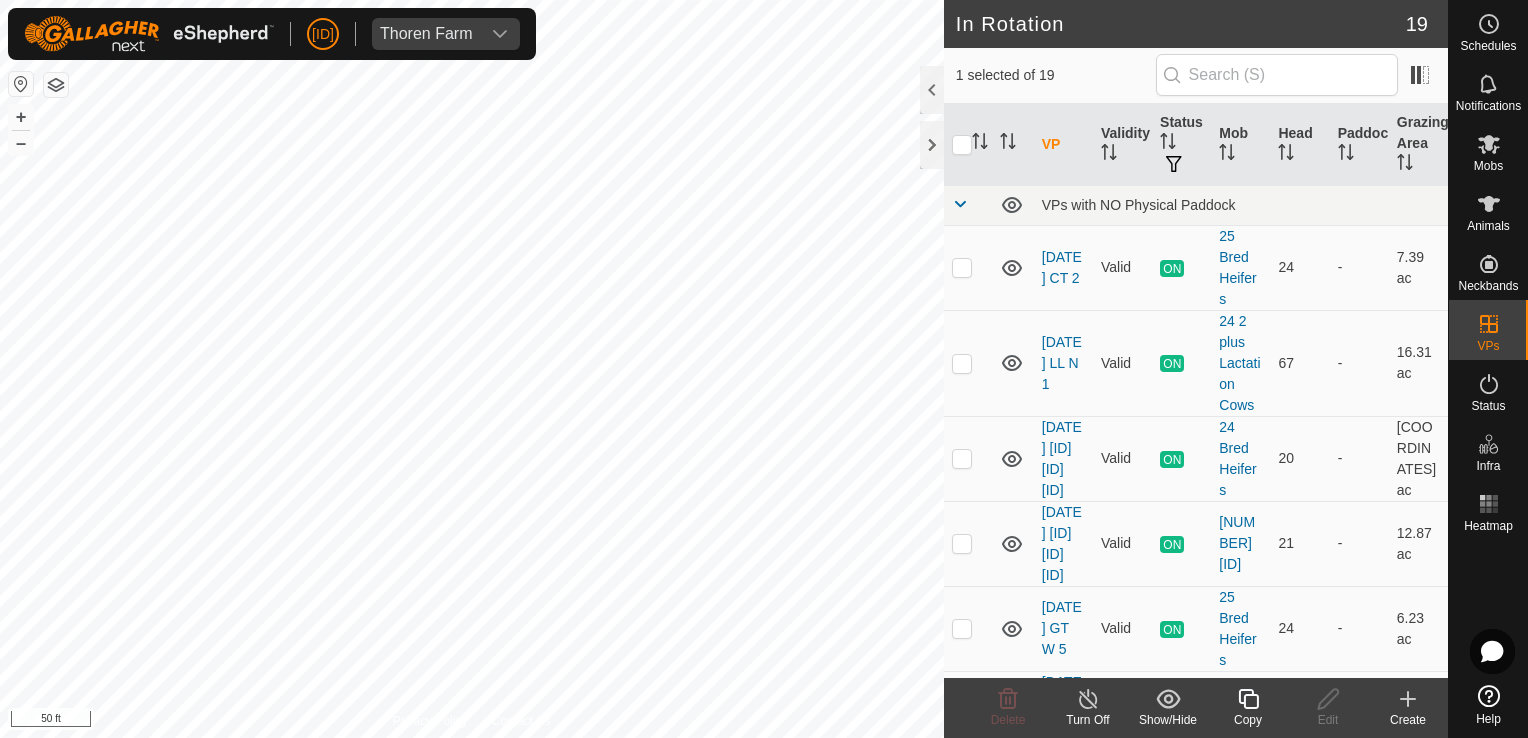 click 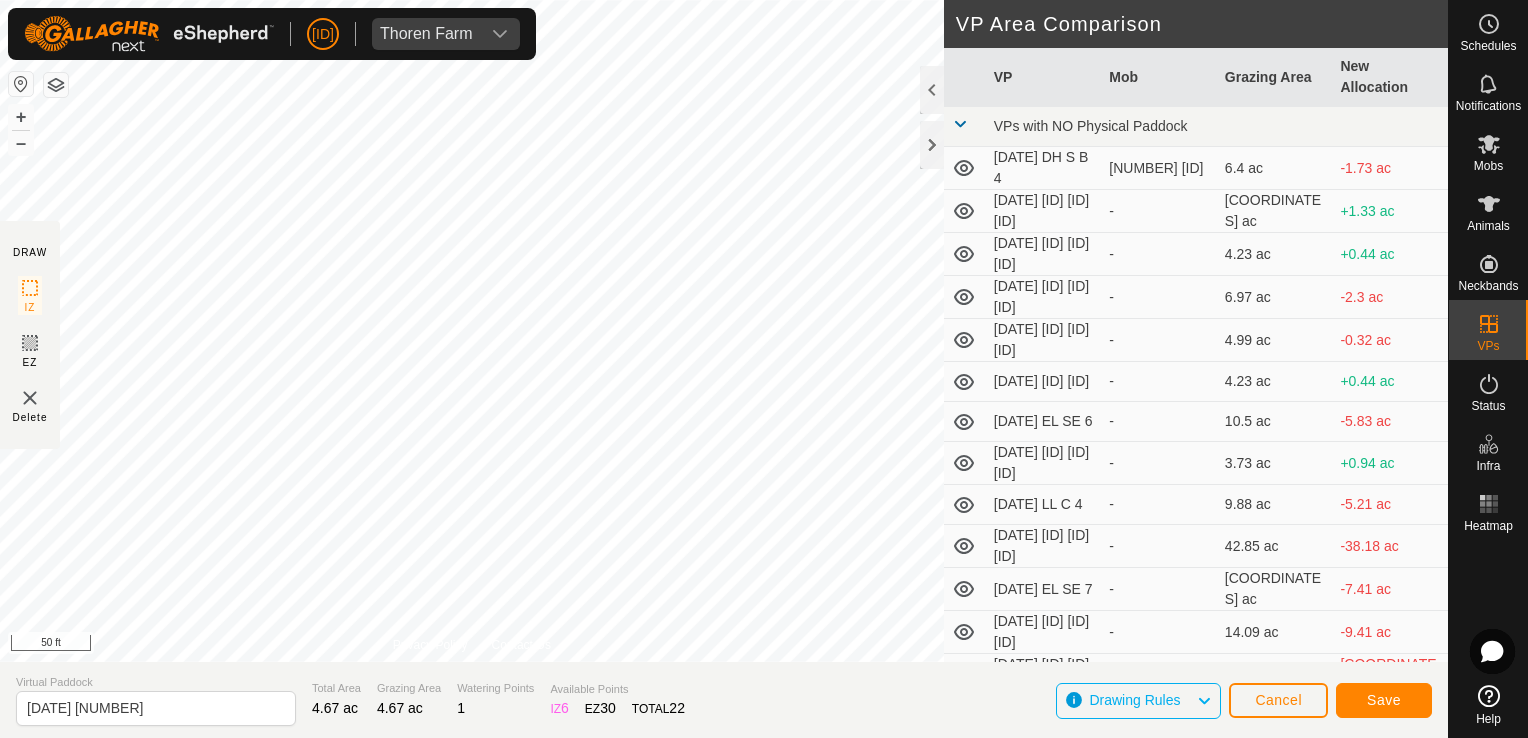 click on "DRAW IZ EZ Delete Privacy Policy Contact Us + – ⇧ i 50 ft VP Area Comparison     VP   Mob   Grazing Area   New Allocation  VPs with NO Physical Paddock  [DATE]  [ID]  [ID] [ID]   [NUMBER] [ID]   [COORDINATES] ac  [COORDINATES] ac  [DATE] [ID] [ID] [ID]  -  [COORDINATES] ac  [COORDINATES] ac  [DATE]  [ID]  [ID][ID]  -  [COORDINATES] ac  [COORDINATES] ac  [DATE]   [ID]  [ID] [ID]  -  [COORDINATES] ac  [COORDINATES] ac  [DATE]   [ID]  [ID]  -  [COORDINATES] ac  [COORDINATES] ac  [DATE]   [ID]  [ID]  -  [COORDINATES] ac  [COORDINATES] ac  [DATE]   [ID]  [ID] [ID]  -  [COORDINATES] ac  [COORDINATES] ac  [DATE]  [ID]  [ID]    [ID]  -  [COORDINATES] ac  [COORDINATES] ac  [DATE]  [ID]  [ID]  [ID]  -  [COORDINATES] ac  [COORDINATES] ac  [DATE] [ID]  [ID]  [ID]  -  [COORDINATES] ac  [COORDINATES] ac  [DATE] [ID]  [ID] [ID]  -  [COORDINATES] ac  [COORDINATES] ac  [DATE]  [ID]  [ID]  [ID]  -  [COORDINATES] ac  [COORDINATES] ac  [DATE]  [ID]  [ID]  [ID]   [NUMBER] [ID]   [COORDINATES] ac  [COORDINATES] ac  [DATE]   [ID] [ID] [ID]   [NUMBER] [ID]   [COORDINATES] ac  [COORDINATES] ac  [DATE]  [ID]  [ID] [ID]   [NUMBER] [ID]   [COORDINATES] ac  [COORDINATES] ac  [DATE]  [ID]  [ID] [ID]  [ID]" 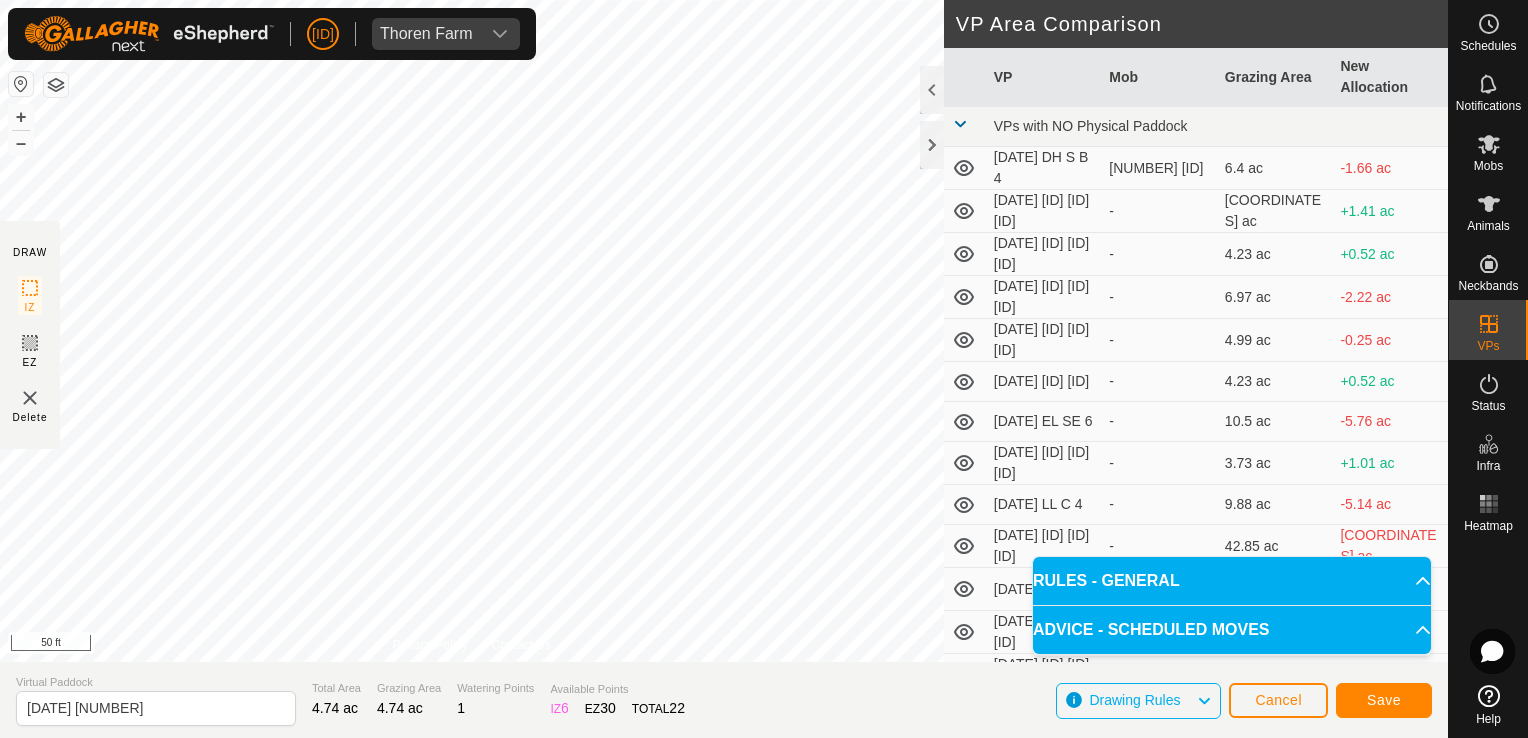 click on "DRAW IZ EZ Delete Privacy Policy Contact Us IZ interior angle must be smaller than 280°  (Current: [TEMPERATURE]°) . + – ⇧ i 50 ft VP Area Comparison     VP   Mob   Grazing Area   New Allocation  VPs with NO Physical Paddock  [DATE]  [ID]  [ID] [ID]   [NUMBER] [ID]   [COORDINATES] ac  [COORDINATES] ac  [DATE] [ID] [ID] [ID]  -  [COORDINATES] ac  [COORDINATES] ac  [DATE]  [ID]  [ID][ID]  -  [COORDINATES] ac  [COORDINATES] ac  [DATE]   [ID]  [ID] [ID]  -  [COORDINATES] ac  [COORDINATES] ac  [DATE]   [ID]  [ID]  -  [COORDINATES] ac  [COORDINATES] ac  [DATE]   [ID]  [ID]  -  [COORDINATES] ac  [COORDINATES] ac  [DATE]   [ID]  [ID] [ID]  -  [COORDINATES] ac  [COORDINATES] ac  [DATE]  [ID]  [ID]    [ID]  -  [COORDINATES] ac  [COORDINATES] ac  [DATE]  [ID]  [ID]  [ID]  -  [COORDINATES] ac  [COORDINATES] ac  [DATE] [ID]  [ID]  [ID]  -  [COORDINATES] ac  [COORDINATES] ac  [DATE] [ID]  [ID] [ID]  -  [COORDINATES] ac  [COORDINATES] ac  [DATE]  [ID]  [ID]  [ID]  -  [COORDINATES] ac  [COORDINATES] ac  [DATE]  [ID]  [ID]  [ID]   [NUMBER] [ID]   [COORDINATES] ac  [COORDINATES] ac  [DATE]   [ID] [ID] [ID]   [NUMBER] [ID]   [COORDINATES] ac  [COORDINATES] ac  [DATE]  [ID]  [ID] [ID]   [NUMBER] [ID]   [COORDINATES] ac  [COORDINATES] ac  [DATE]  [ID]  [ID] [ID]  [ID]" 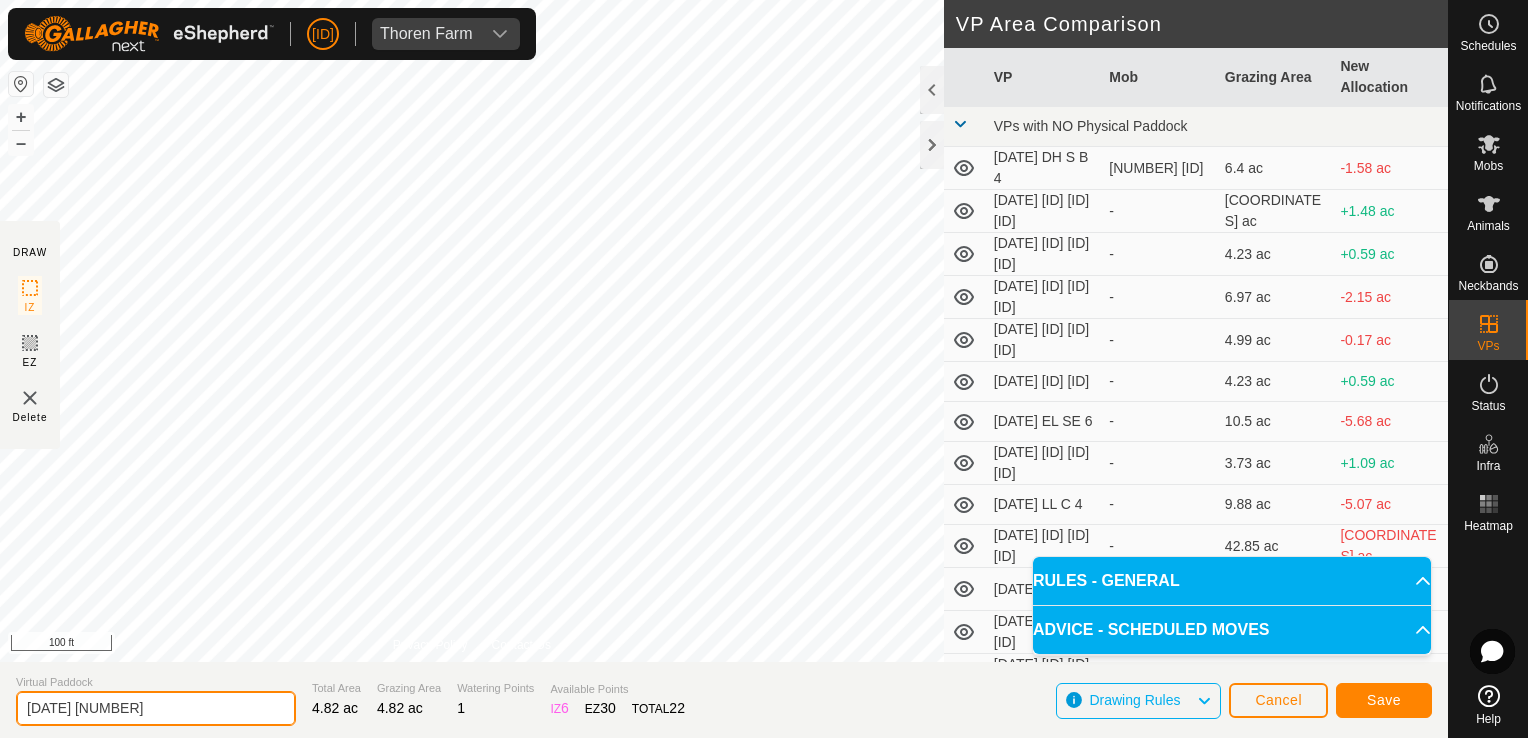 click on "[DATE] [NUMBER]" 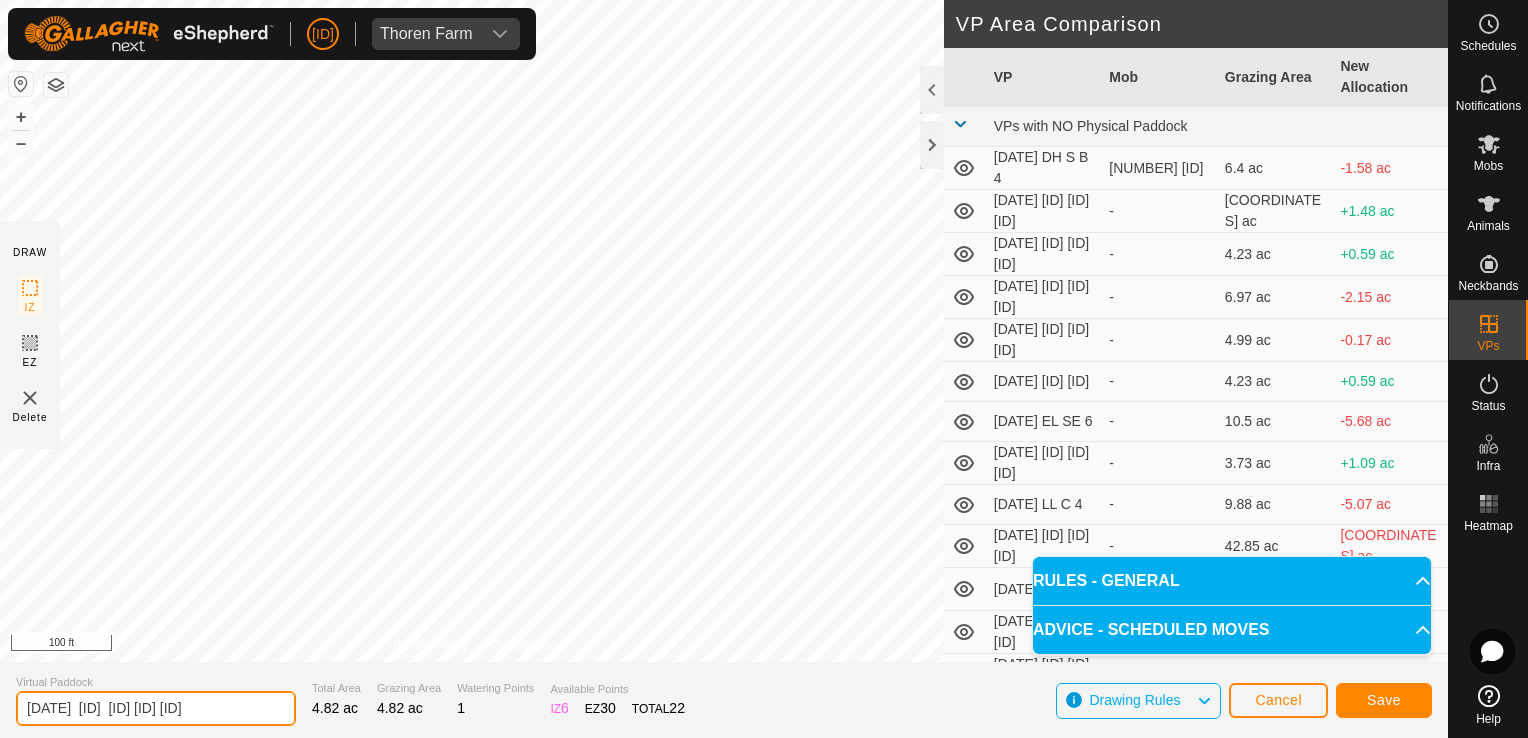 type on "[DATE]  [ID]  [ID] [ID] [ID]" 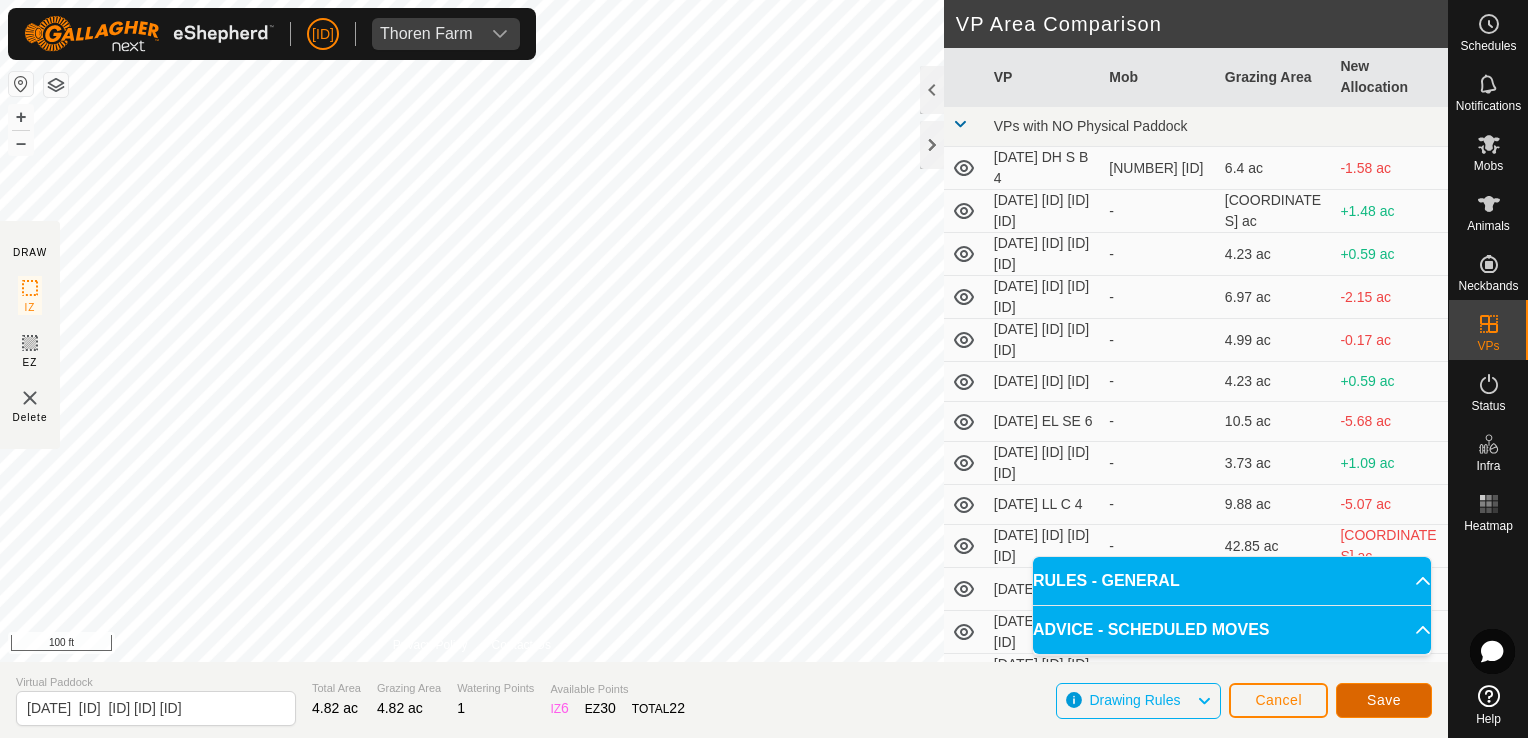 click on "Save" 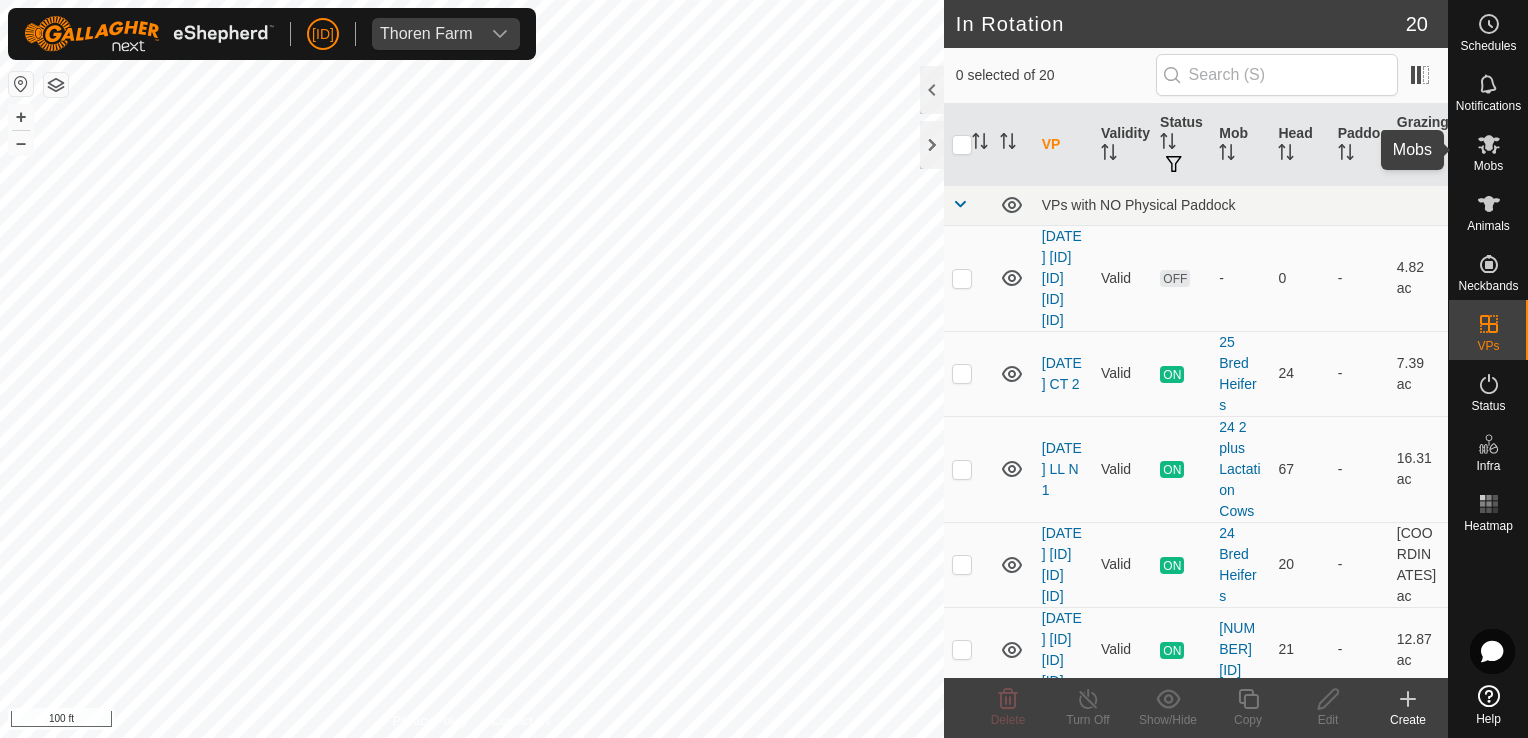 click 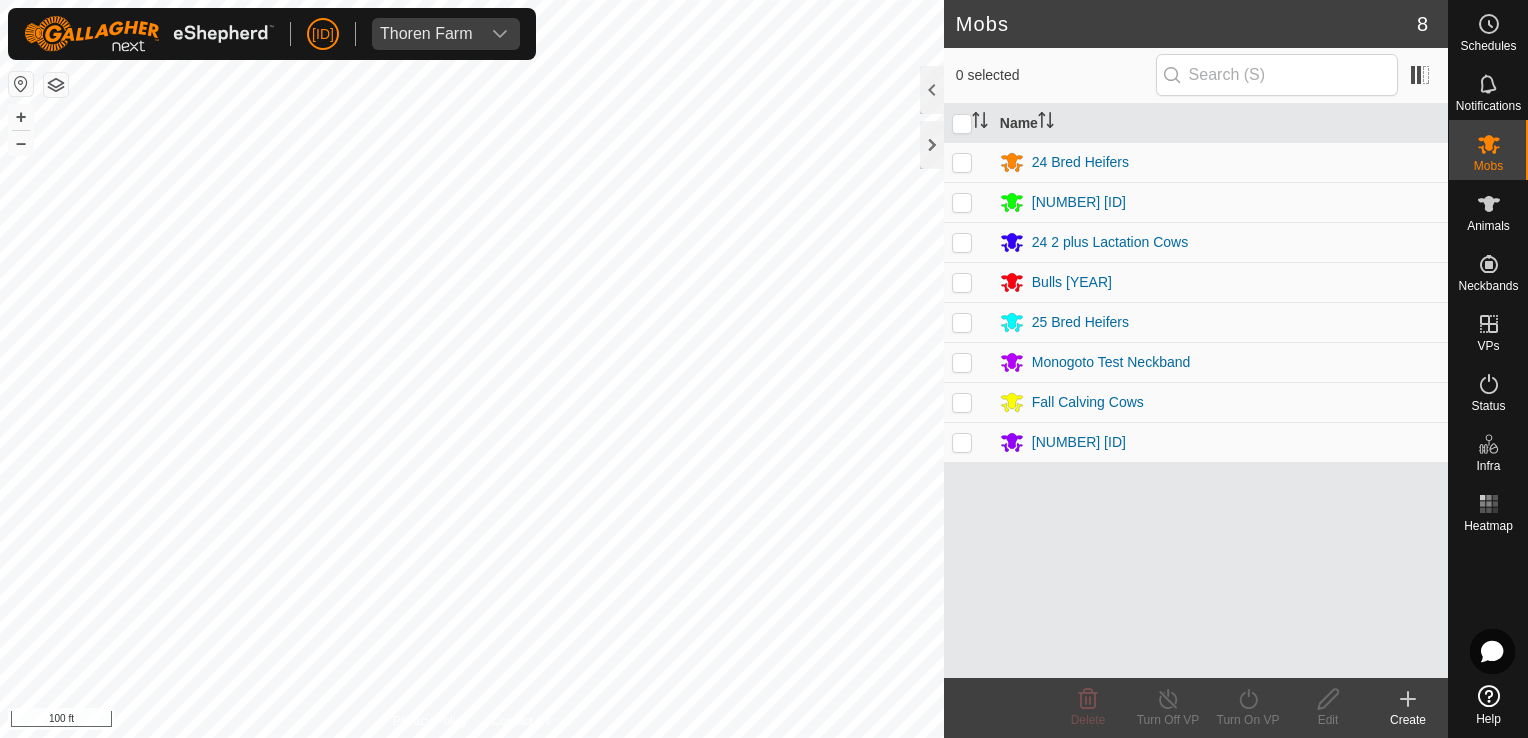 click at bounding box center (962, 402) 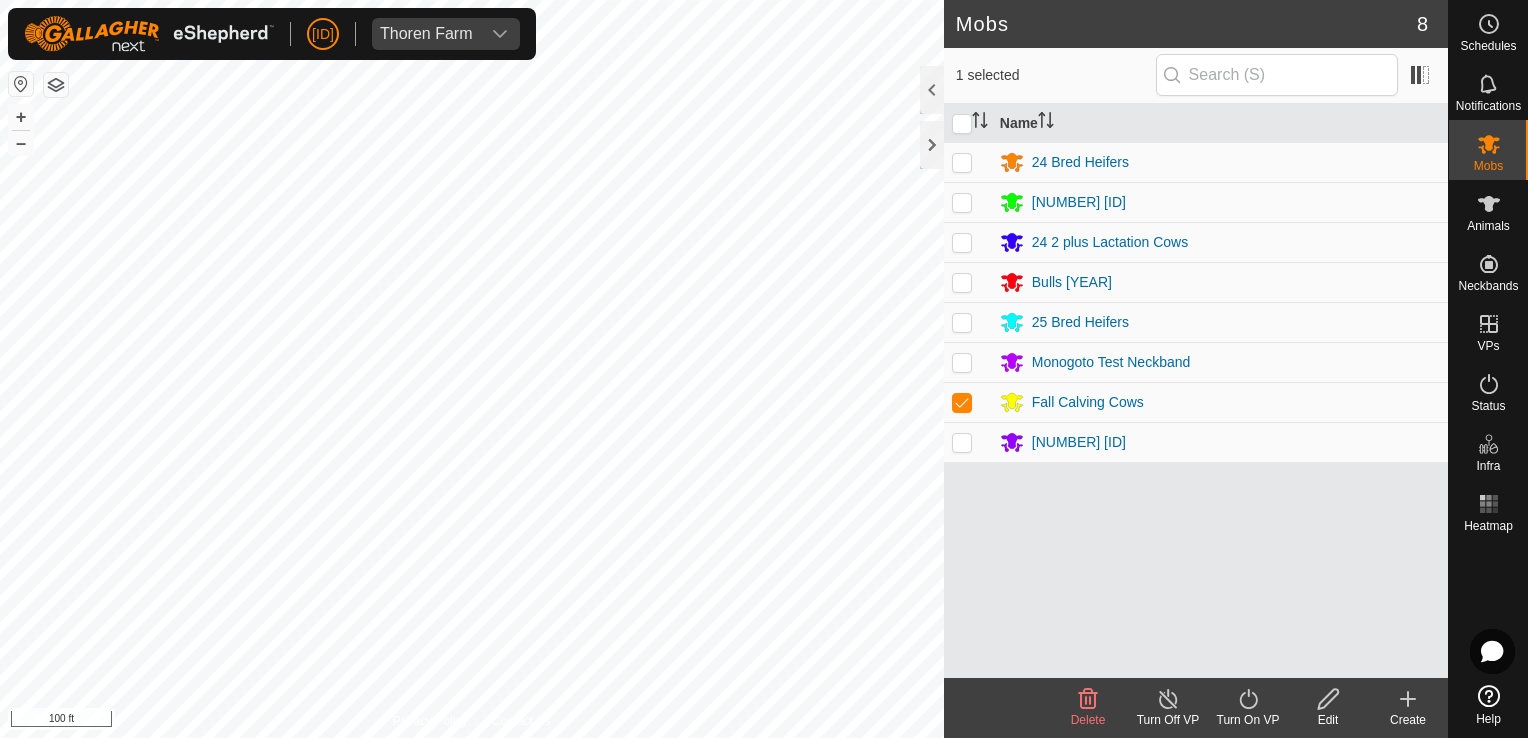 click 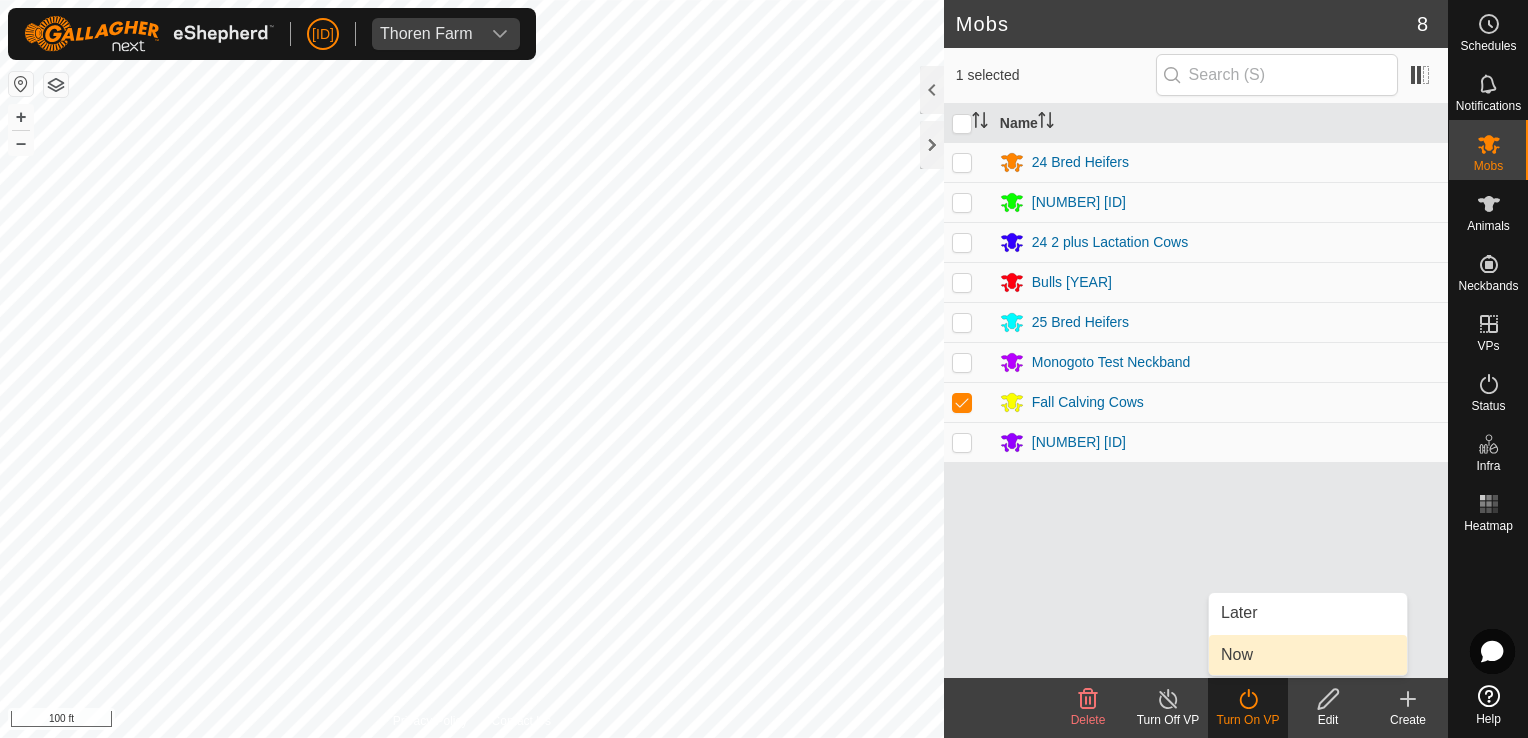 click on "Now" at bounding box center [1308, 655] 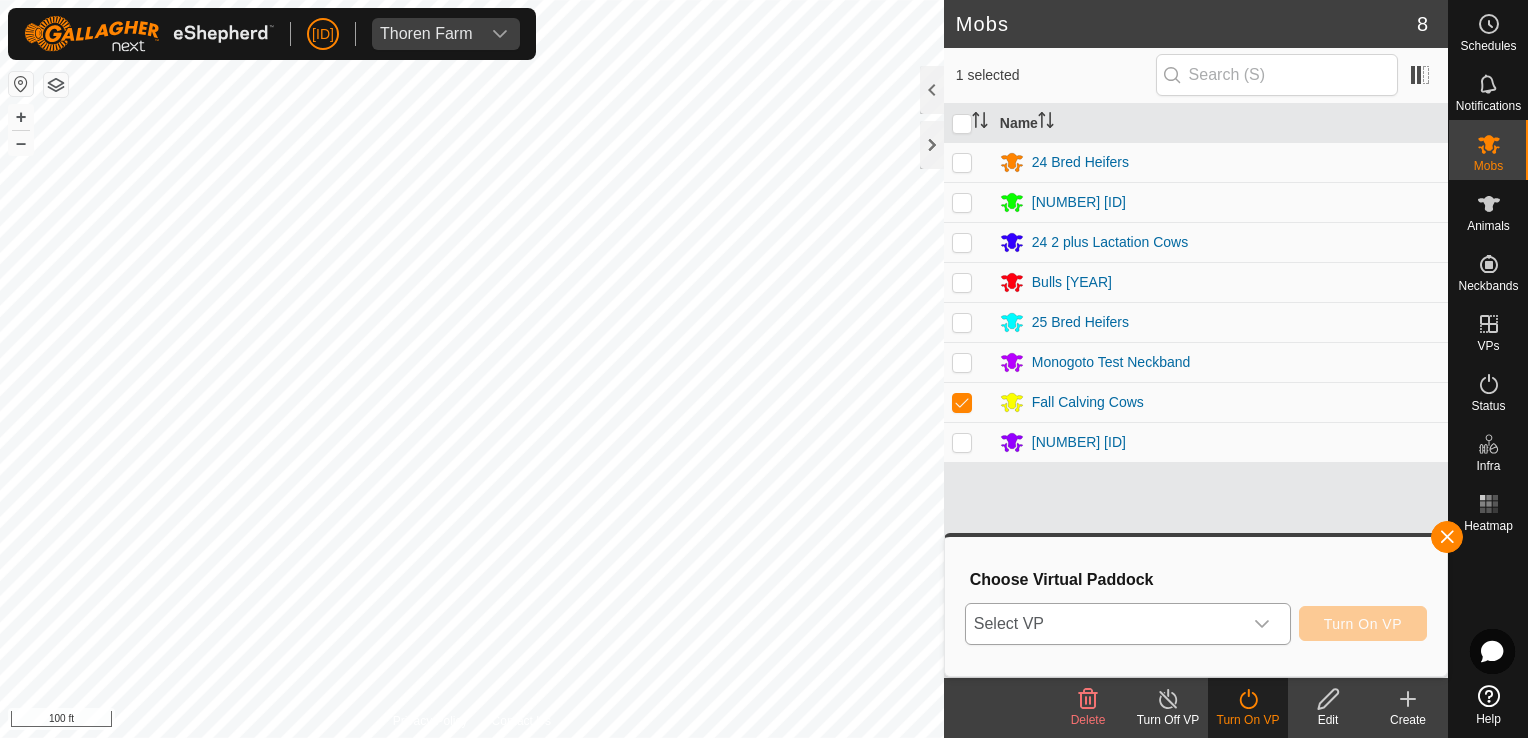 click 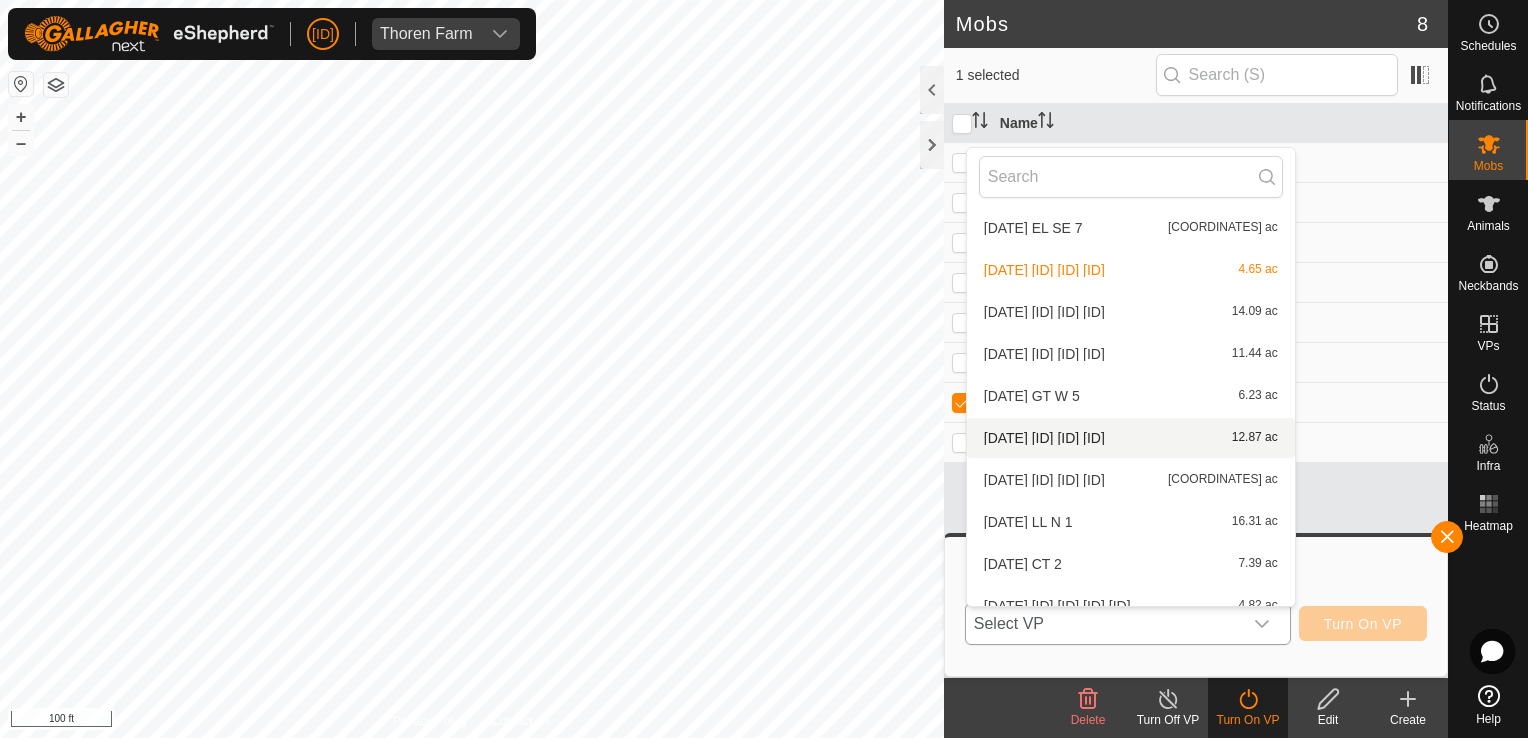 scroll, scrollTop: 484, scrollLeft: 0, axis: vertical 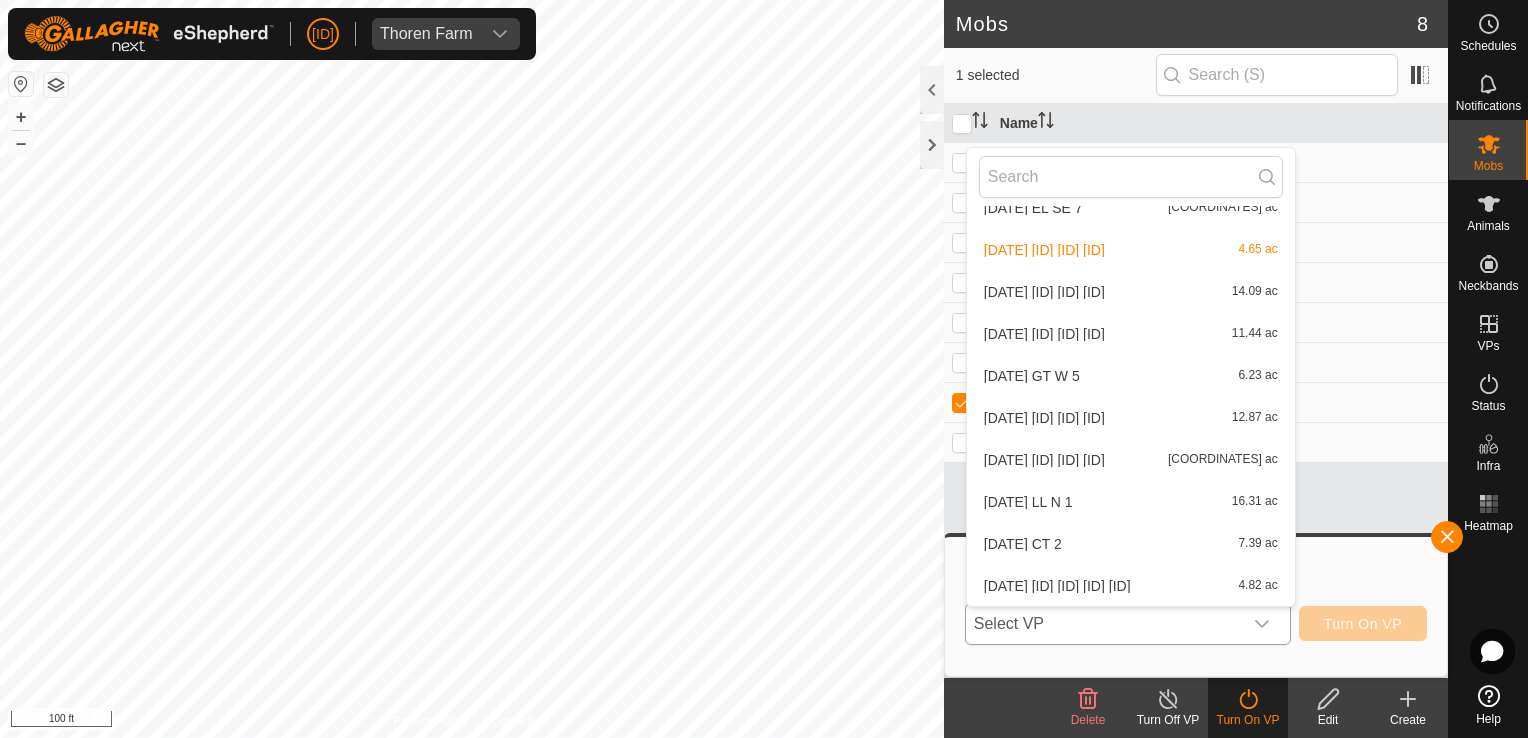 click on "[DATE]  [ID]  [ID] [ID] [COORDINATES] ac" at bounding box center (1131, 586) 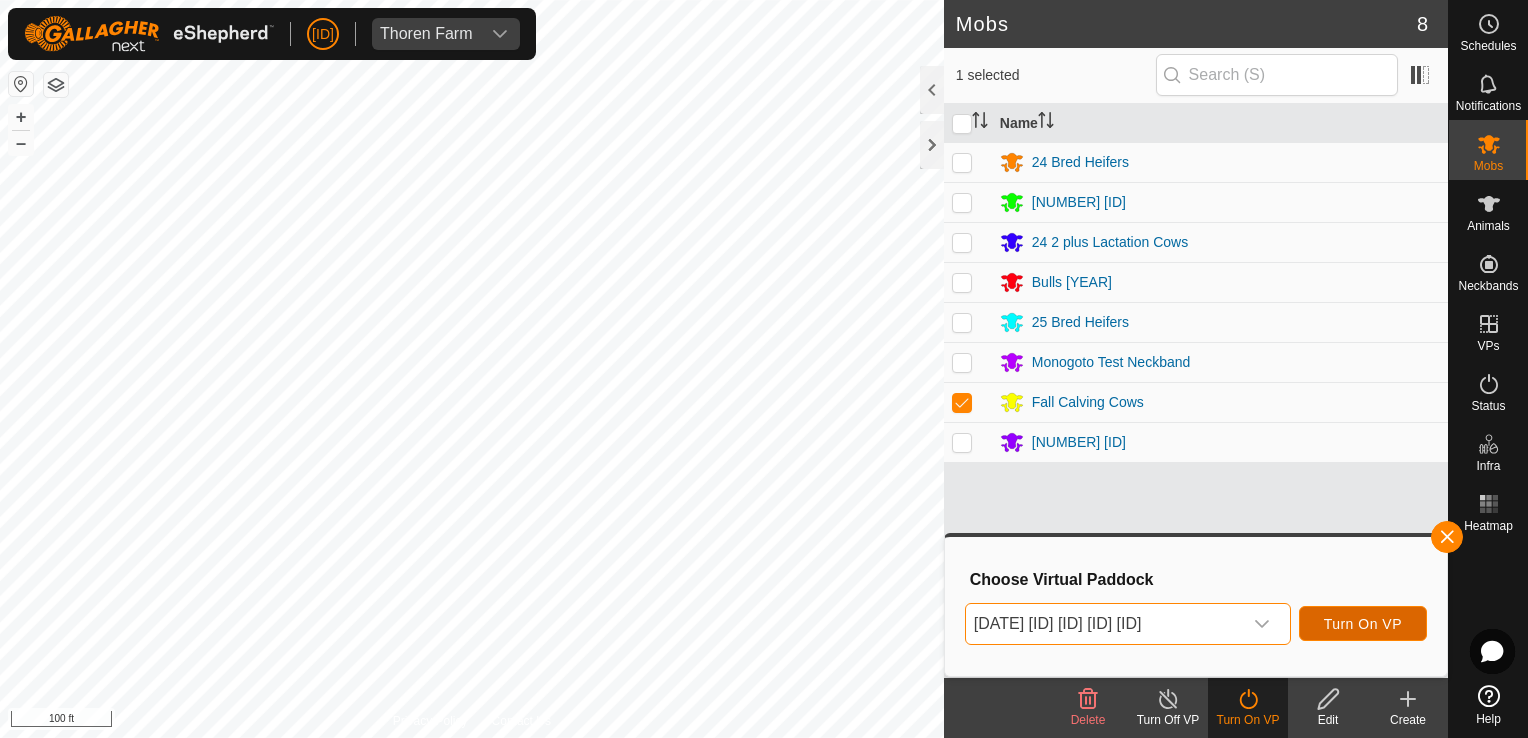 click on "Turn On VP" at bounding box center [1363, 623] 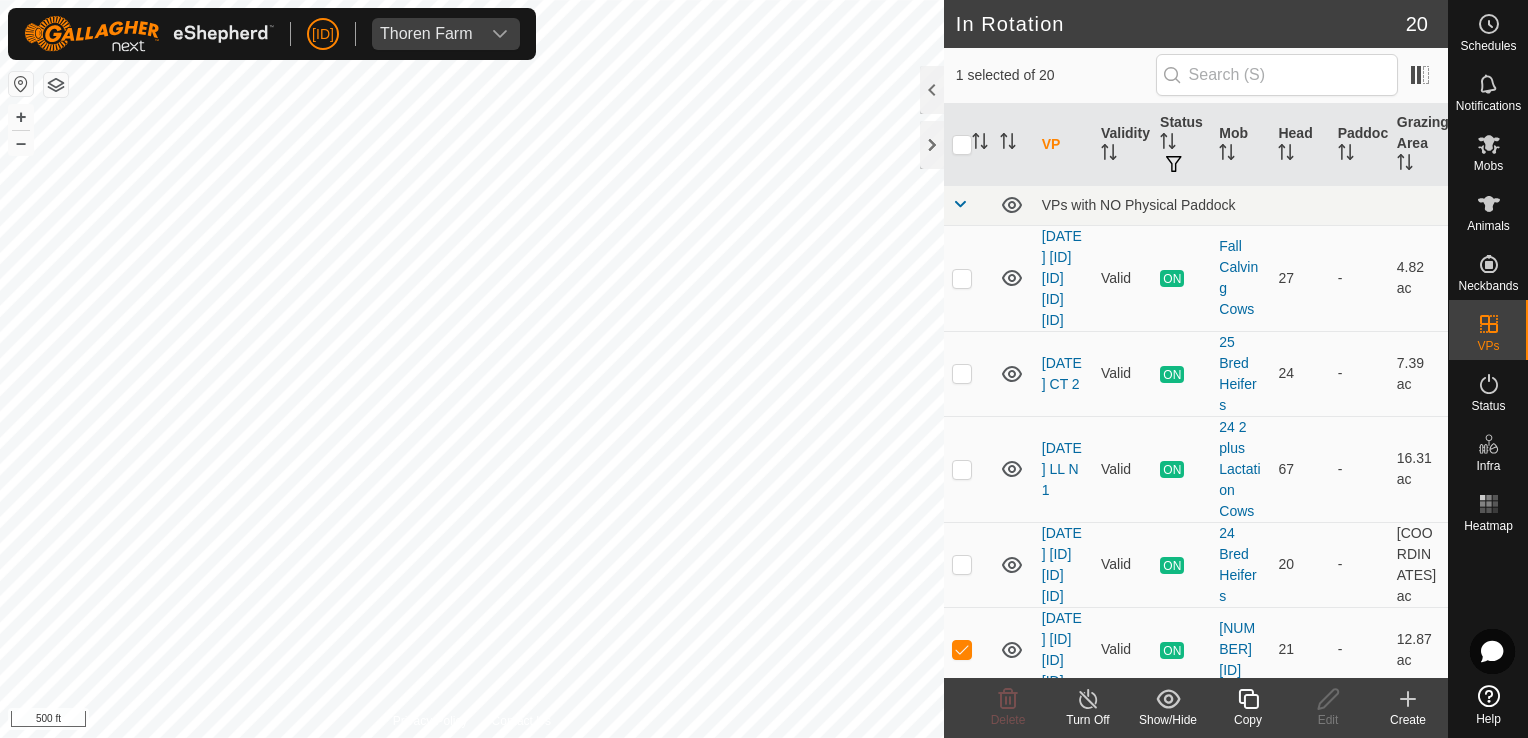 click 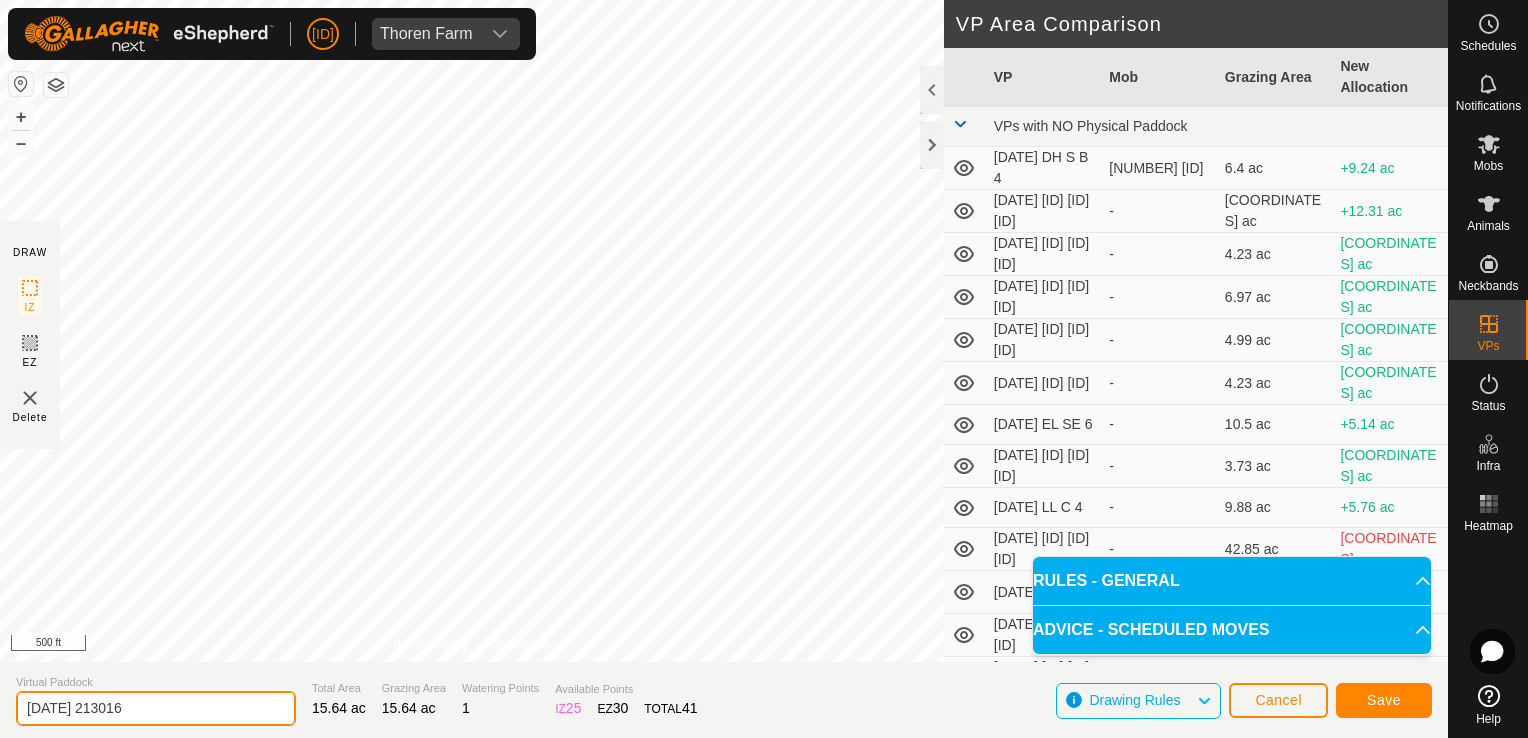 drag, startPoint x: 188, startPoint y: 713, endPoint x: 170, endPoint y: 701, distance: 21.633308 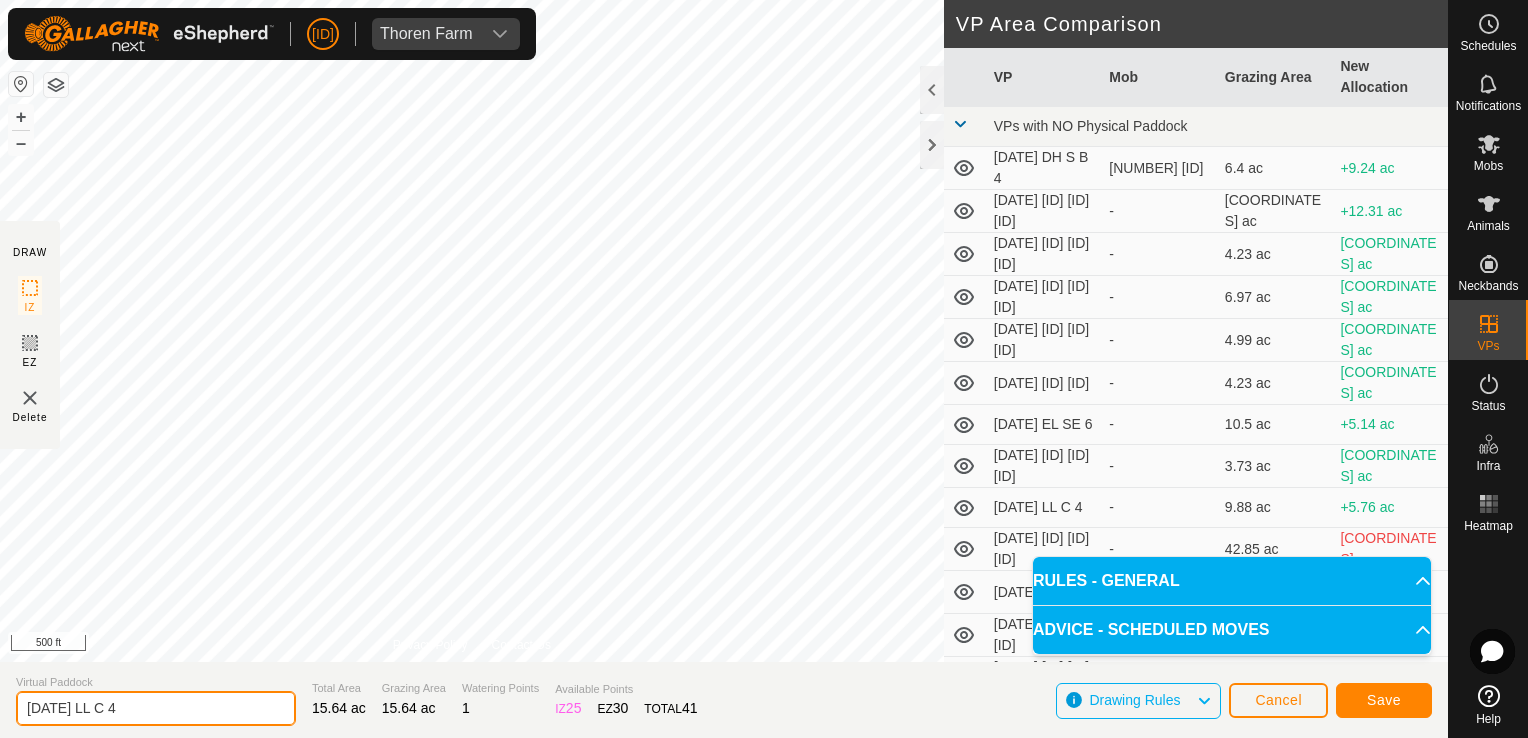 type on "[DATE] LL C 4" 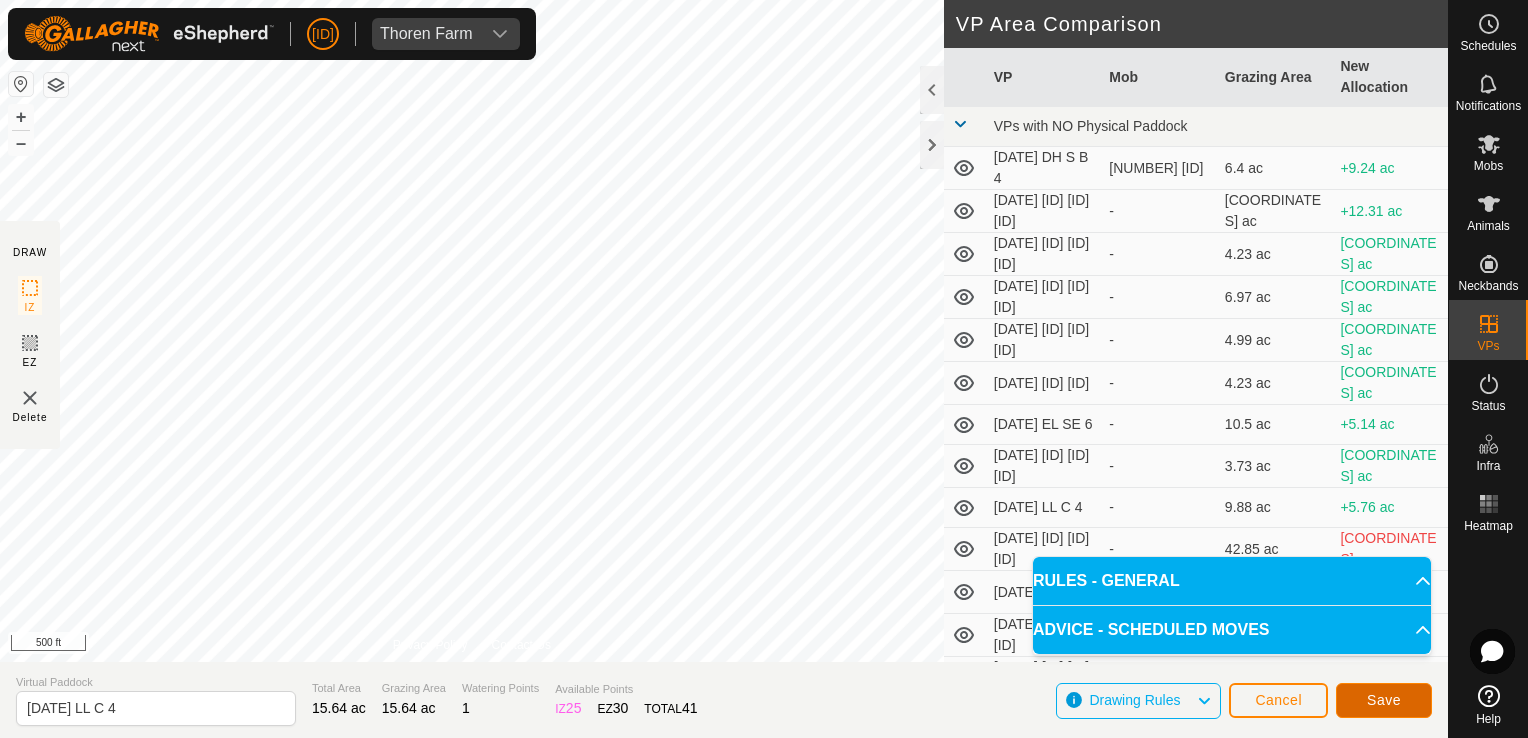 click on "Save" 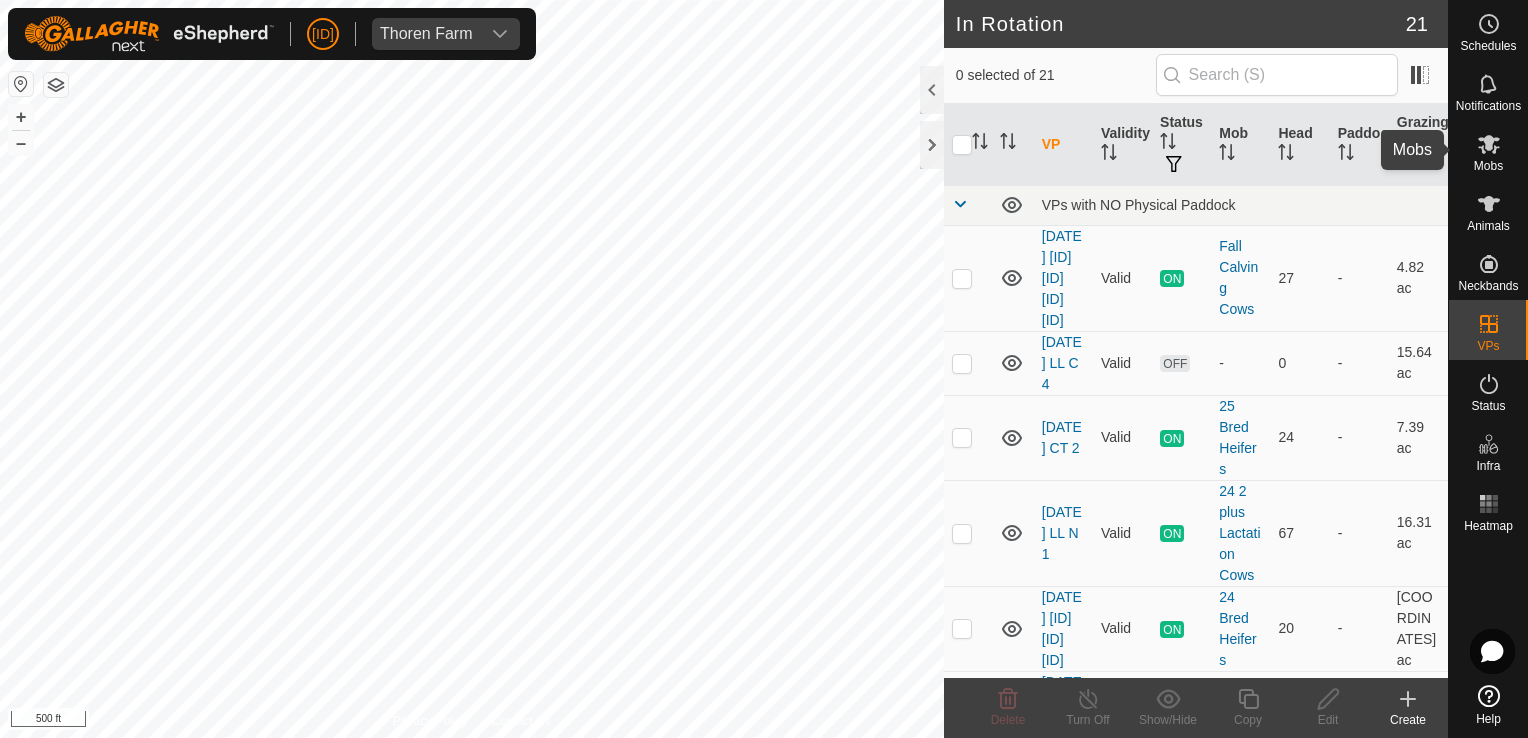 click 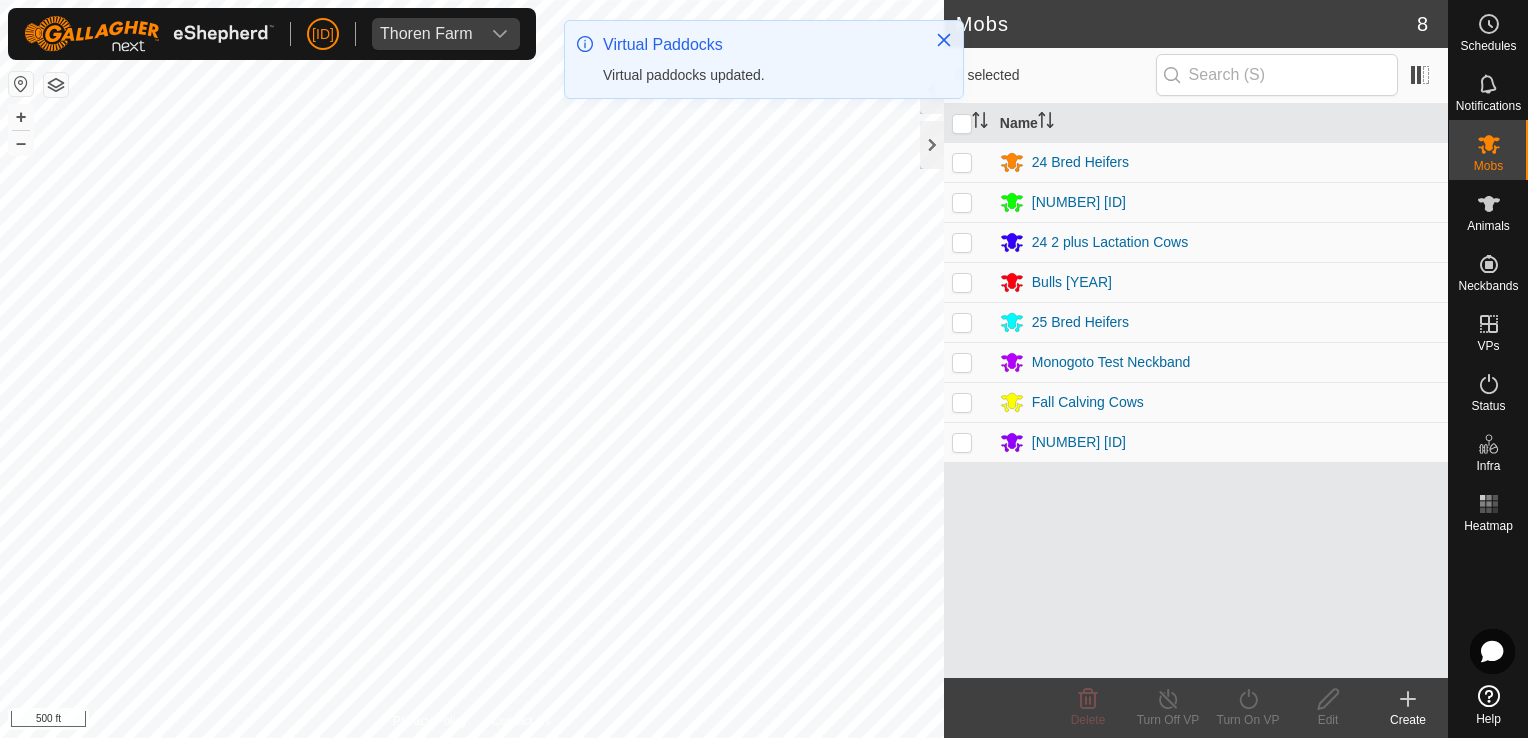 click at bounding box center [962, 202] 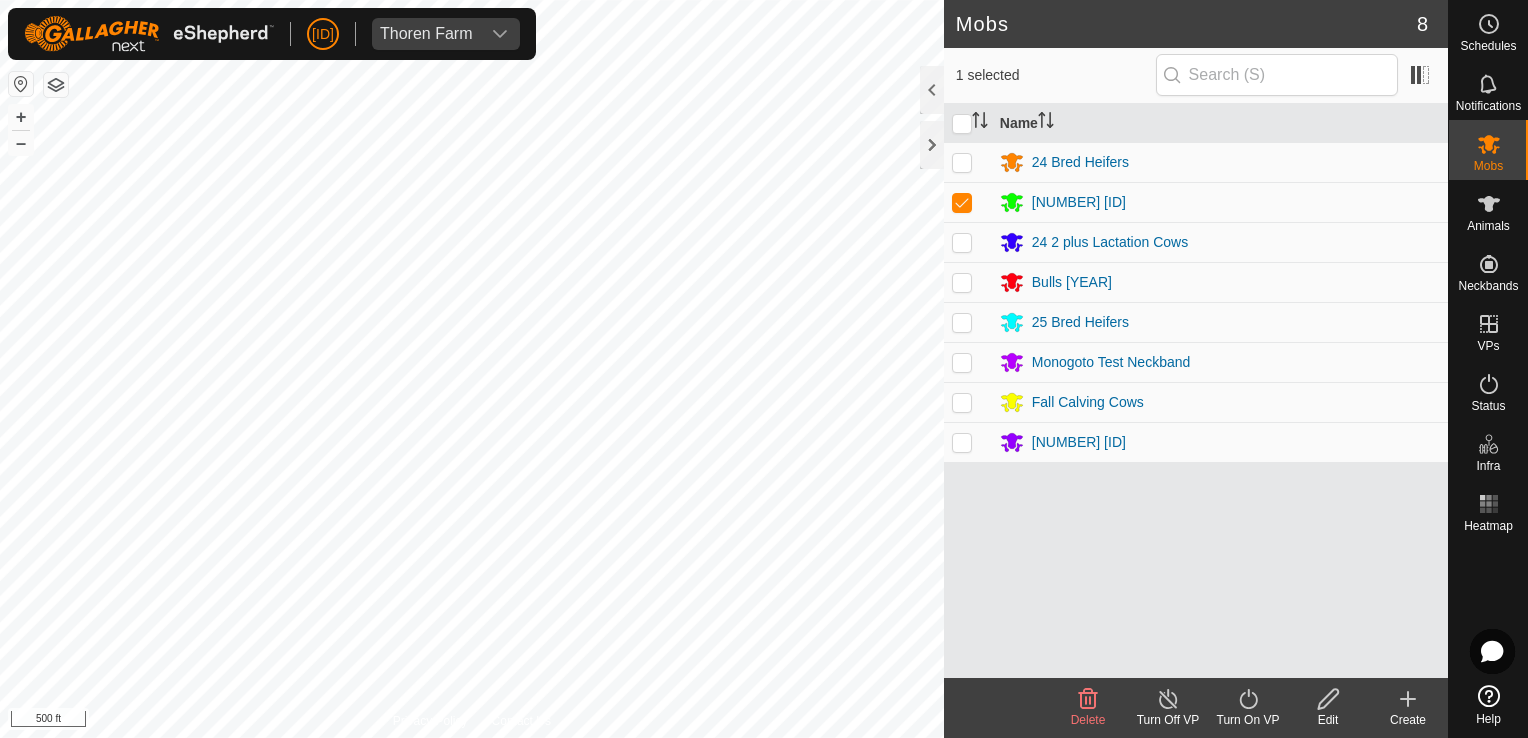 click 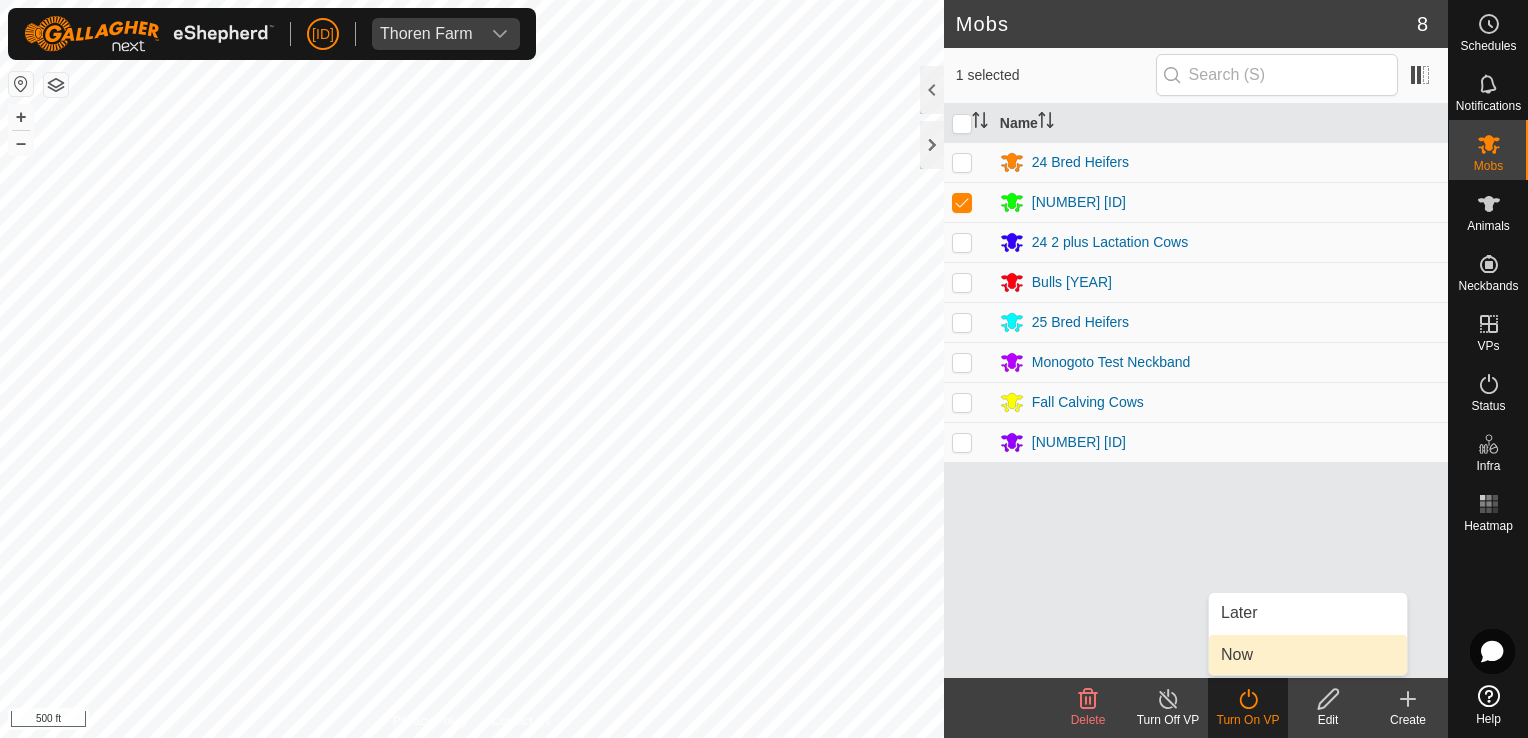 click on "Now" at bounding box center [1308, 655] 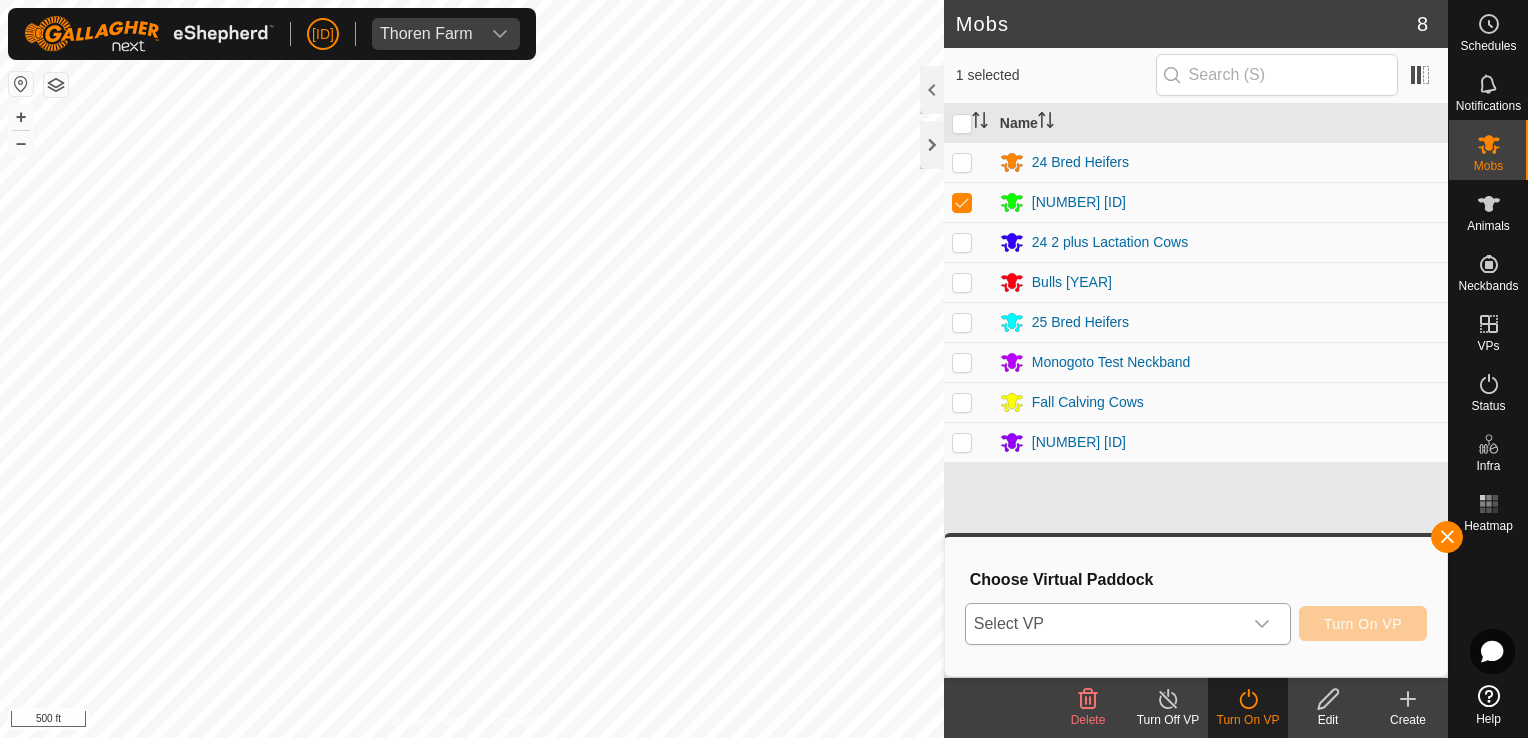 click 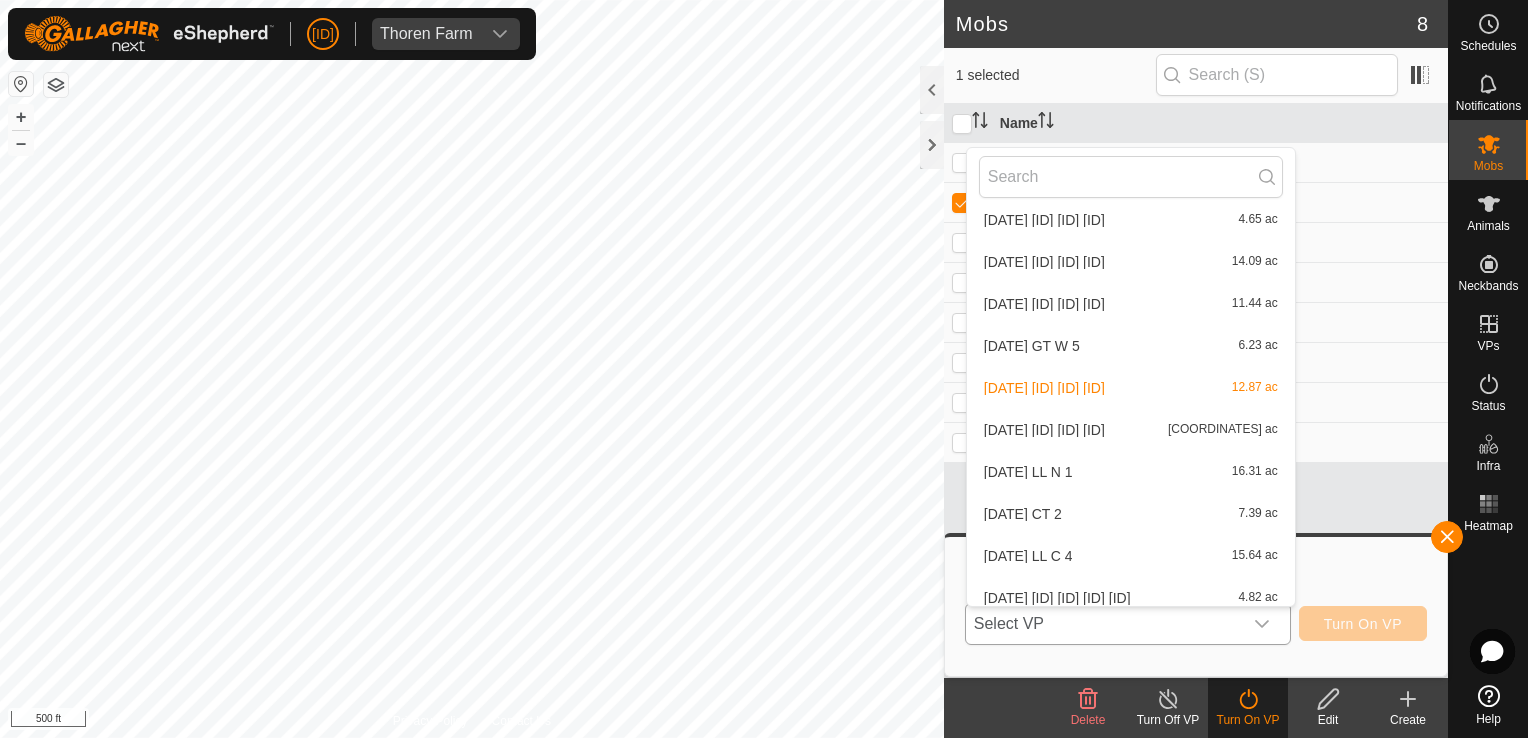 scroll, scrollTop: 526, scrollLeft: 0, axis: vertical 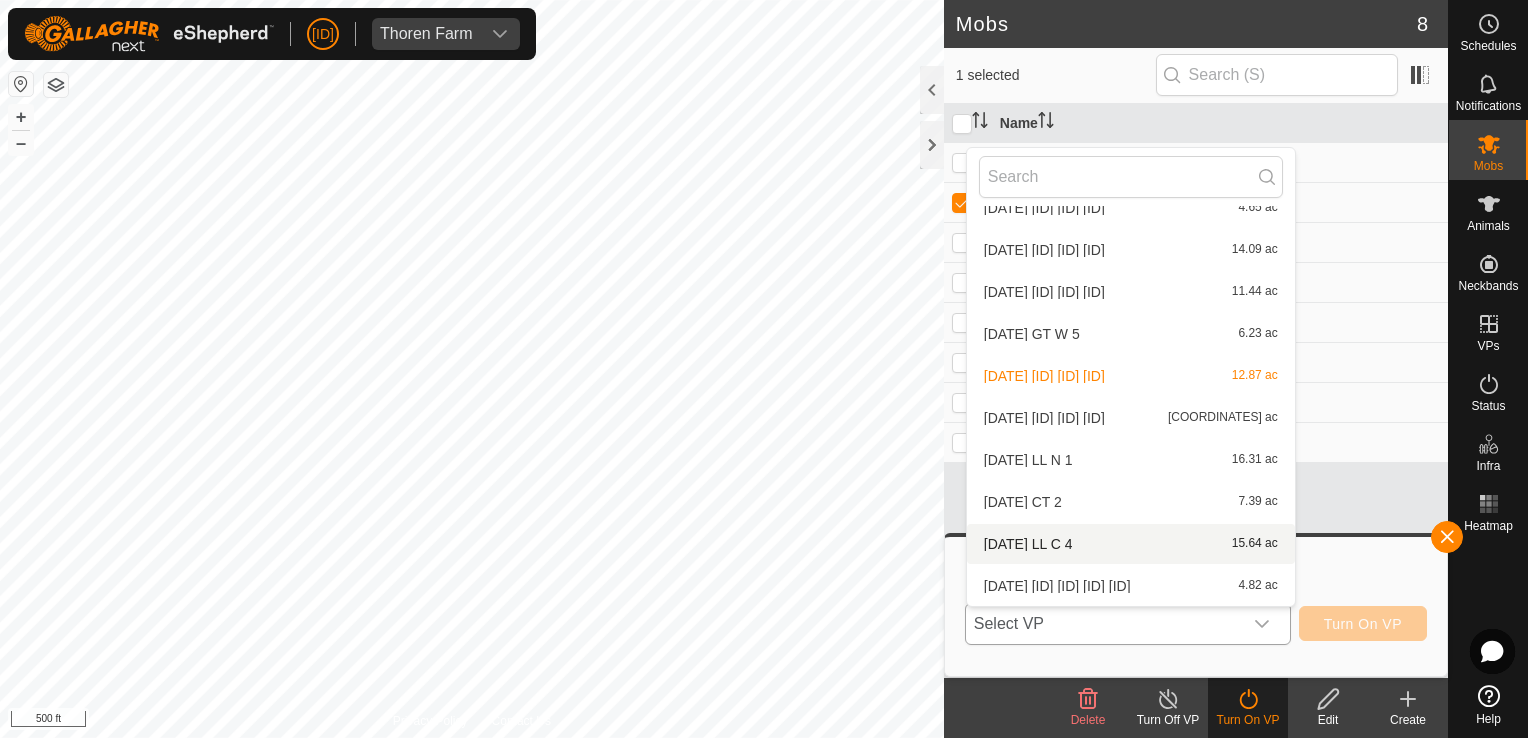 click on "[DATE]   [ID] [ID] [ID] [COORDINATES] ac" at bounding box center [1131, 544] 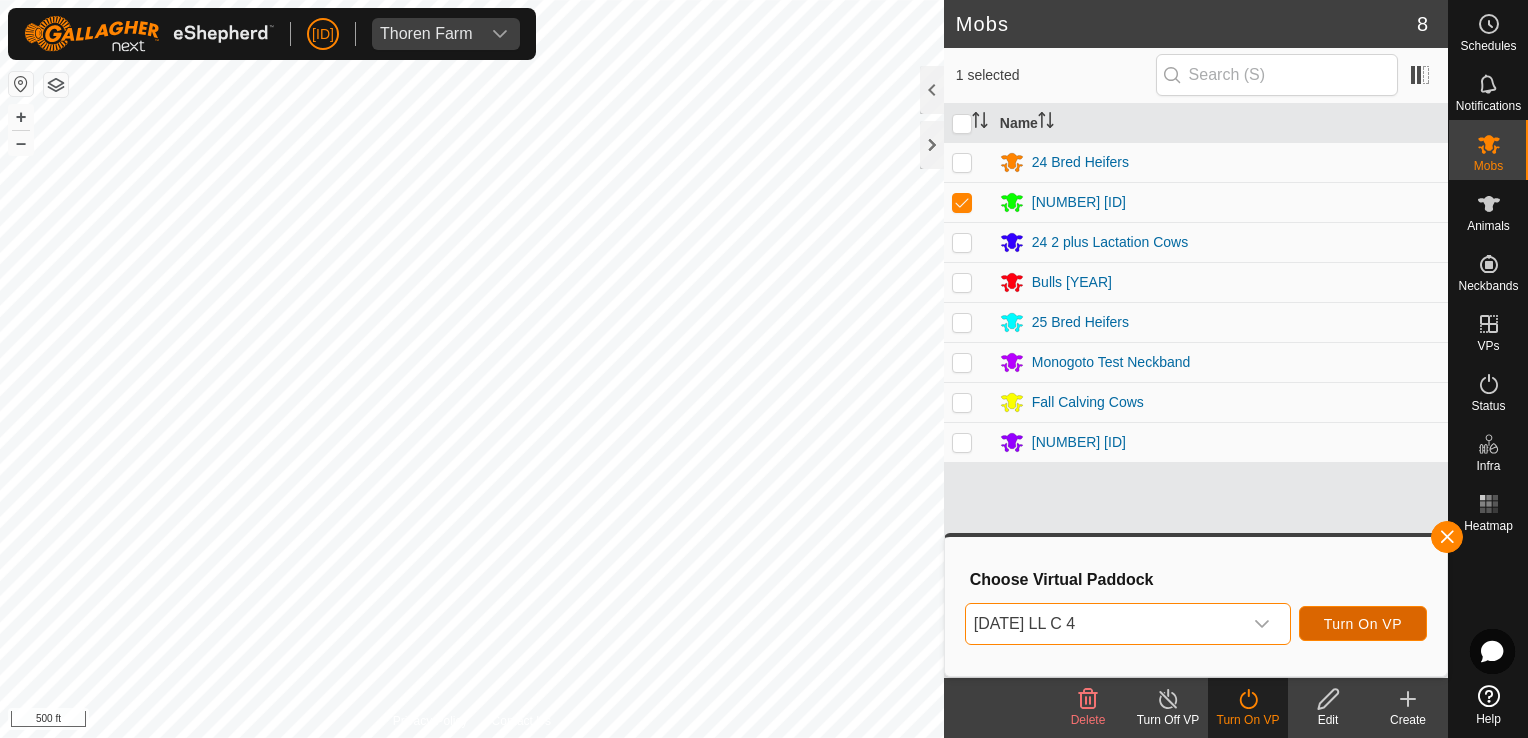 click on "Turn On VP" at bounding box center (1363, 624) 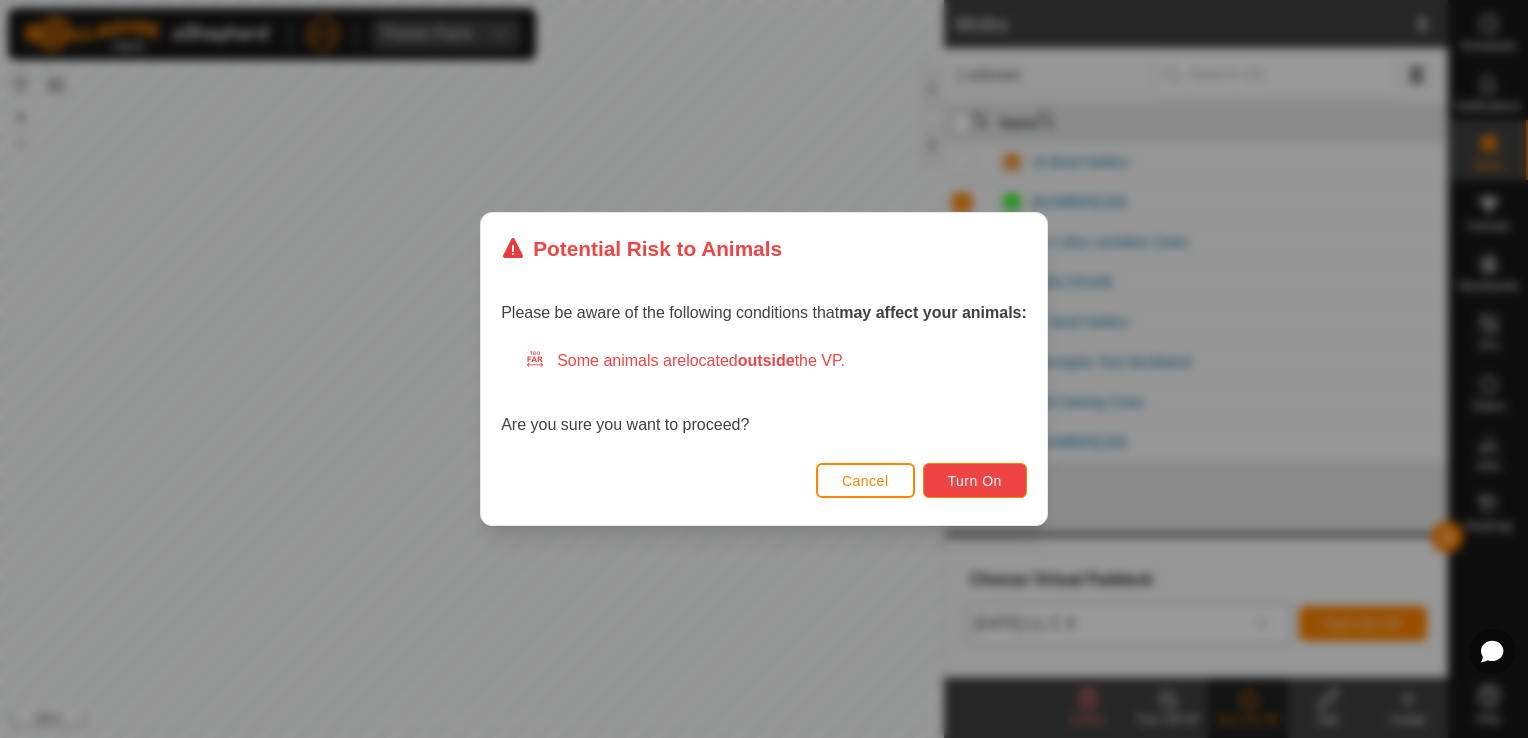 click on "Turn On" at bounding box center (975, 481) 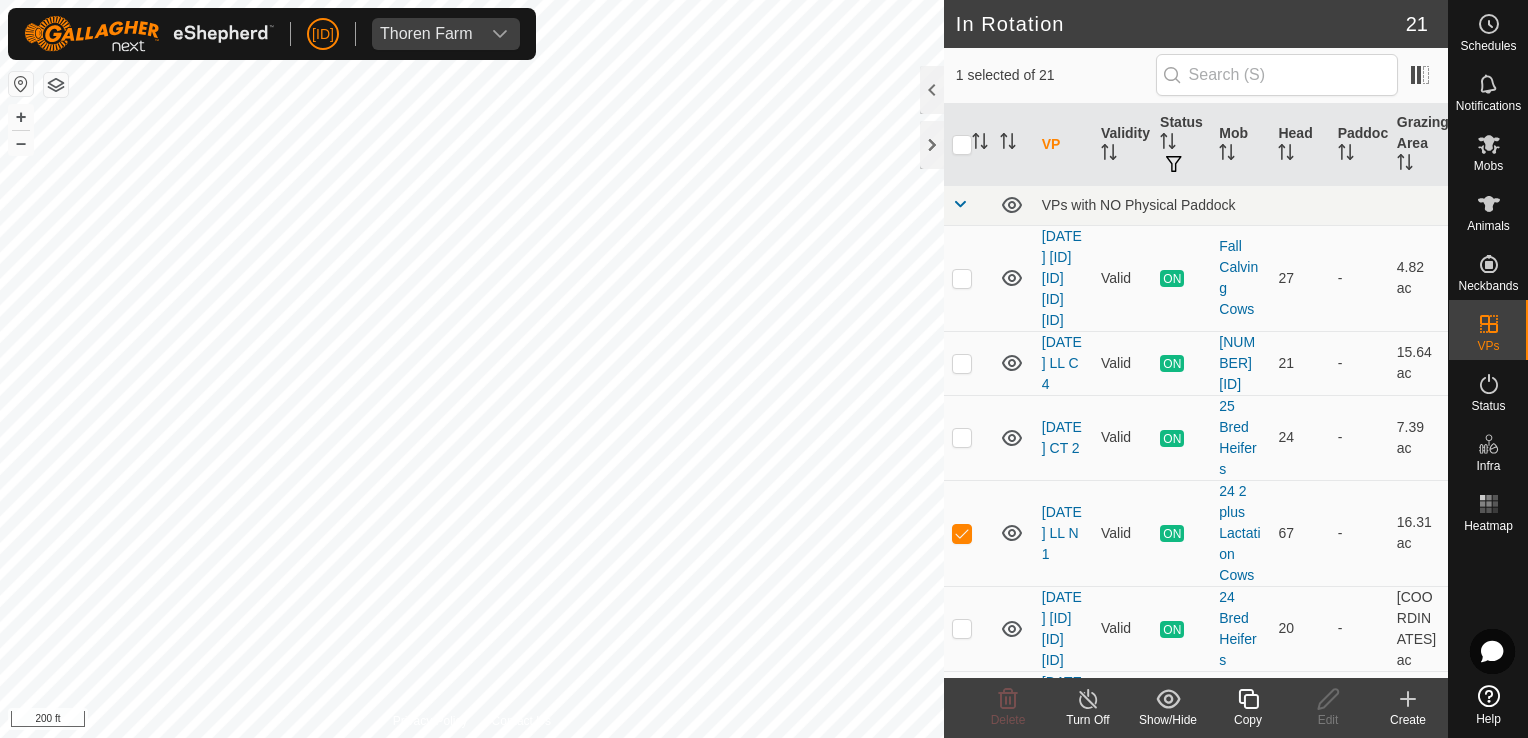 click 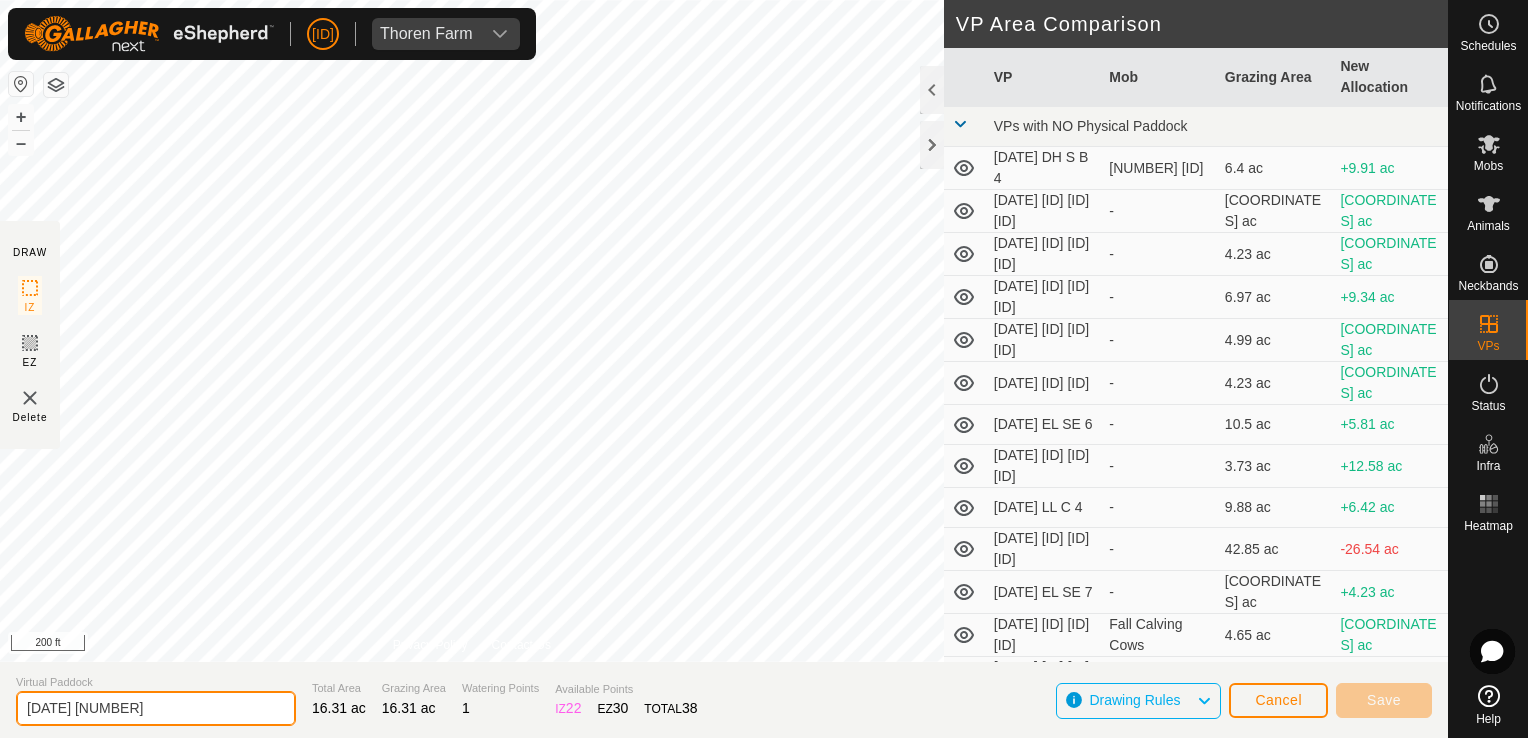 click on "[DATE] [NUMBER]" 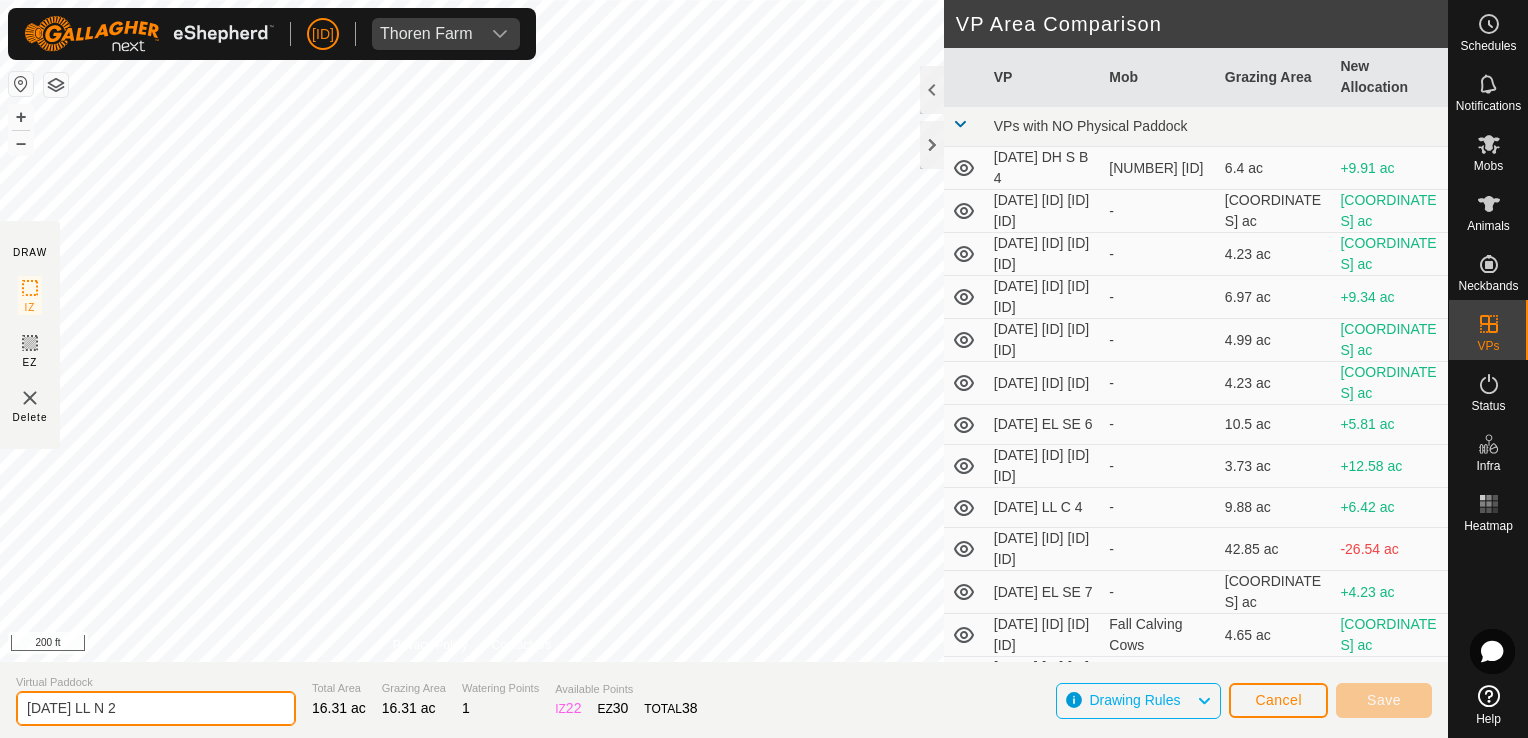 type on "[DATE] LL N 2" 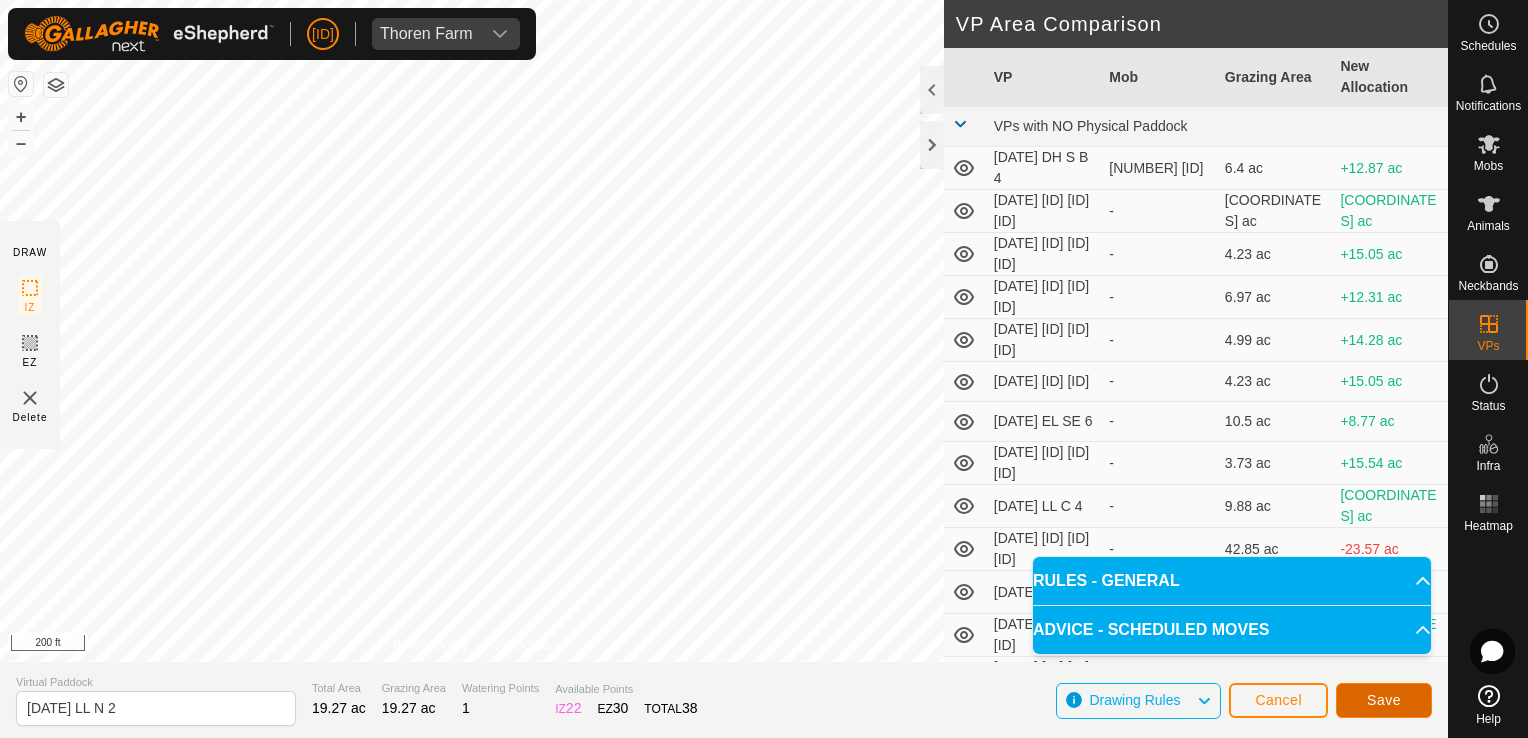 click on "Save" 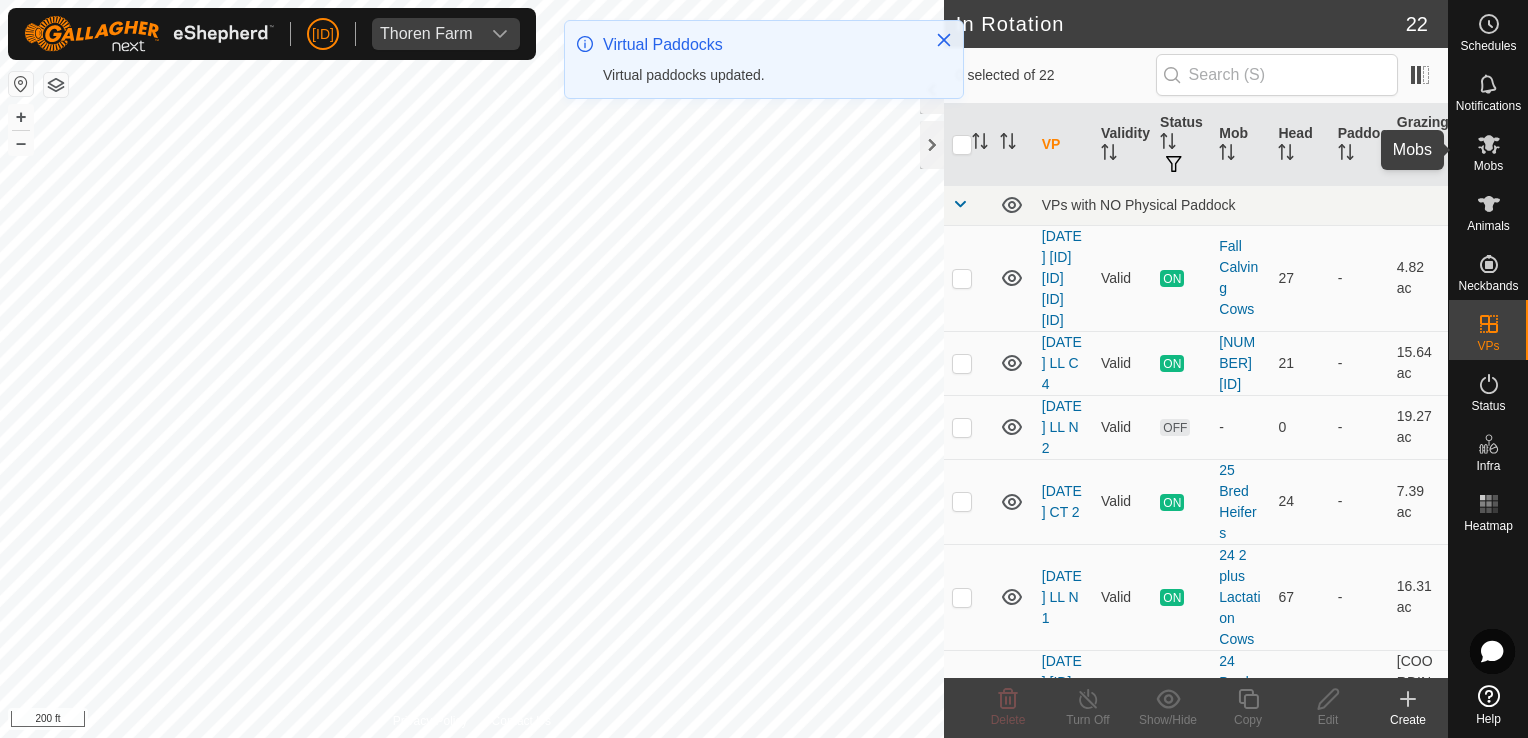 click 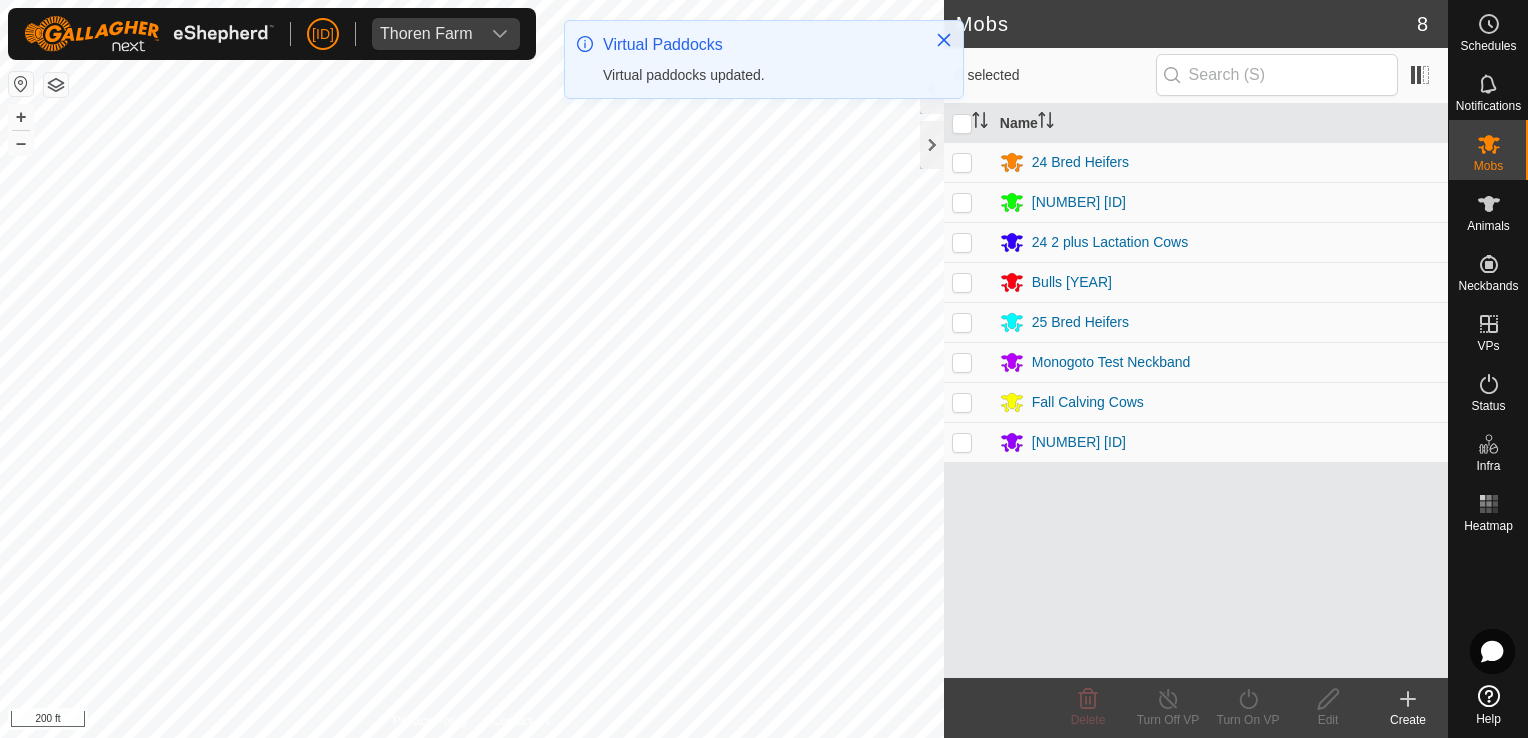 click at bounding box center [962, 242] 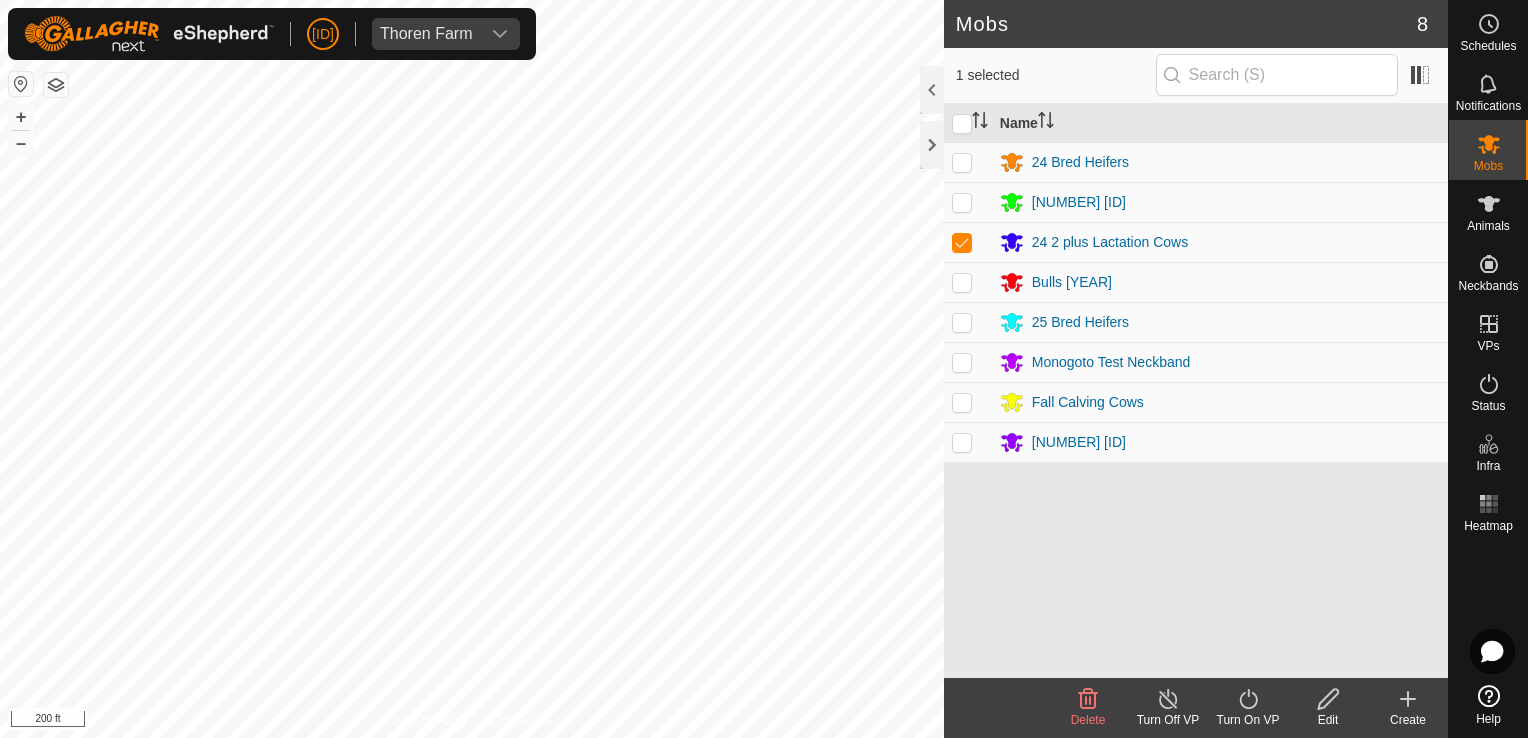 click 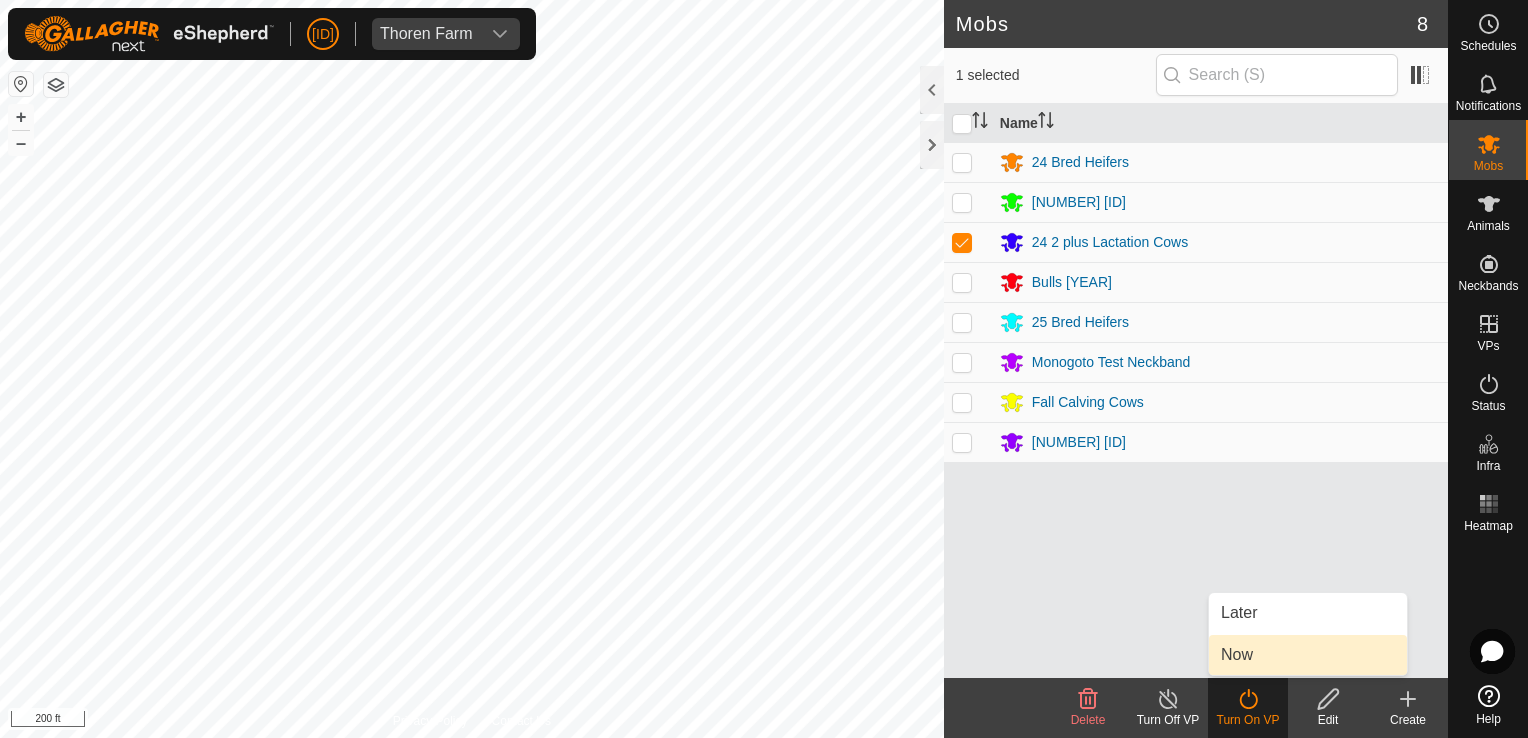 click on "Now" at bounding box center [1308, 655] 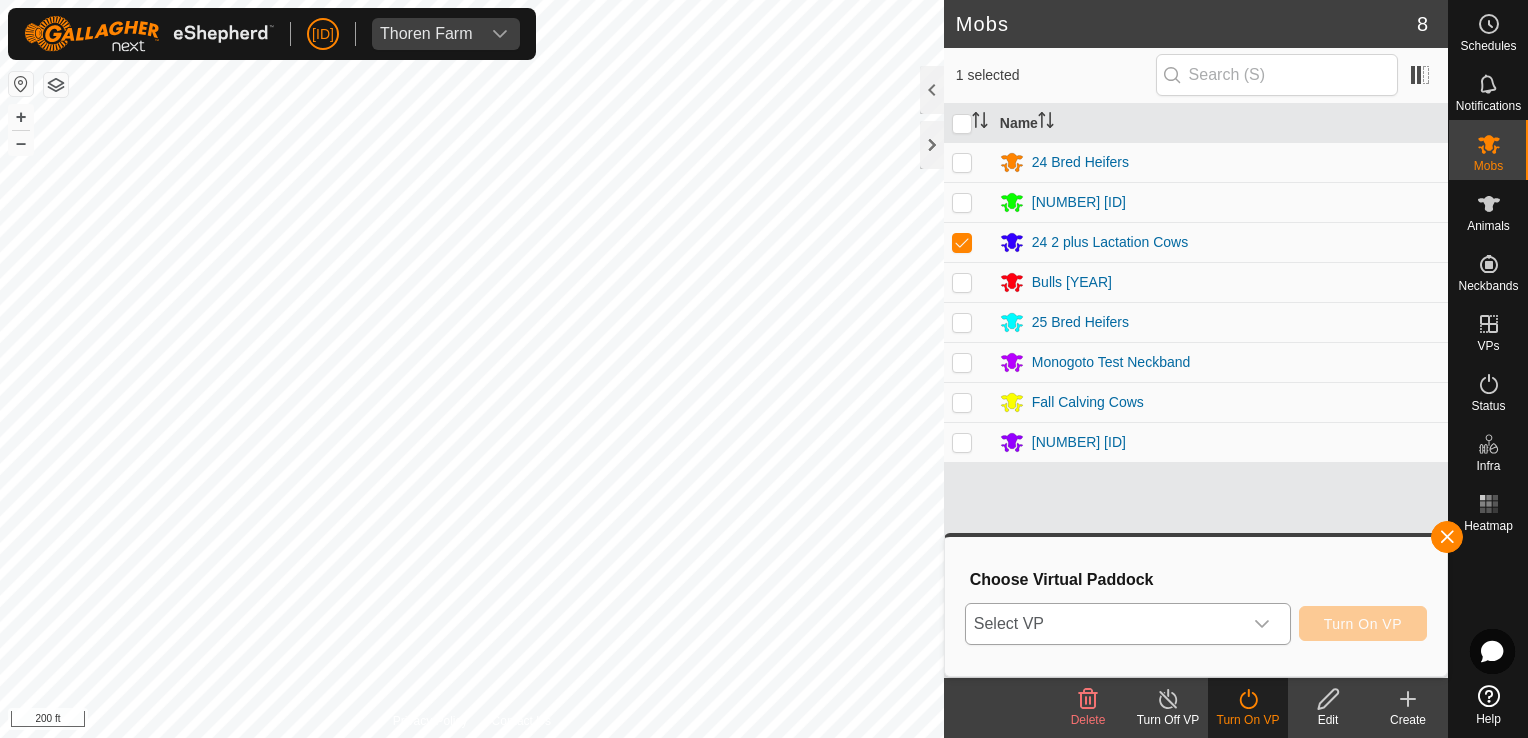 click 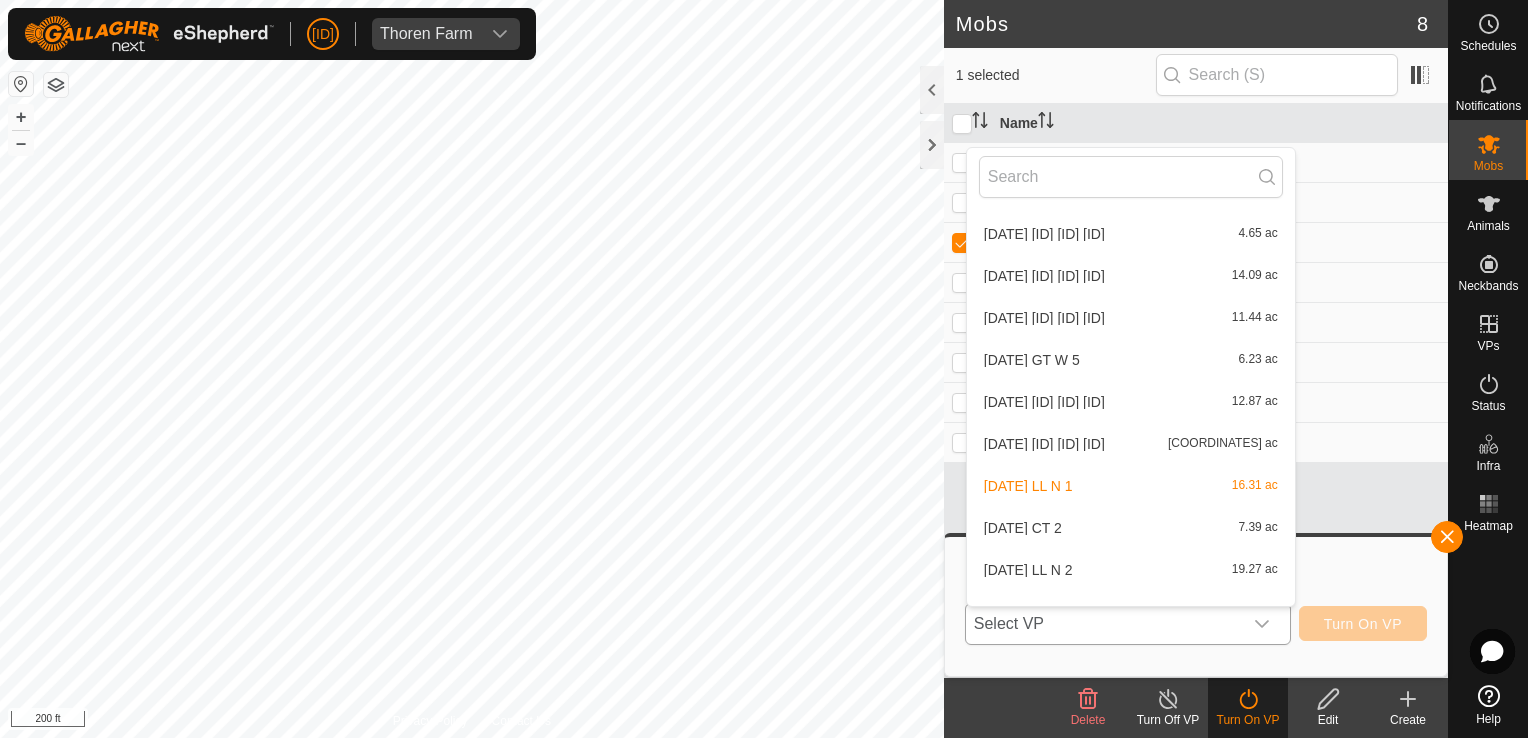 scroll, scrollTop: 568, scrollLeft: 0, axis: vertical 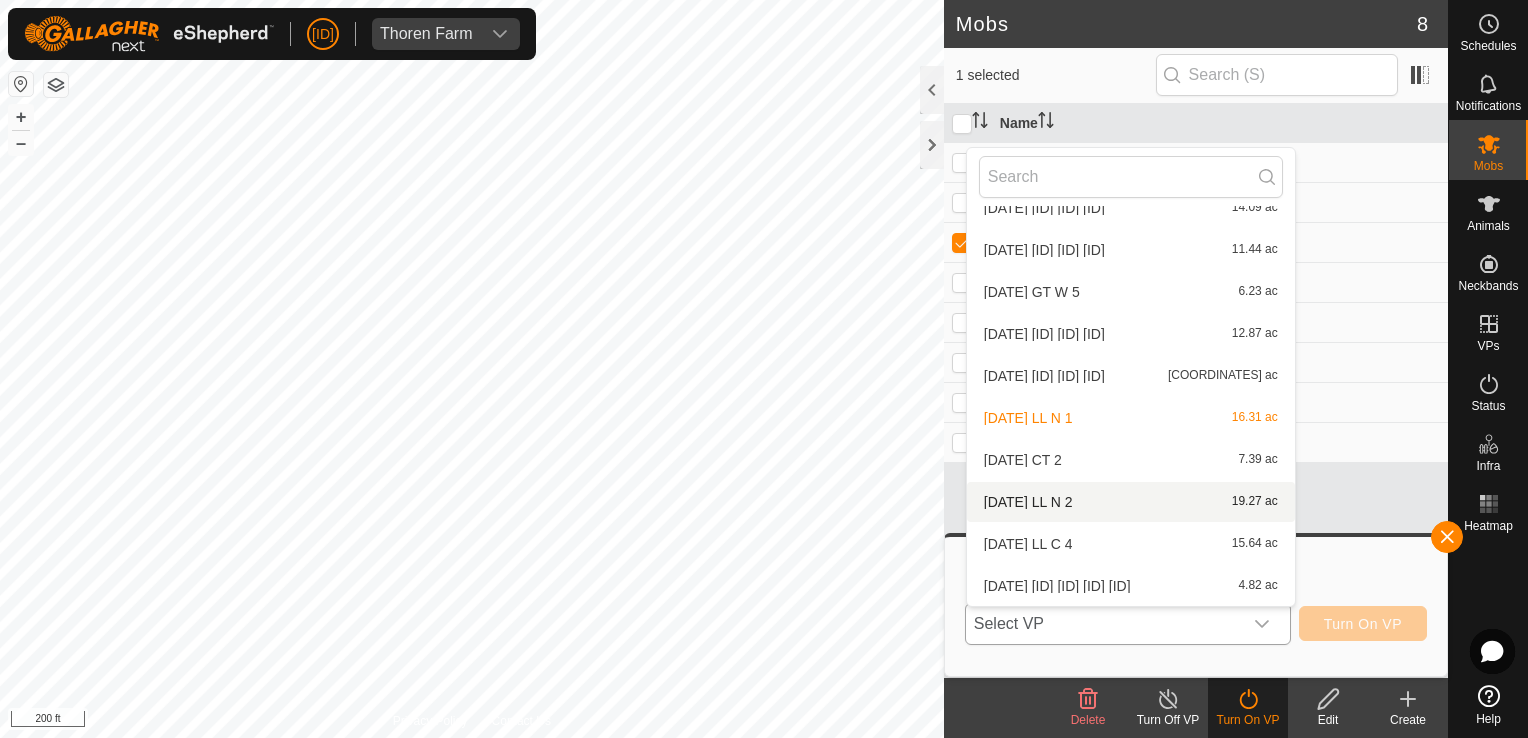click on "[DATE]   [ID]  [ID] [ID] [COORDINATES] ac" at bounding box center [1131, 502] 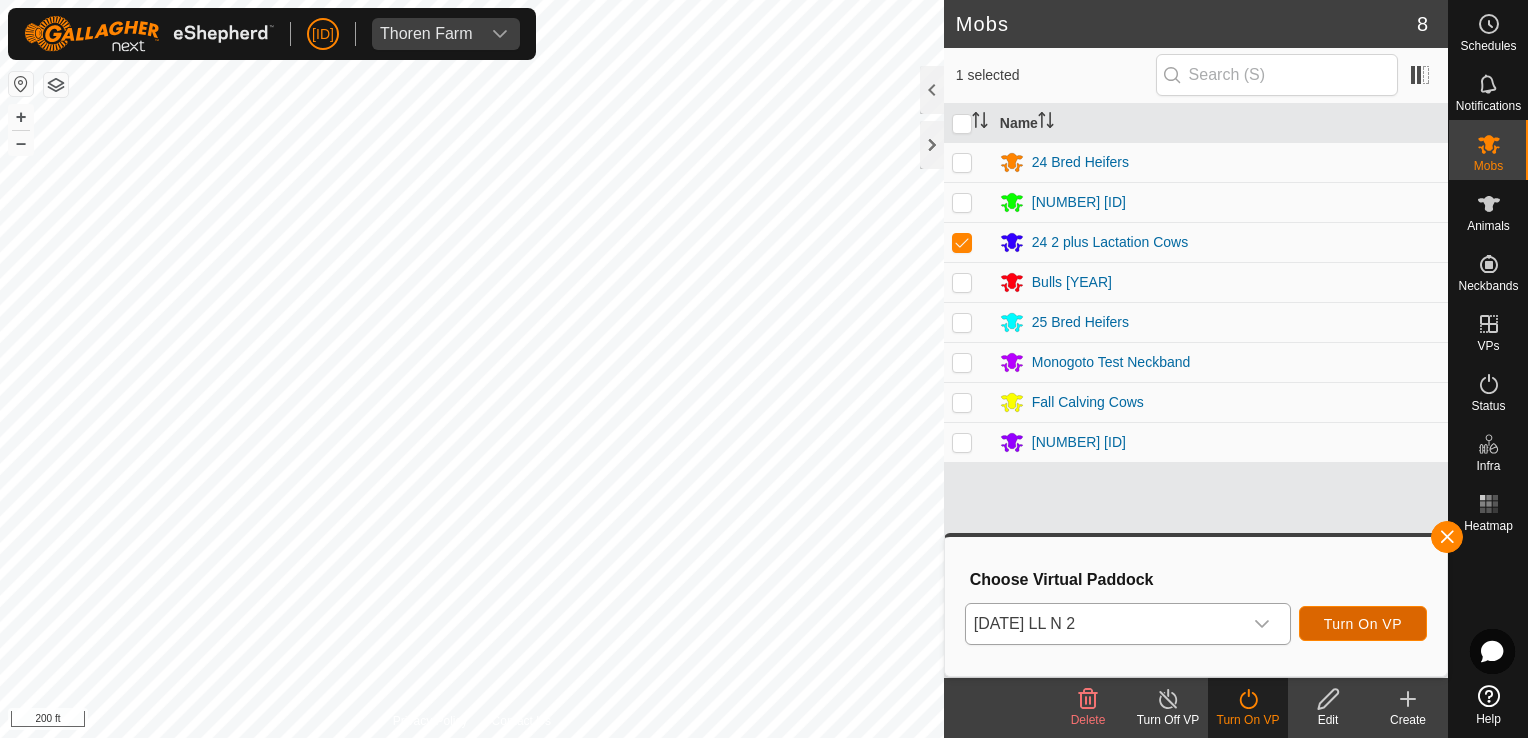 click on "Turn On VP" at bounding box center [1363, 624] 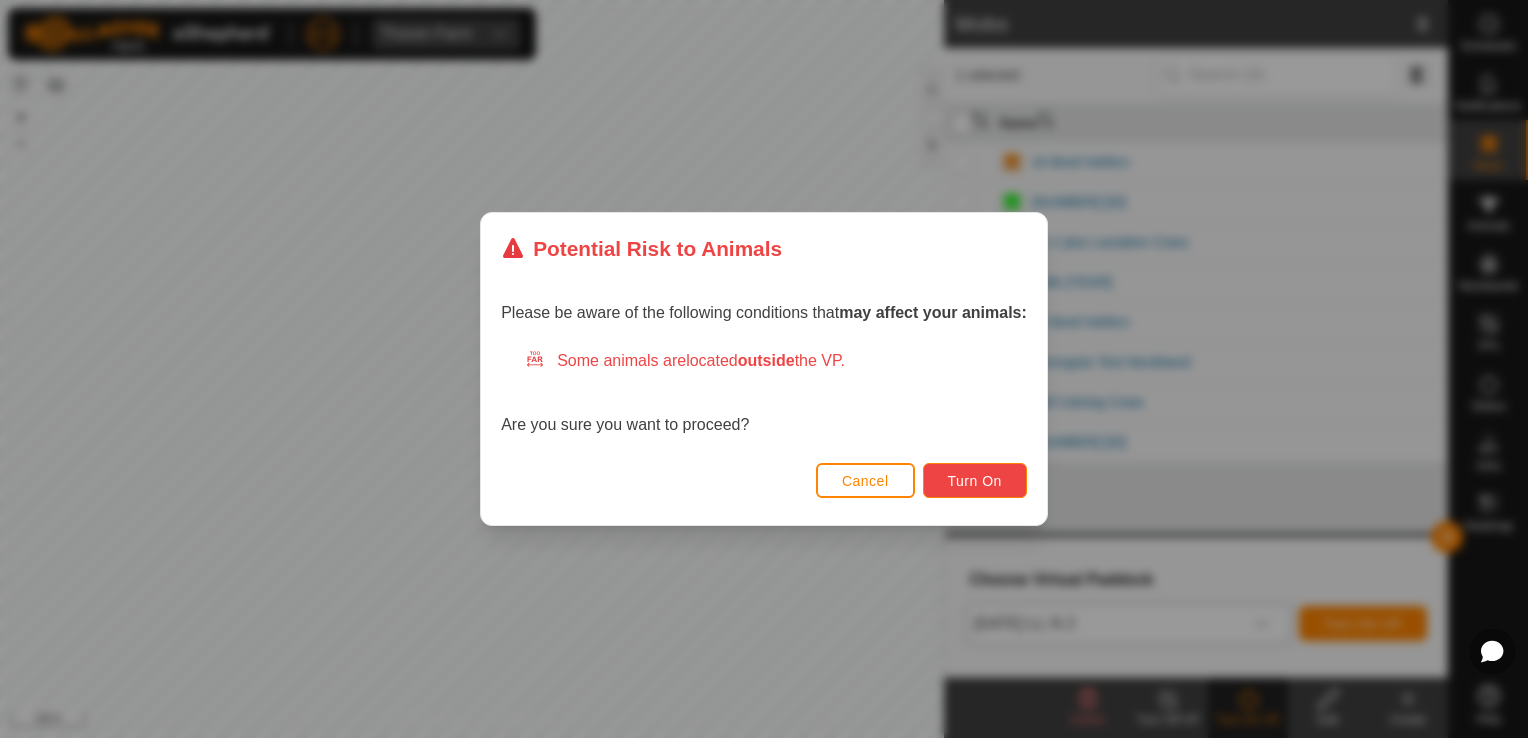 click on "Turn On" at bounding box center [975, 481] 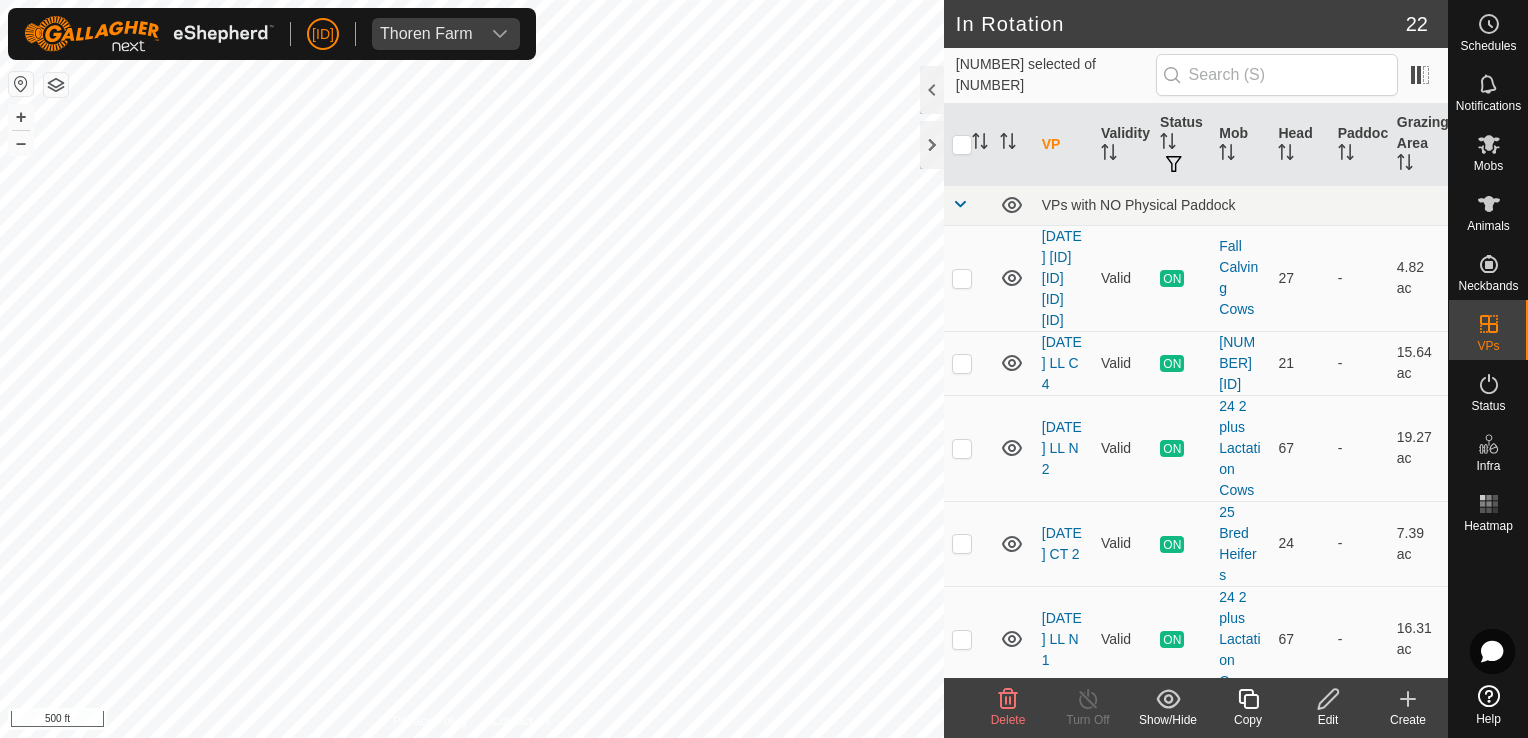 click 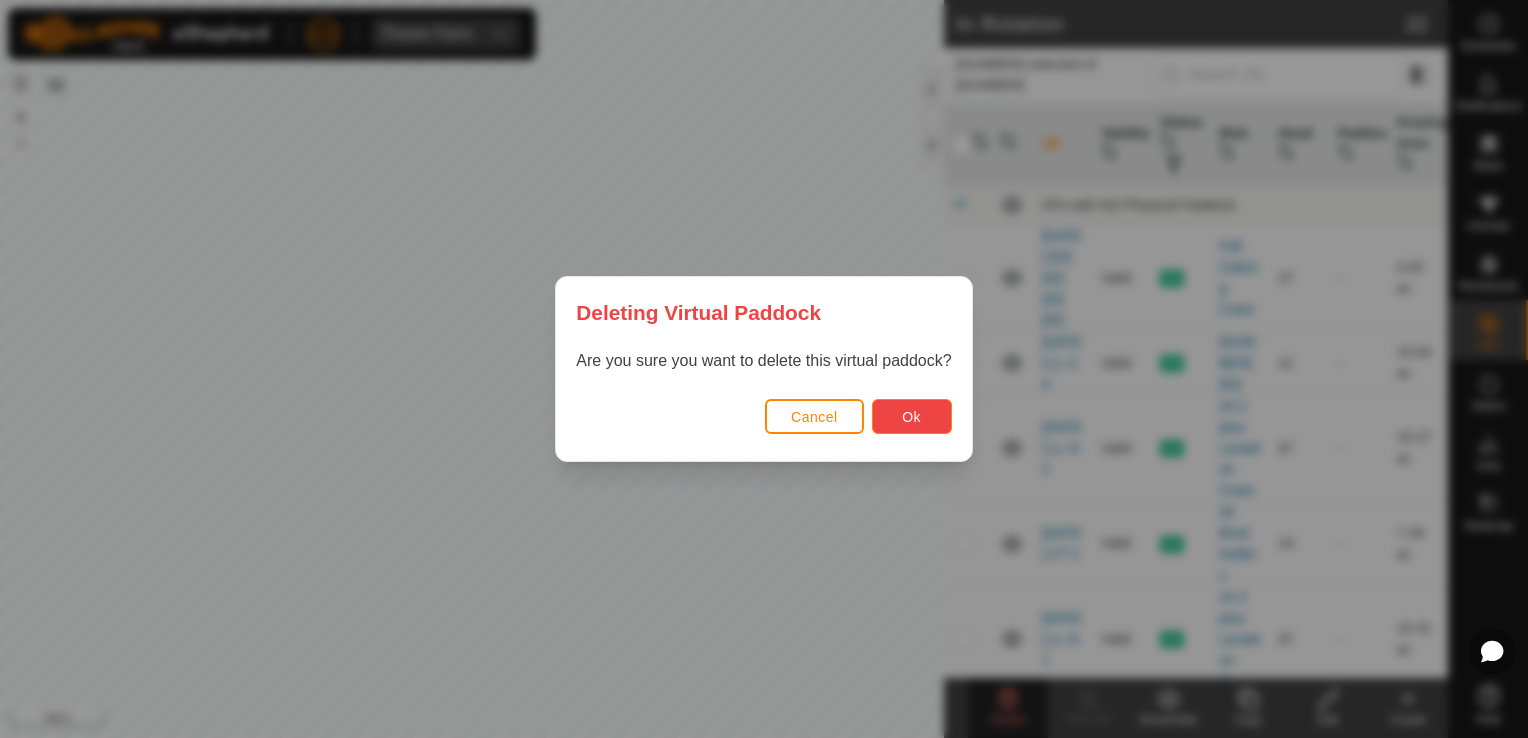 click on "Ok" at bounding box center [912, 416] 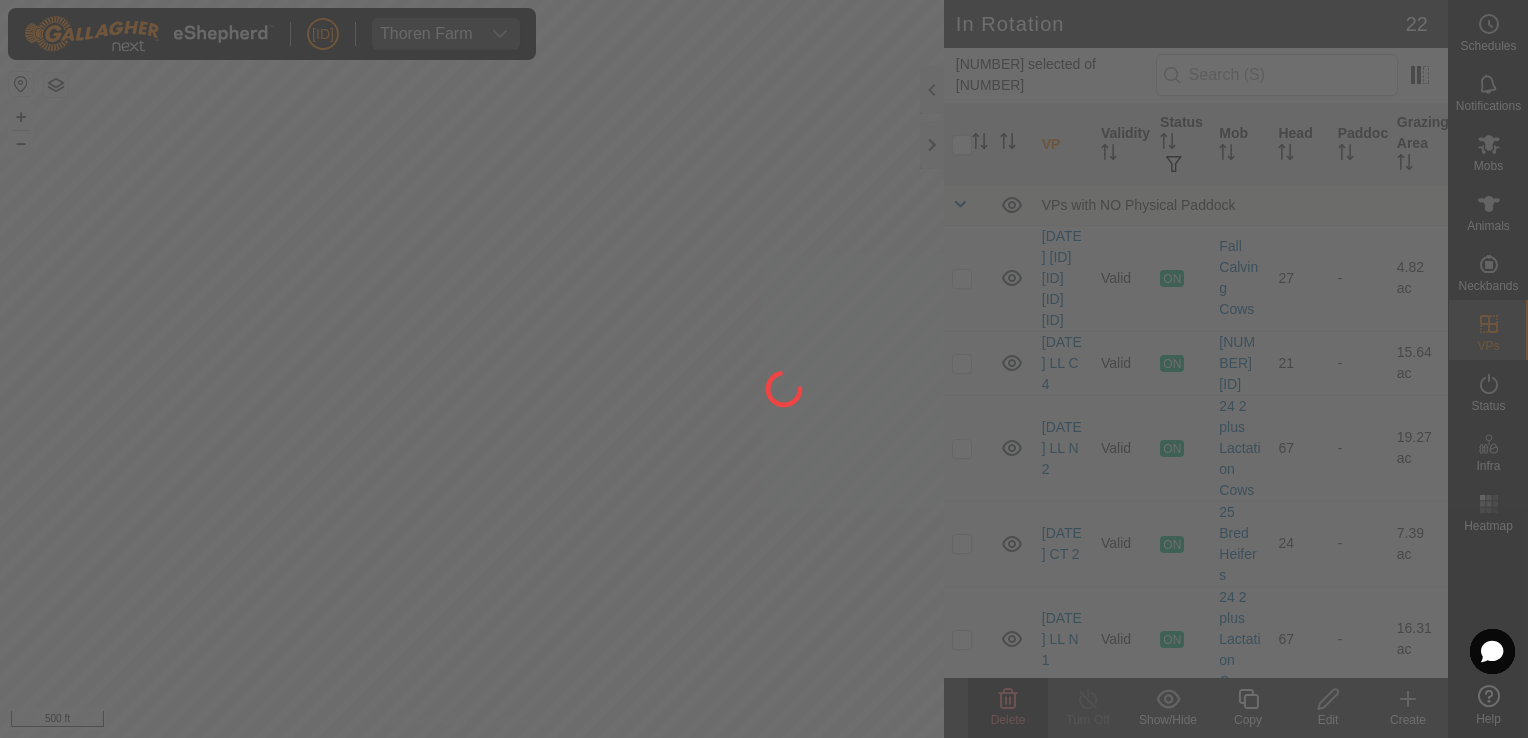 checkbox on "false" 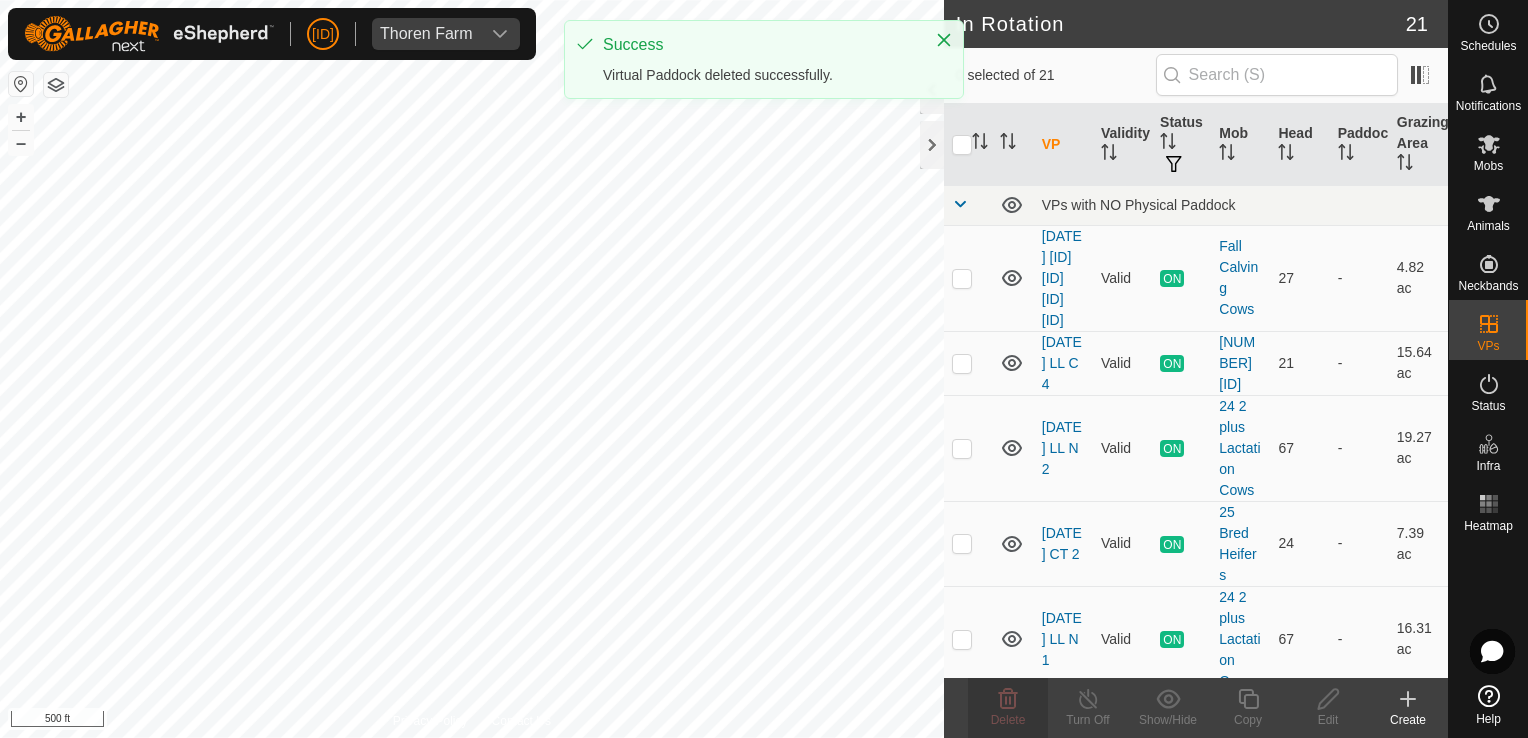 checkbox on "true" 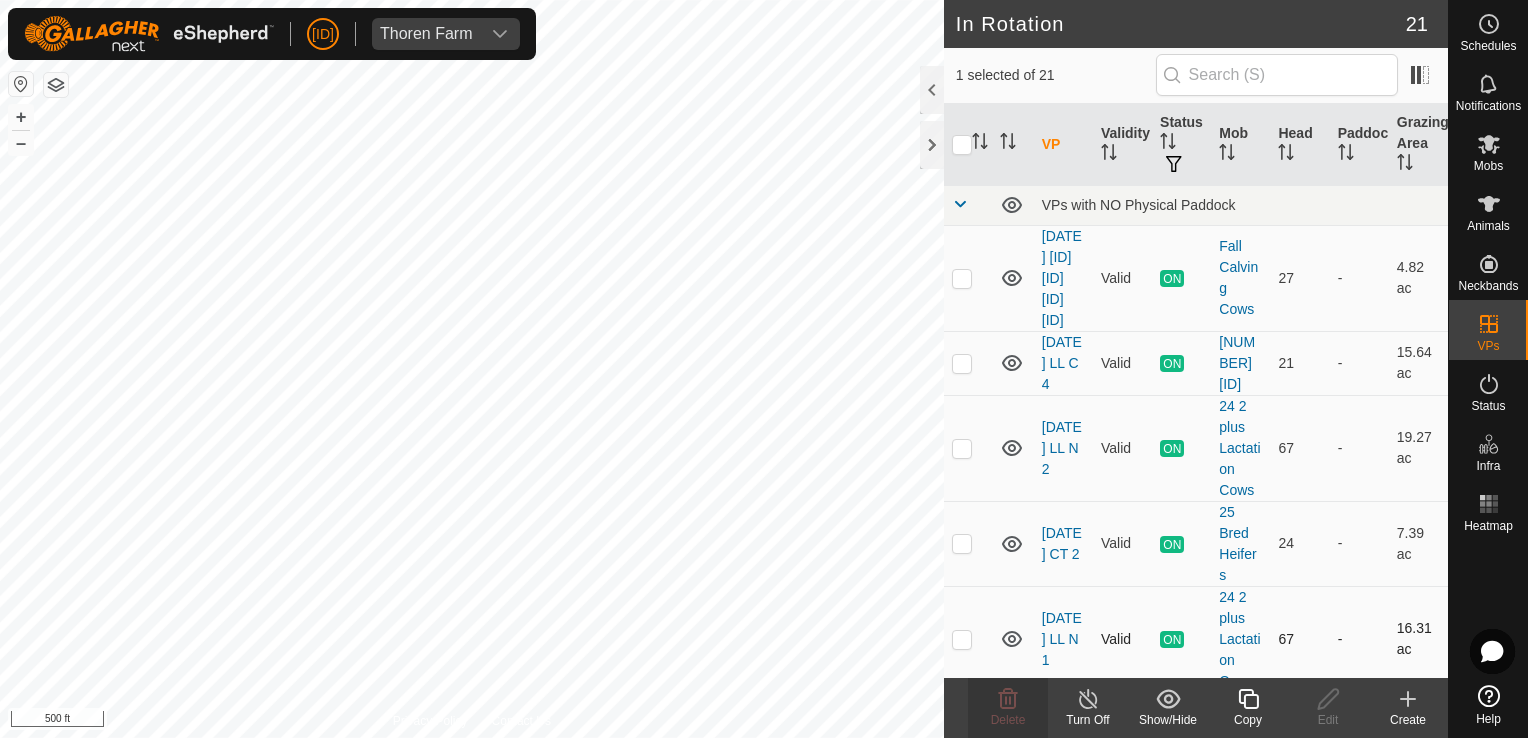 checkbox on "true" 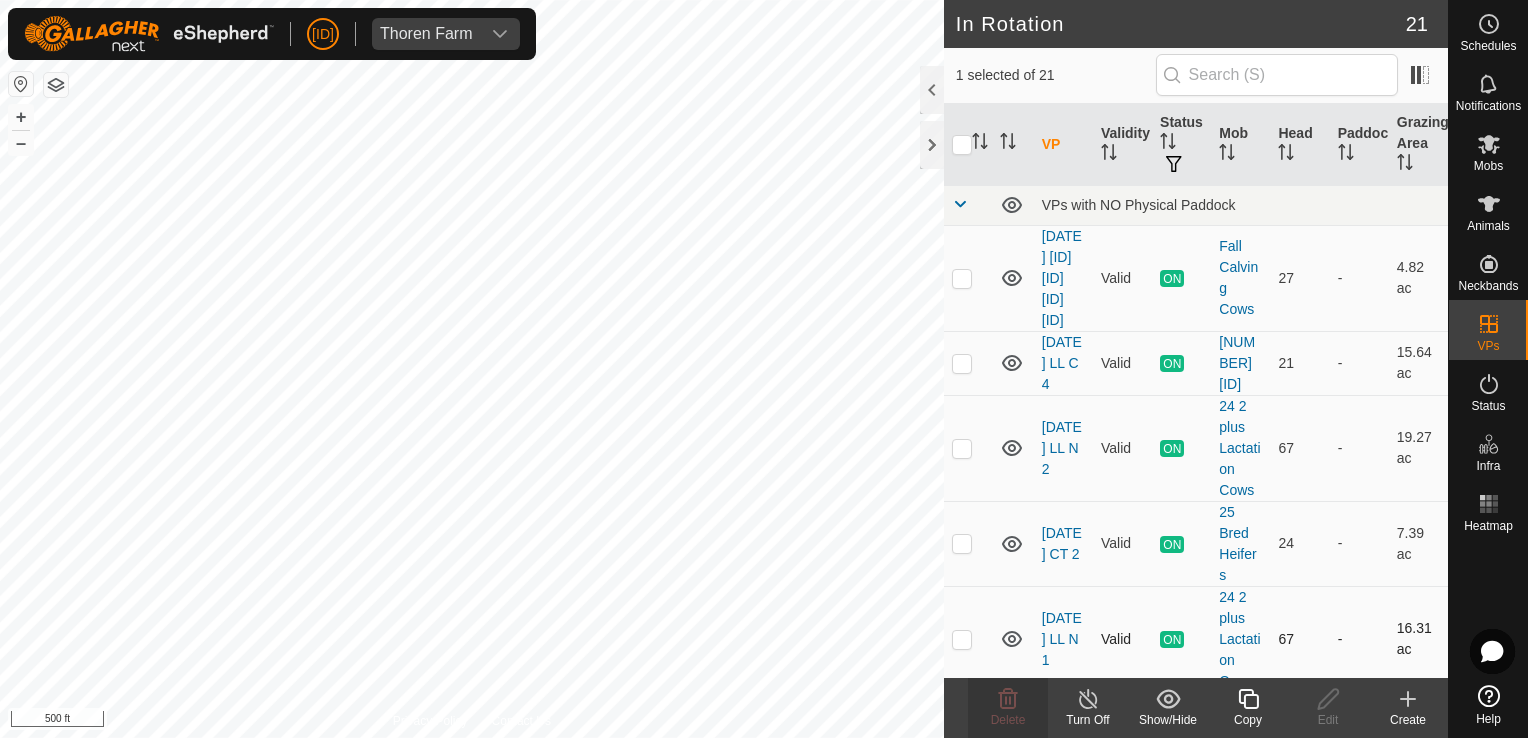 checkbox on "false" 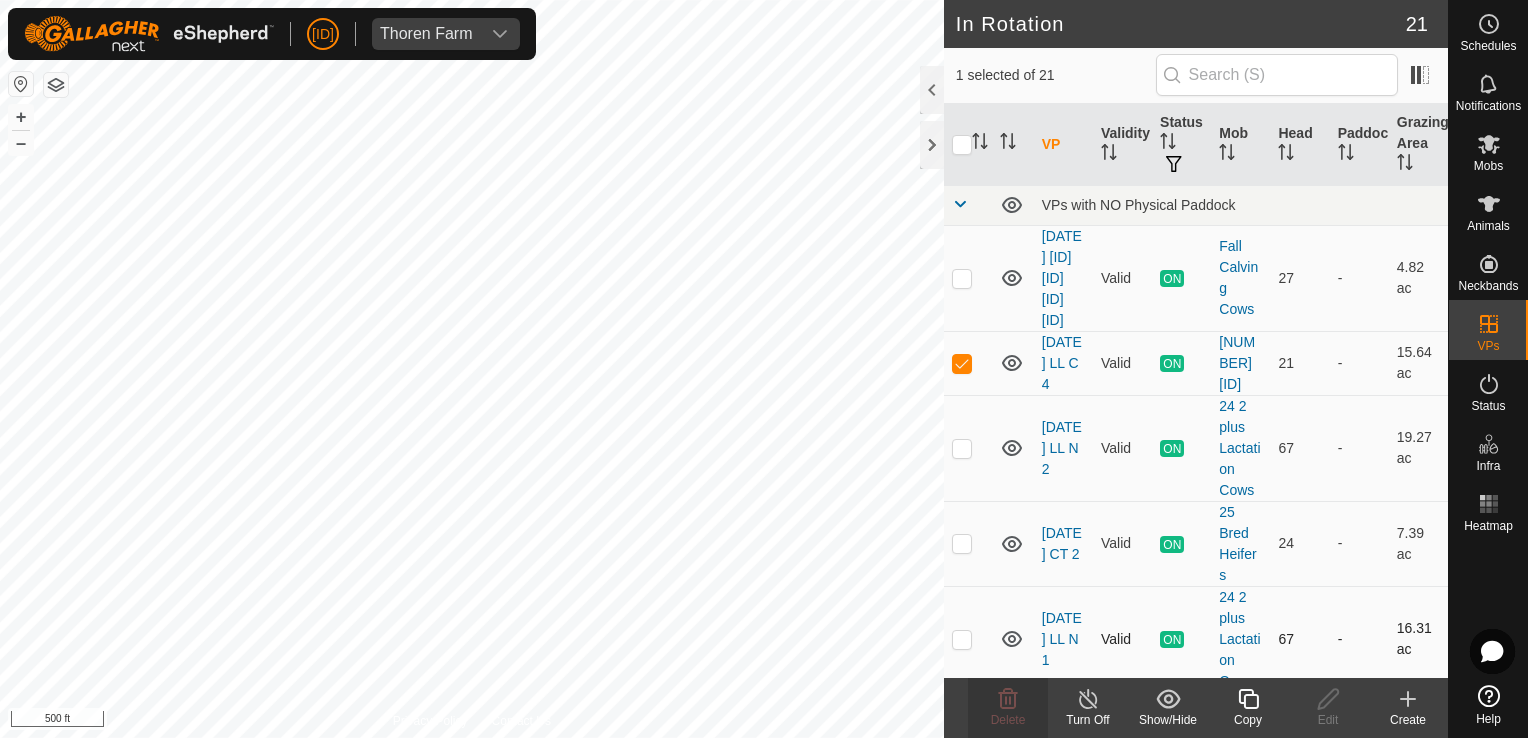 checkbox on "false" 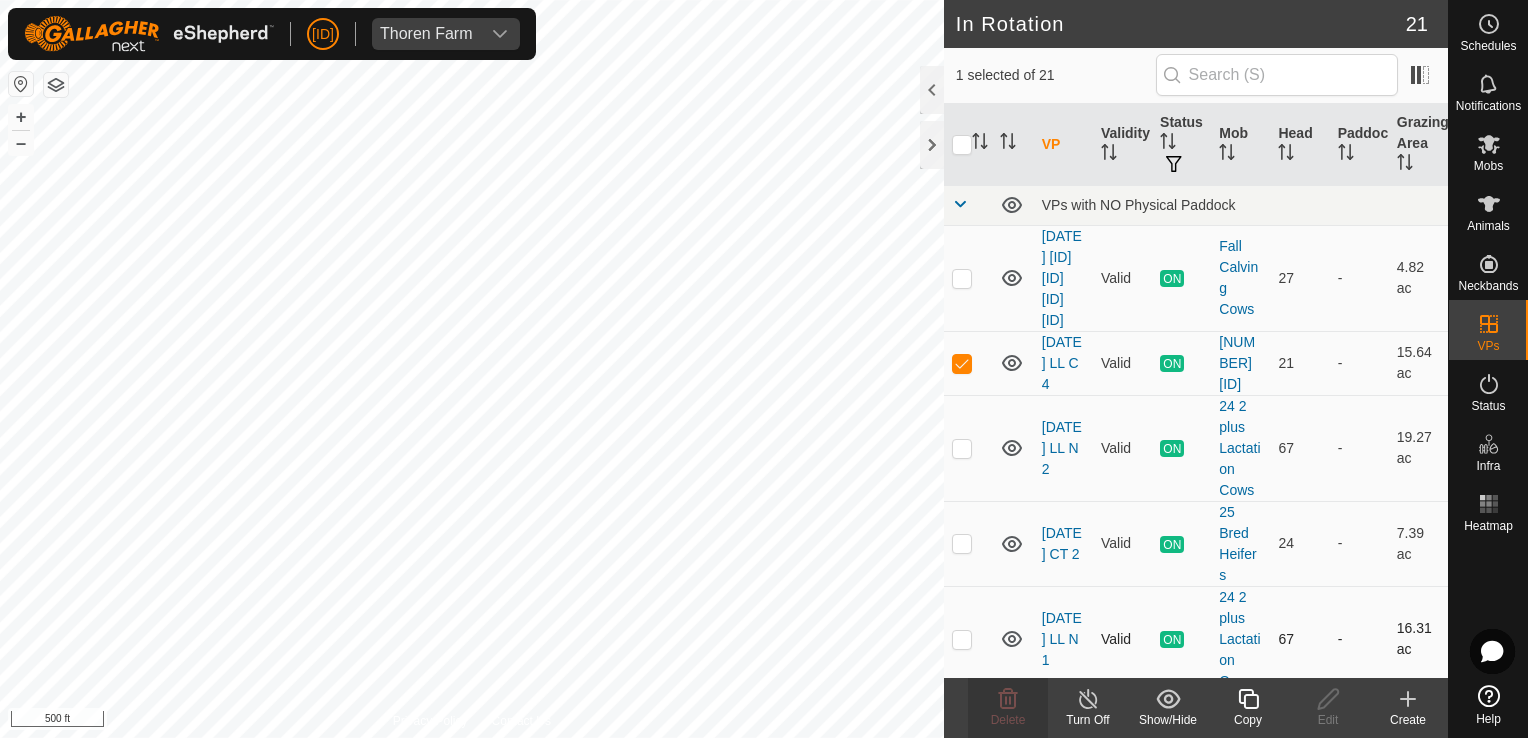 checkbox on "true" 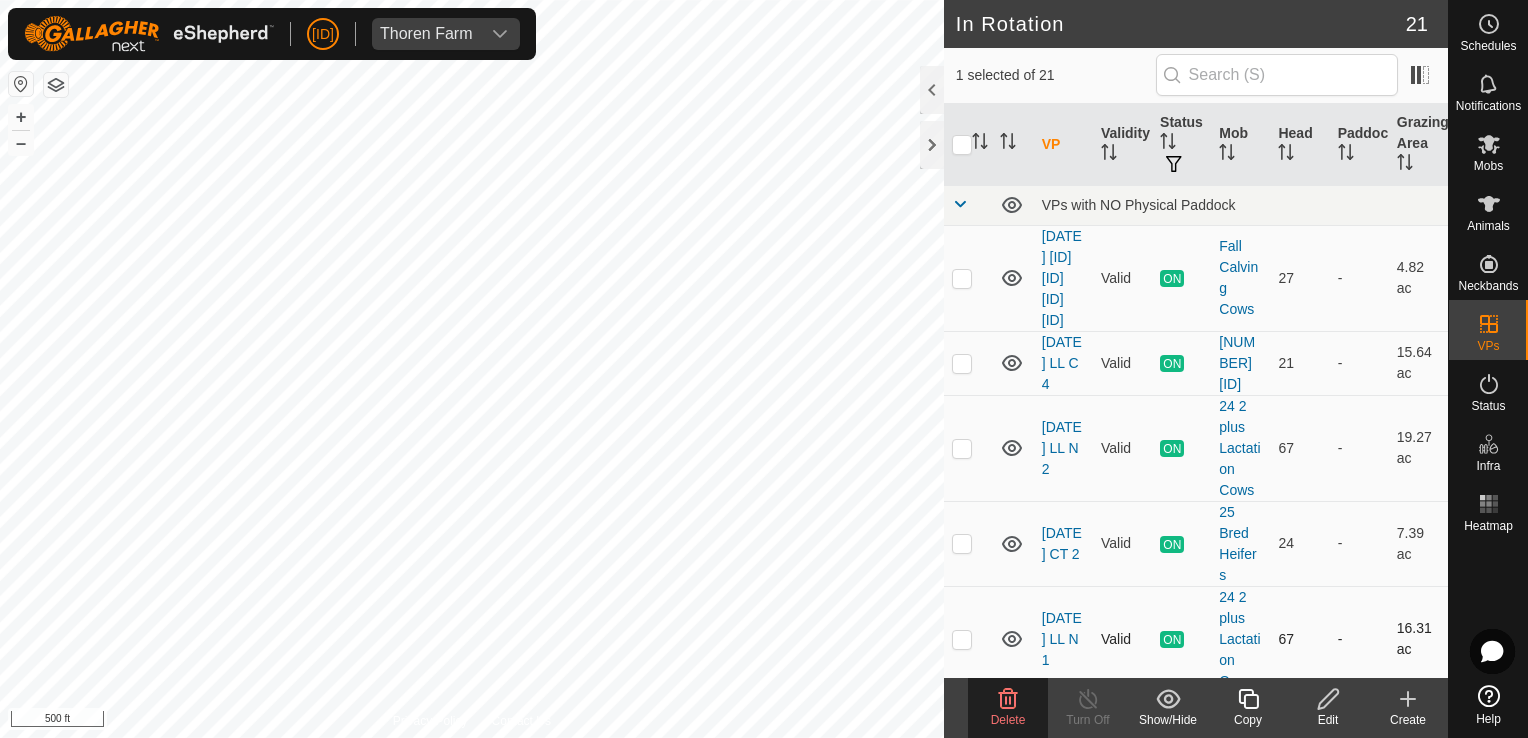 checkbox on "true" 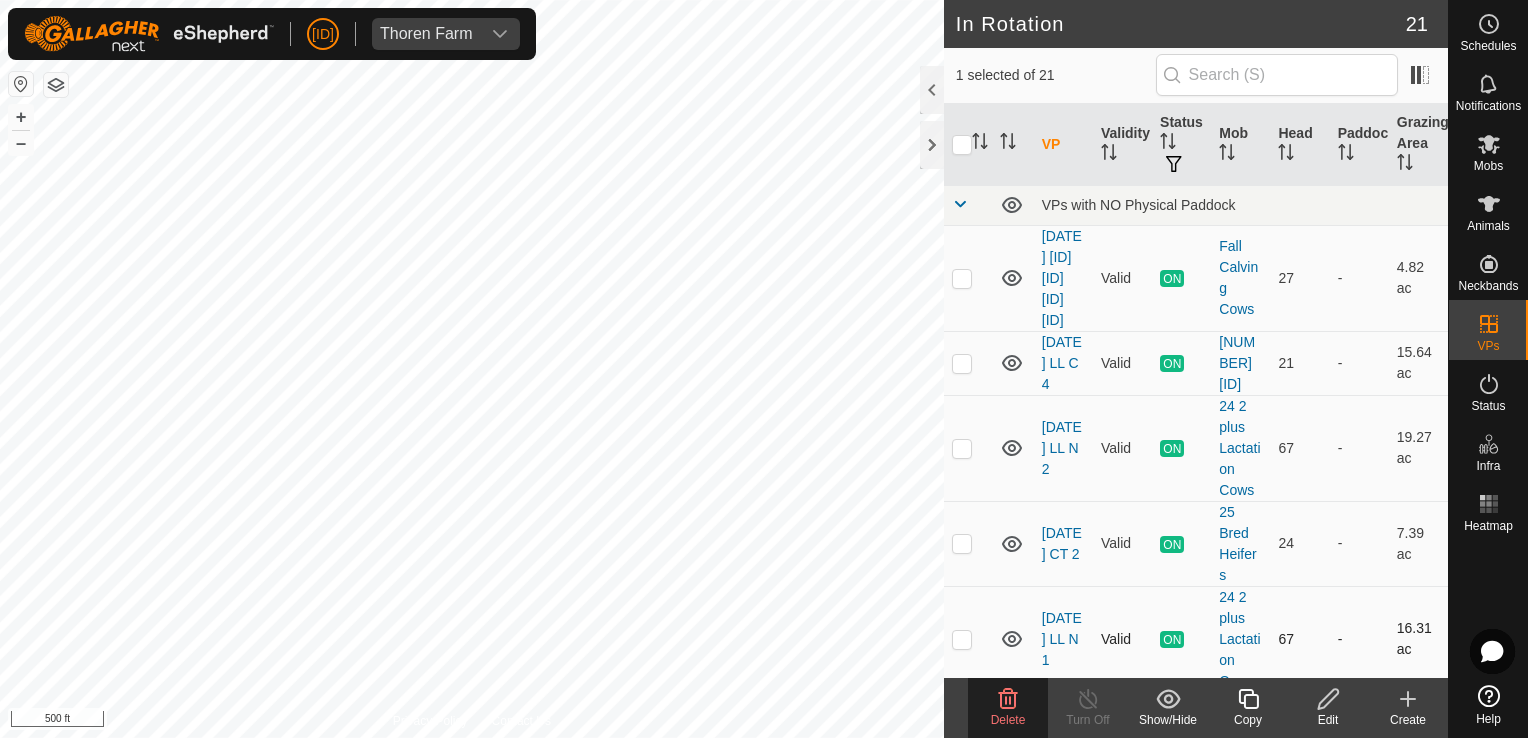 checkbox on "false" 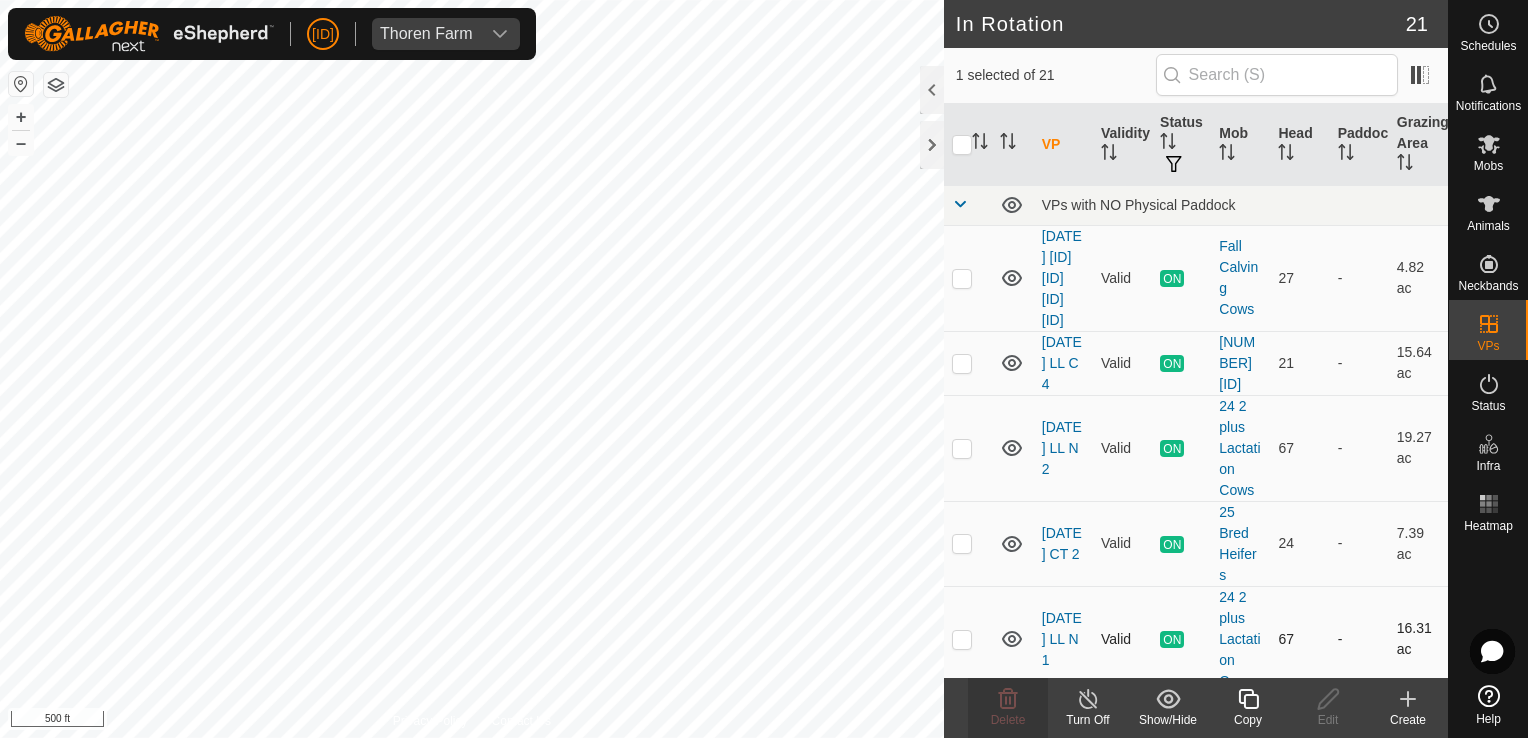 checkbox on "true" 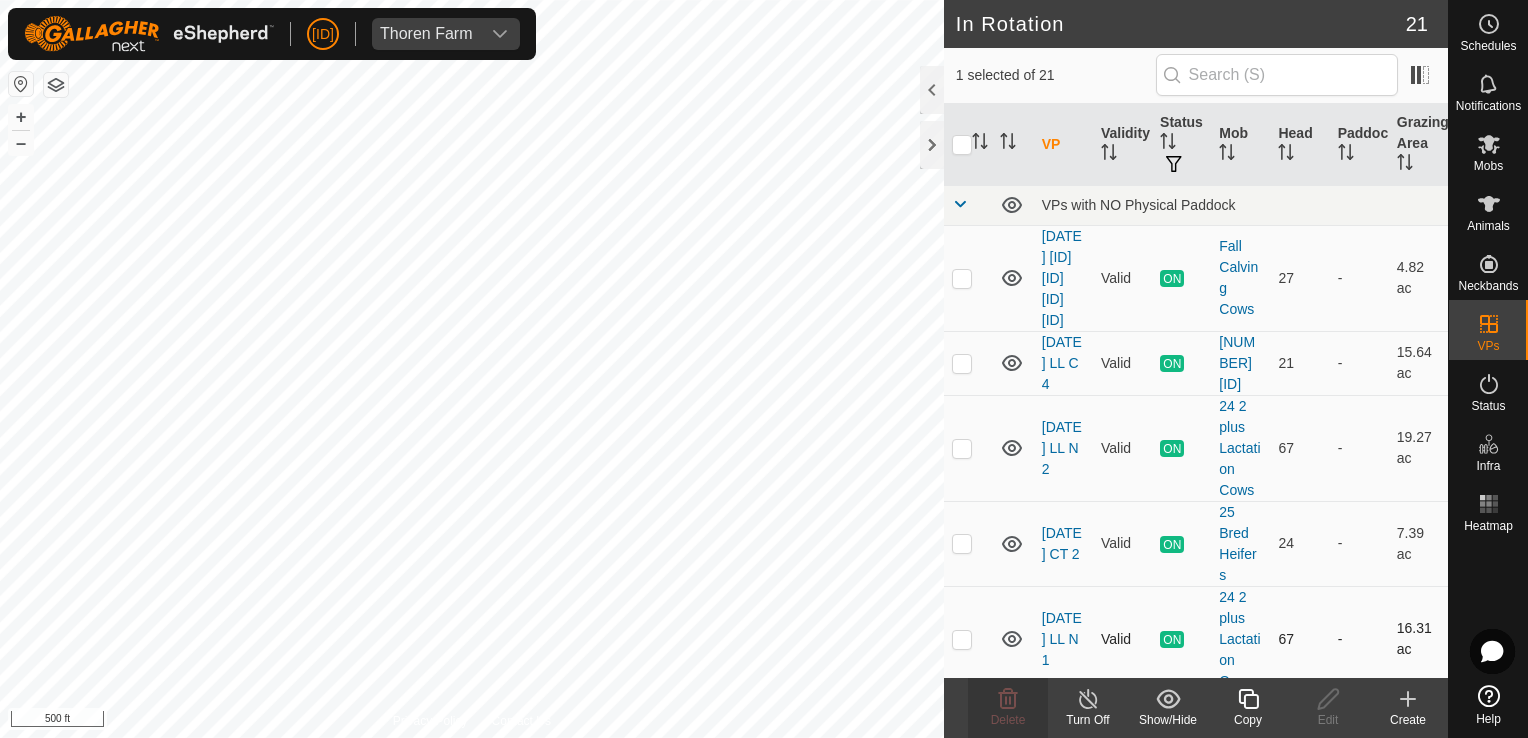 checkbox on "false" 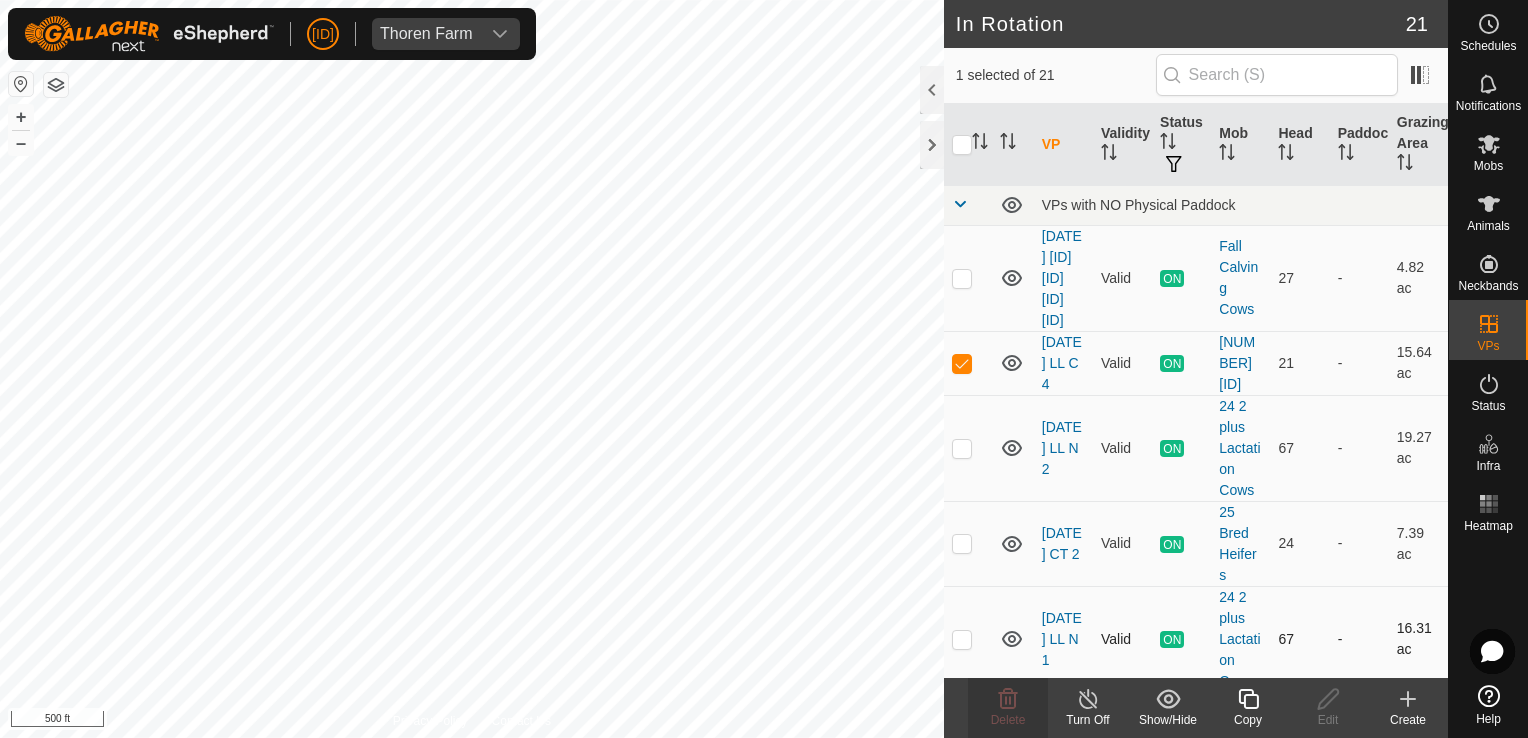checkbox on "false" 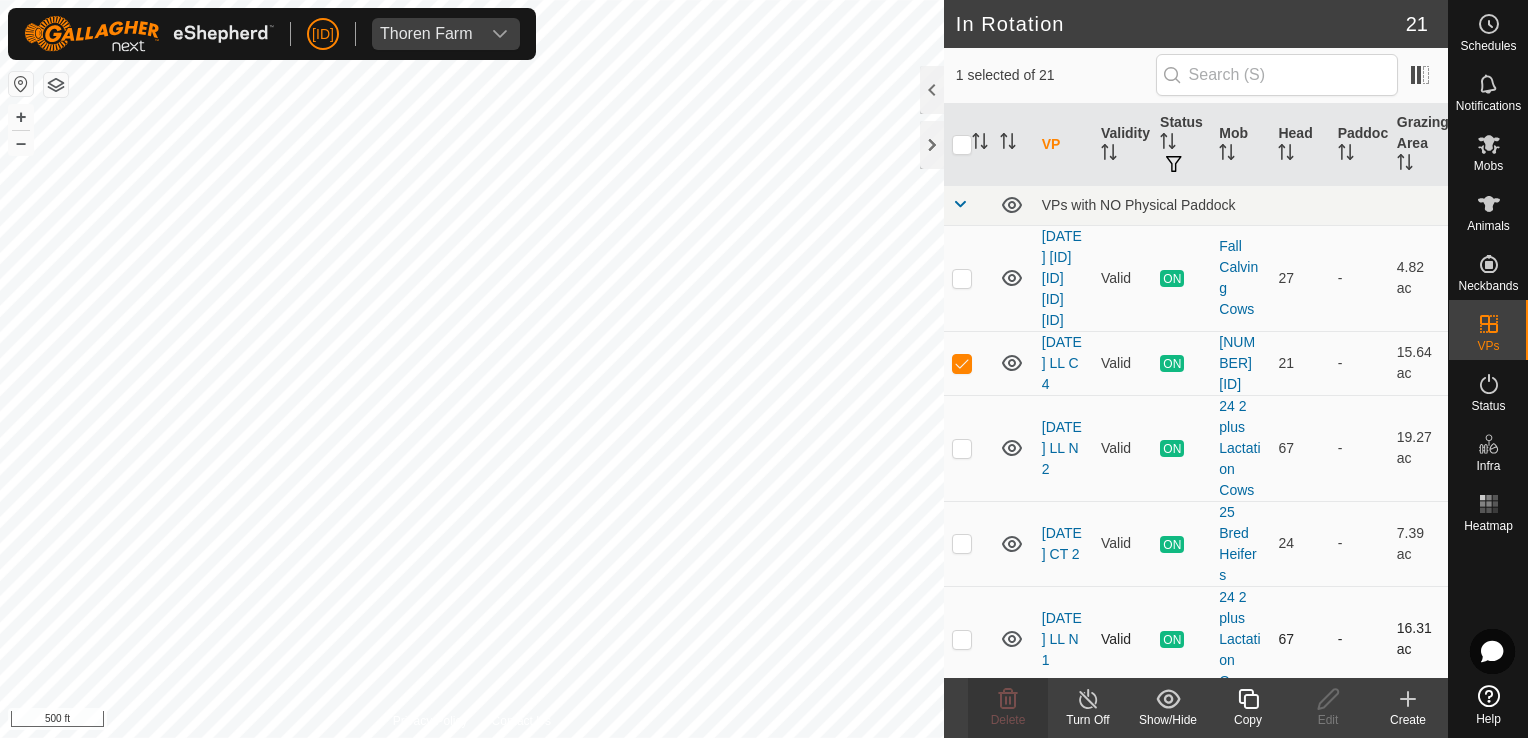 checkbox on "true" 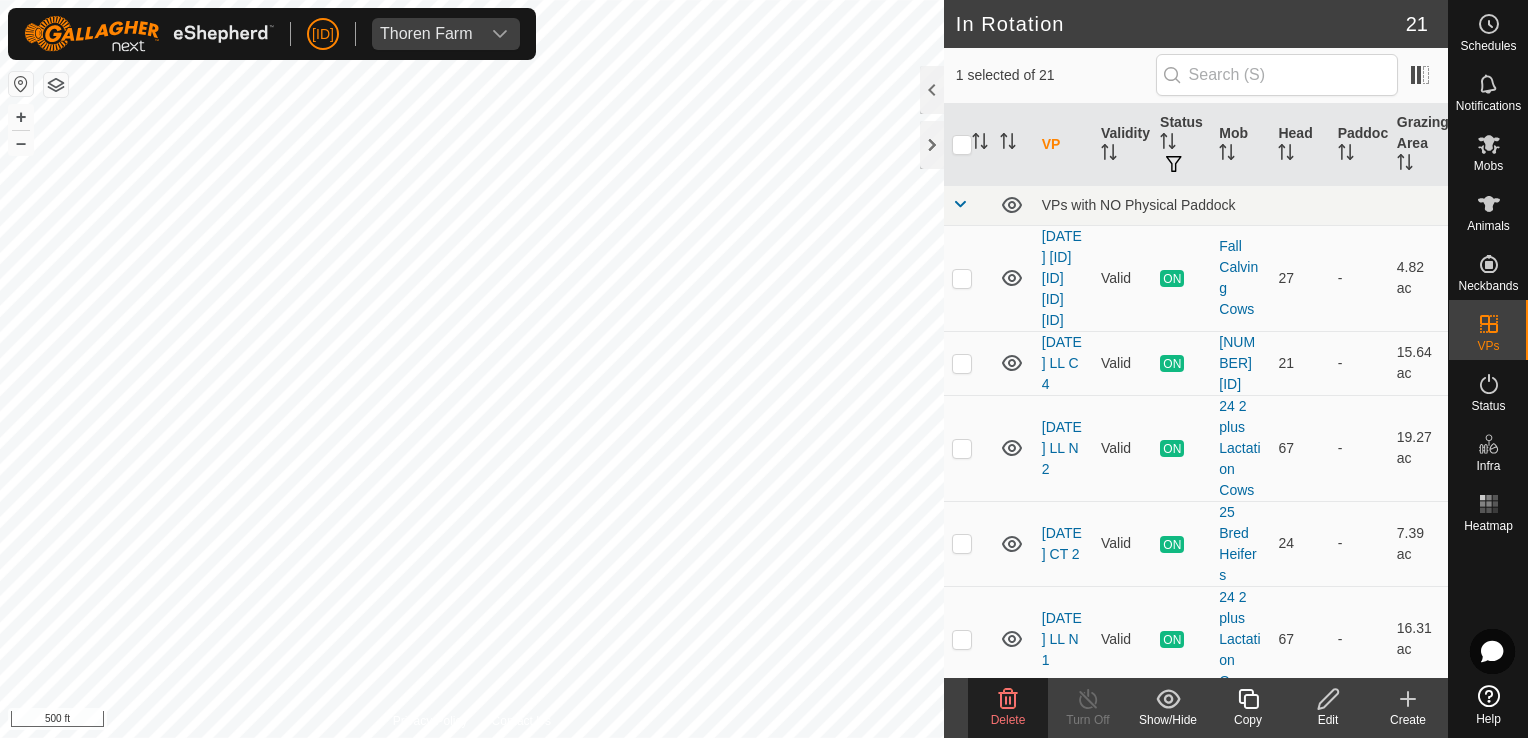 click 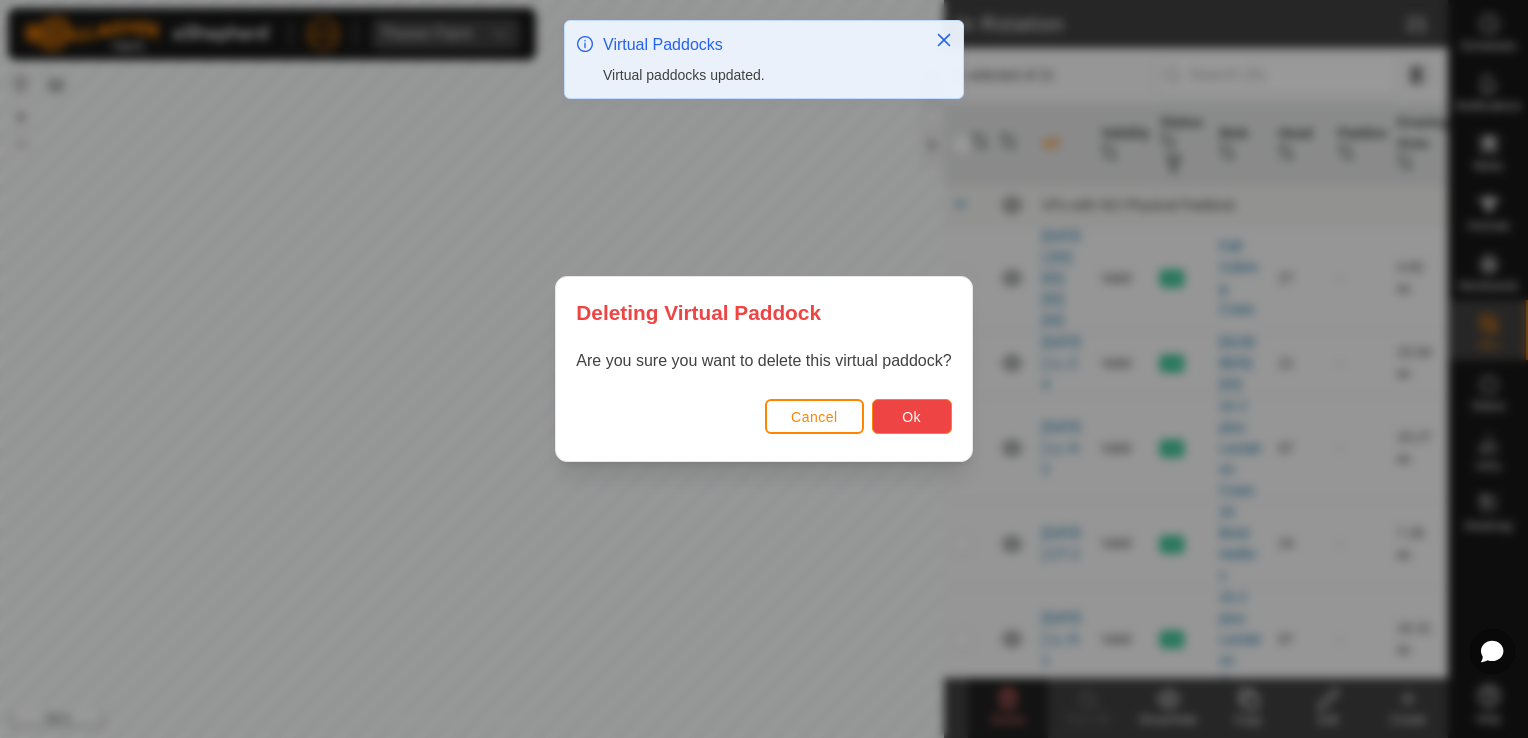 click on "Ok" at bounding box center [912, 416] 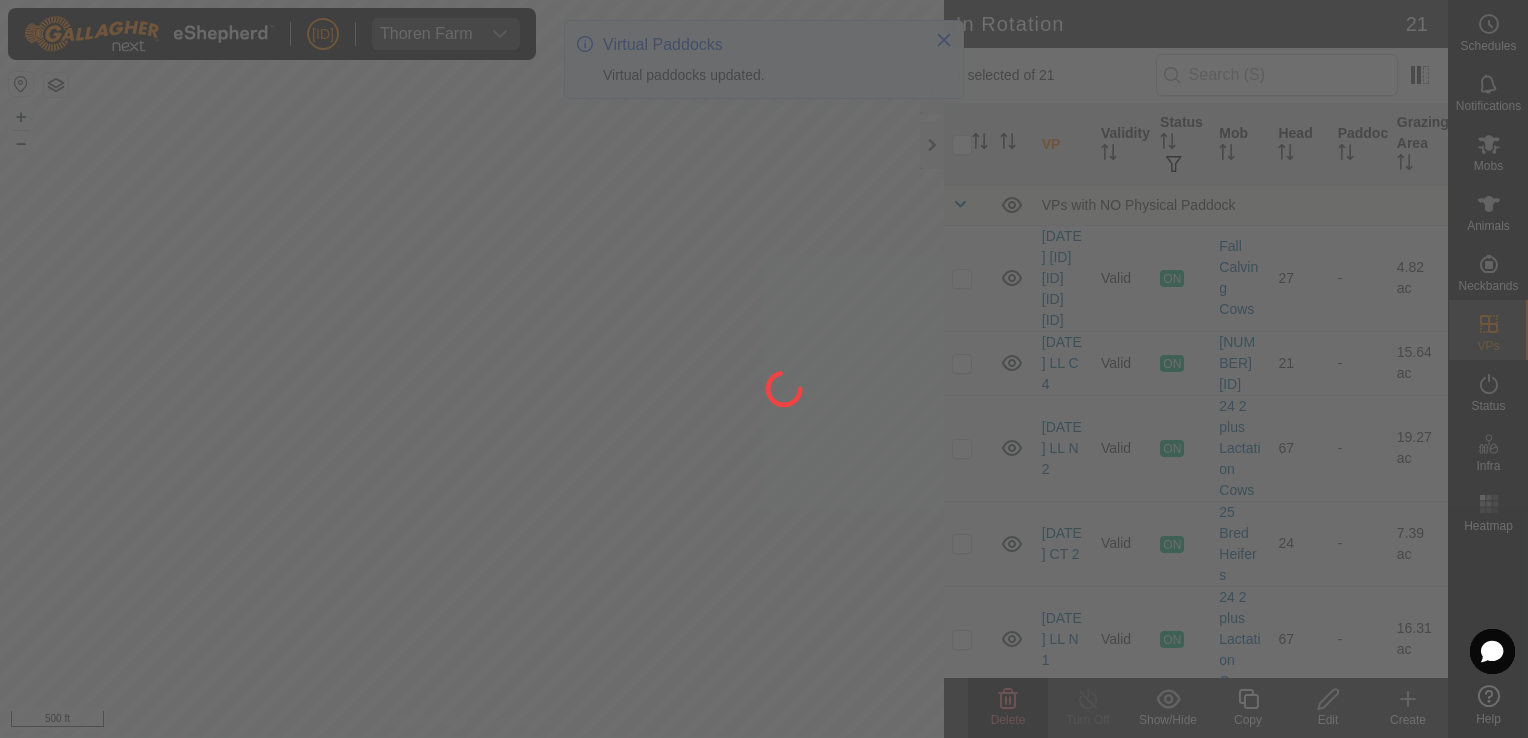 checkbox on "false" 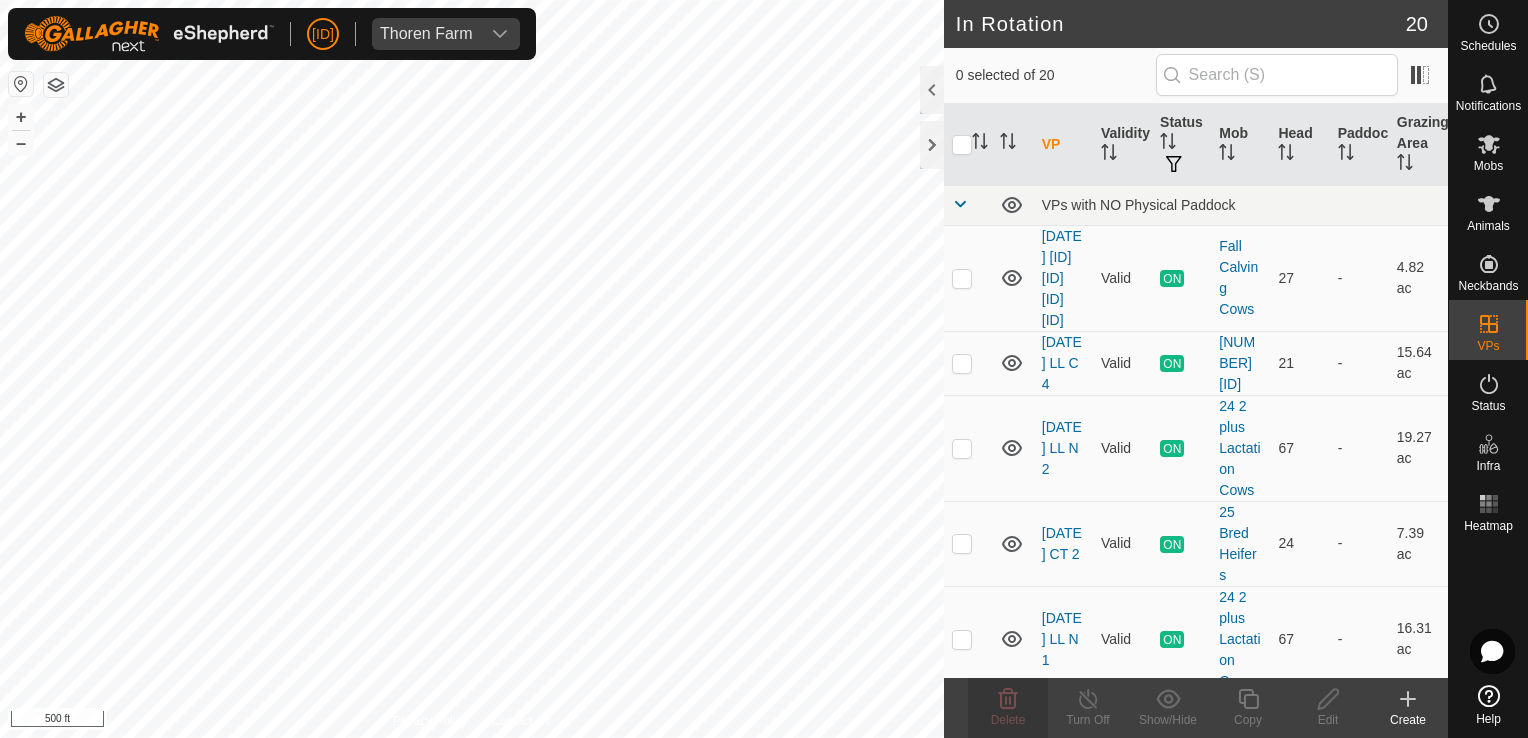 checkbox on "true" 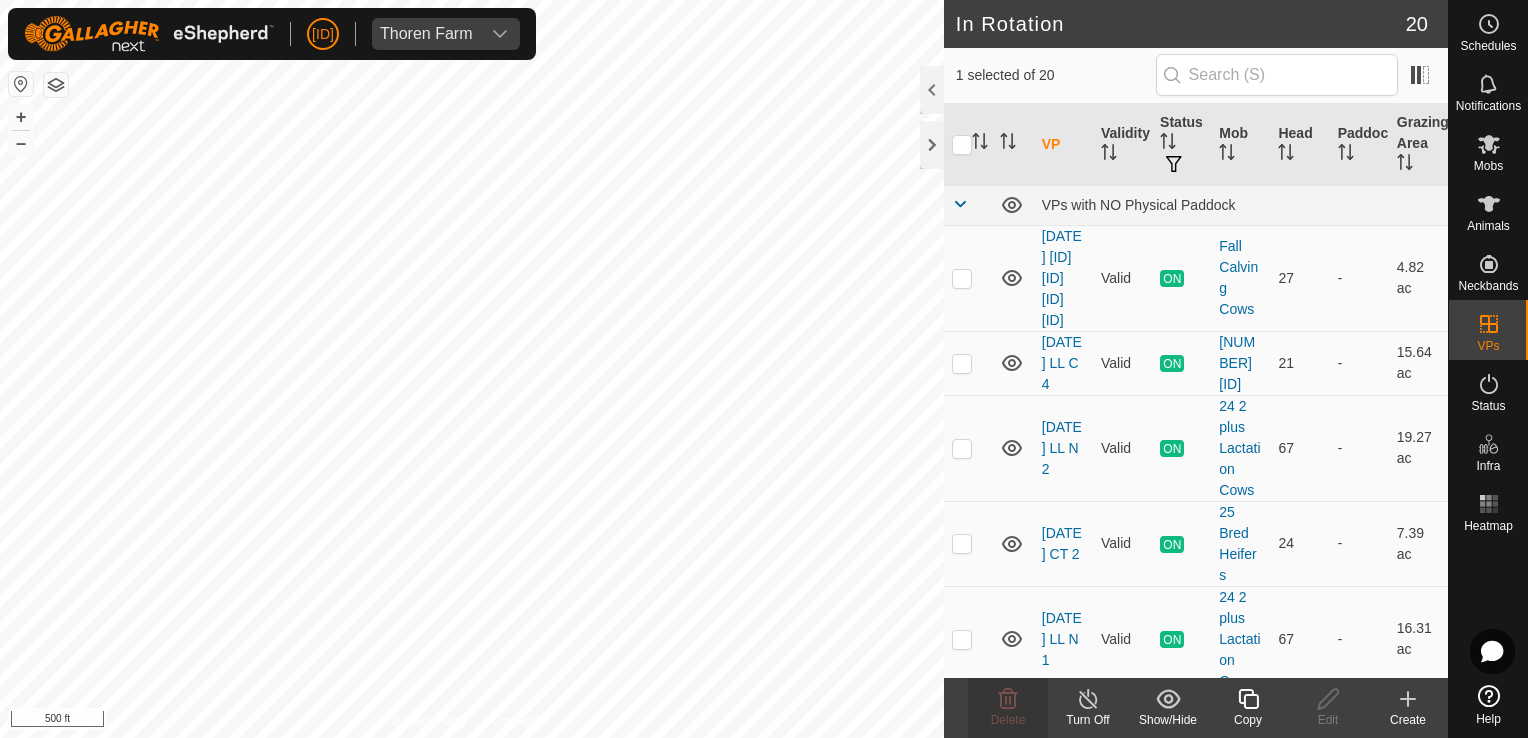 checkbox on "true" 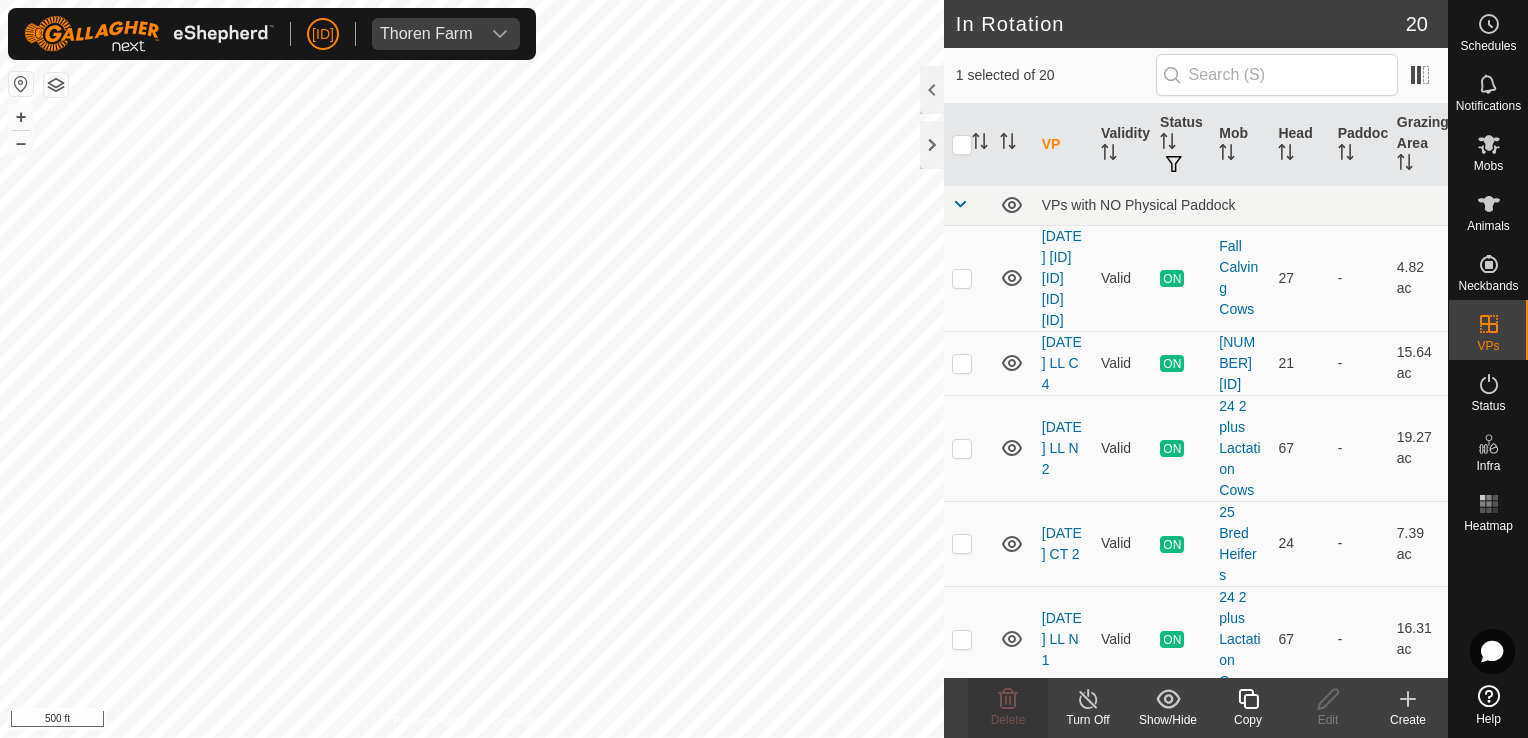 checkbox on "false" 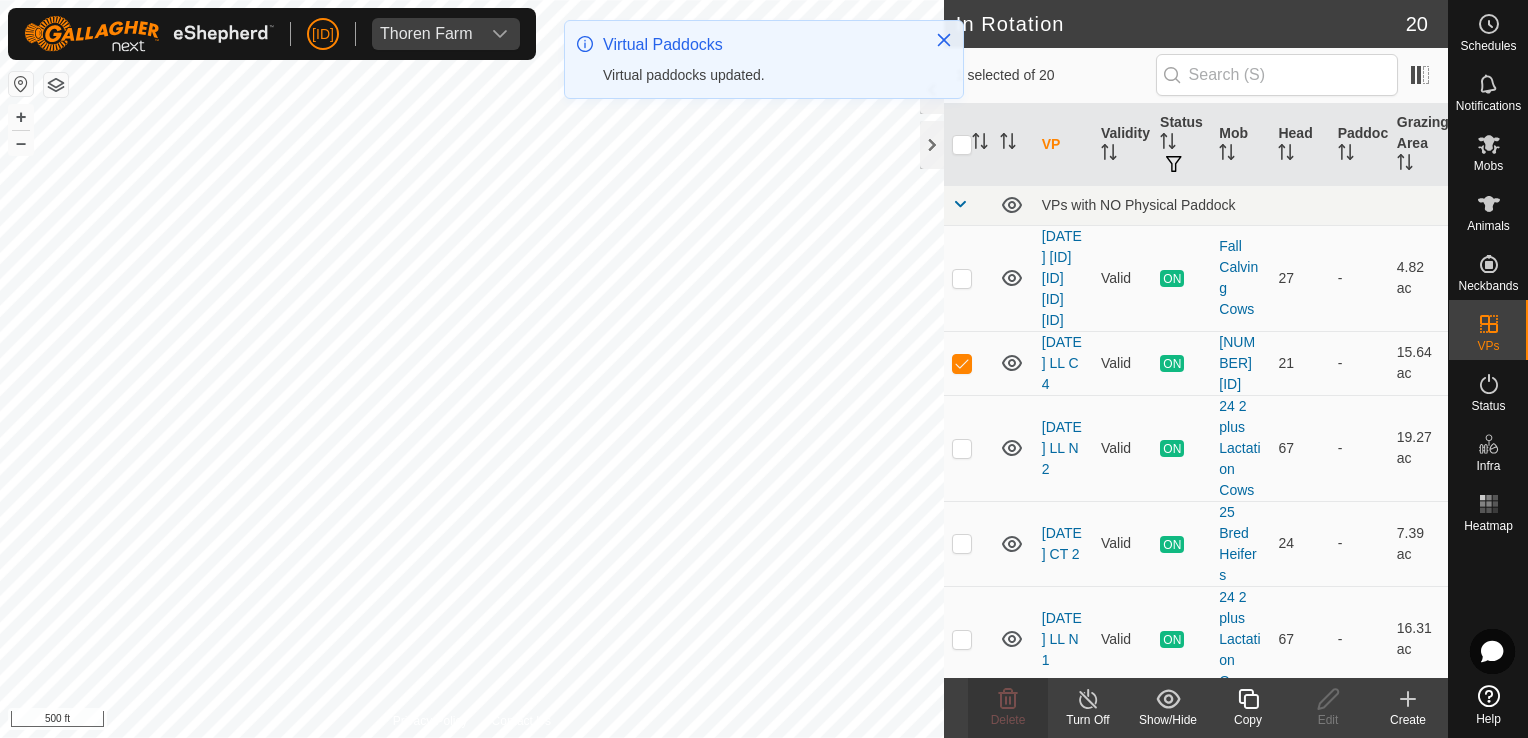 checkbox on "false" 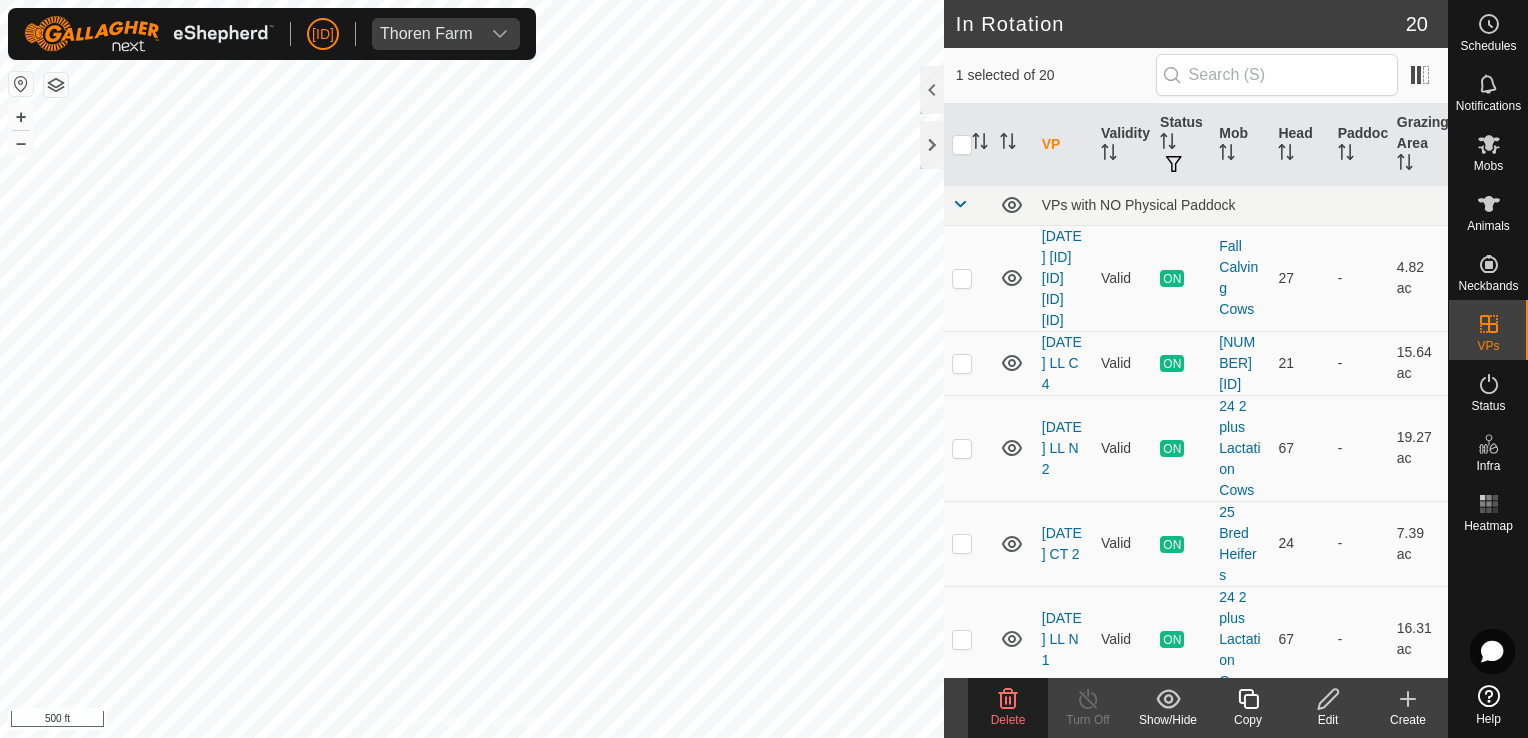 click 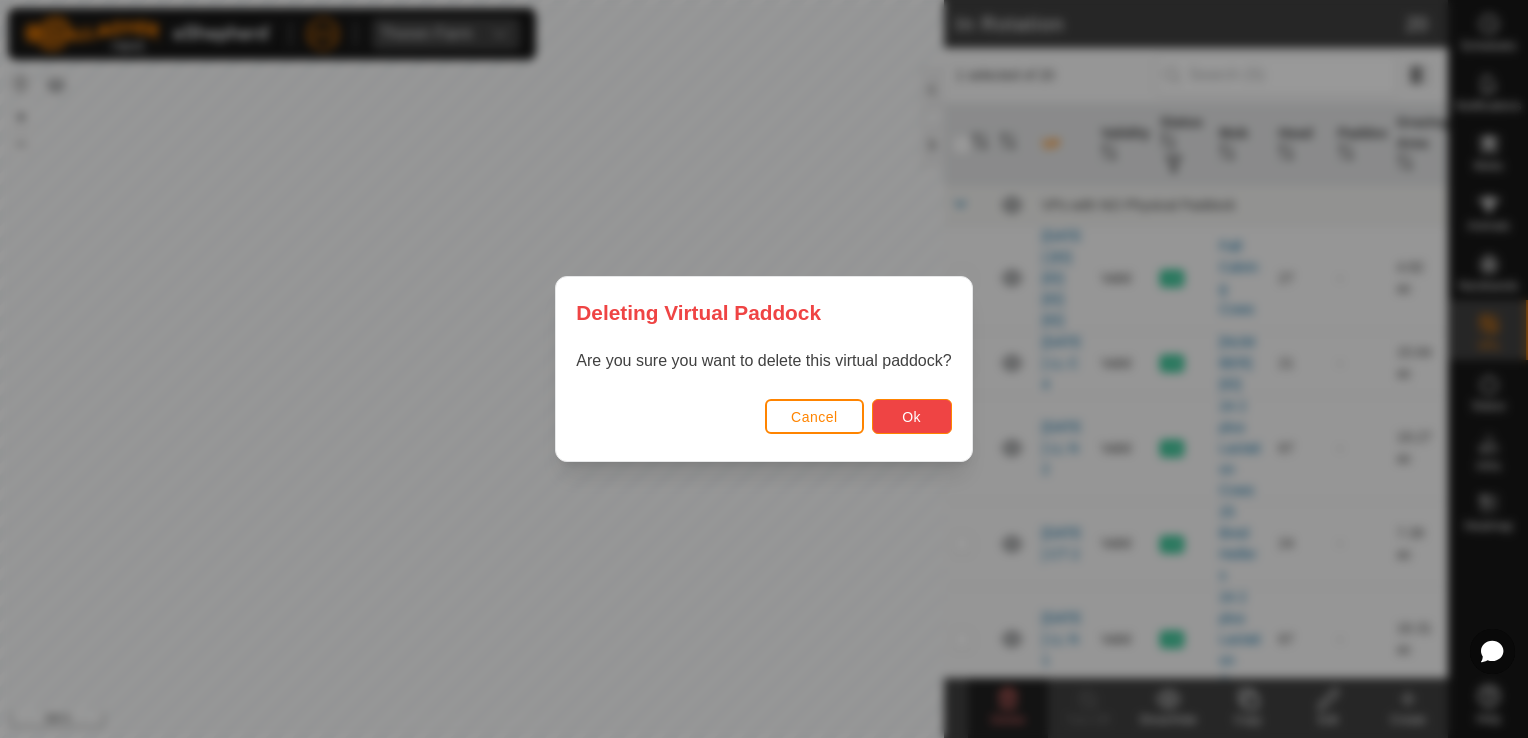 click on "Ok" at bounding box center [911, 417] 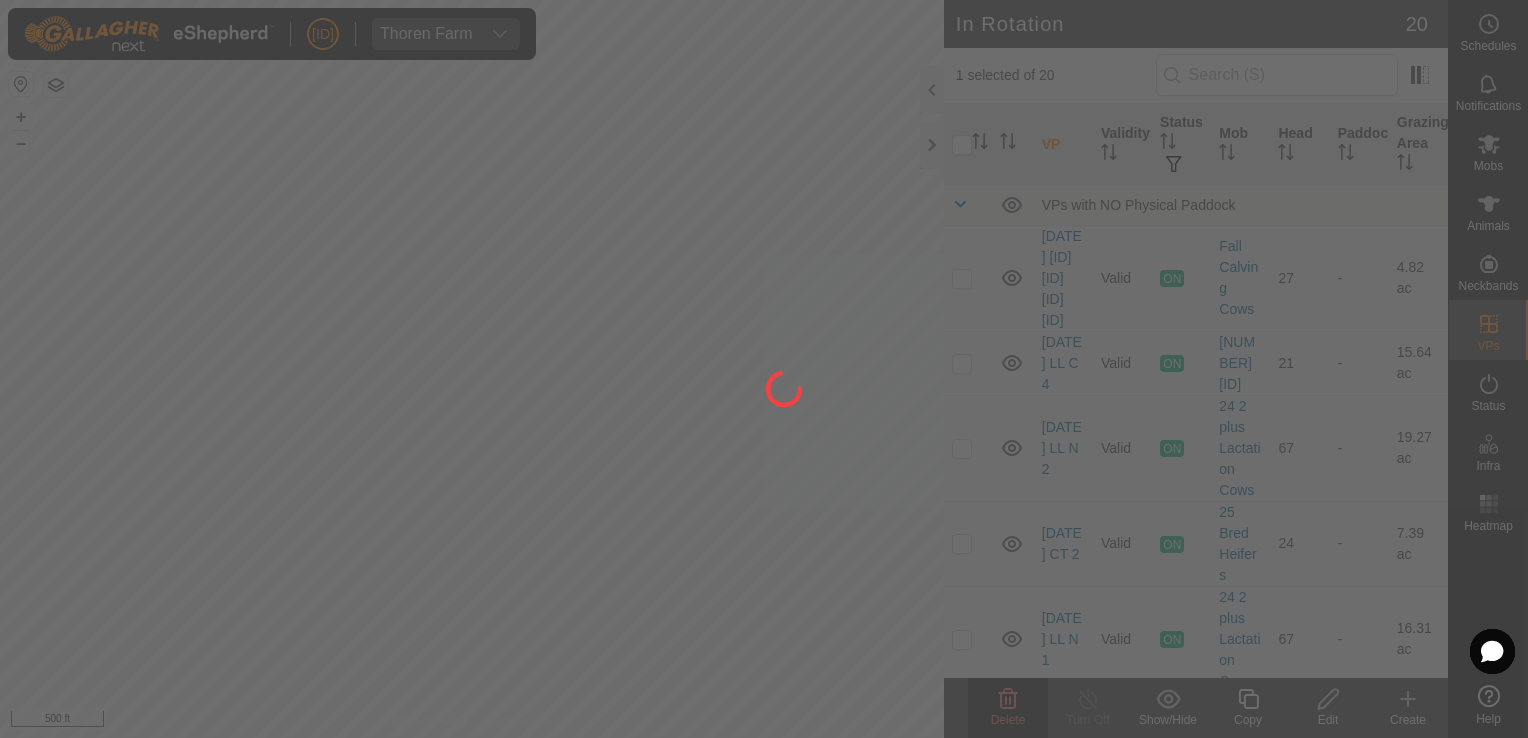 checkbox on "false" 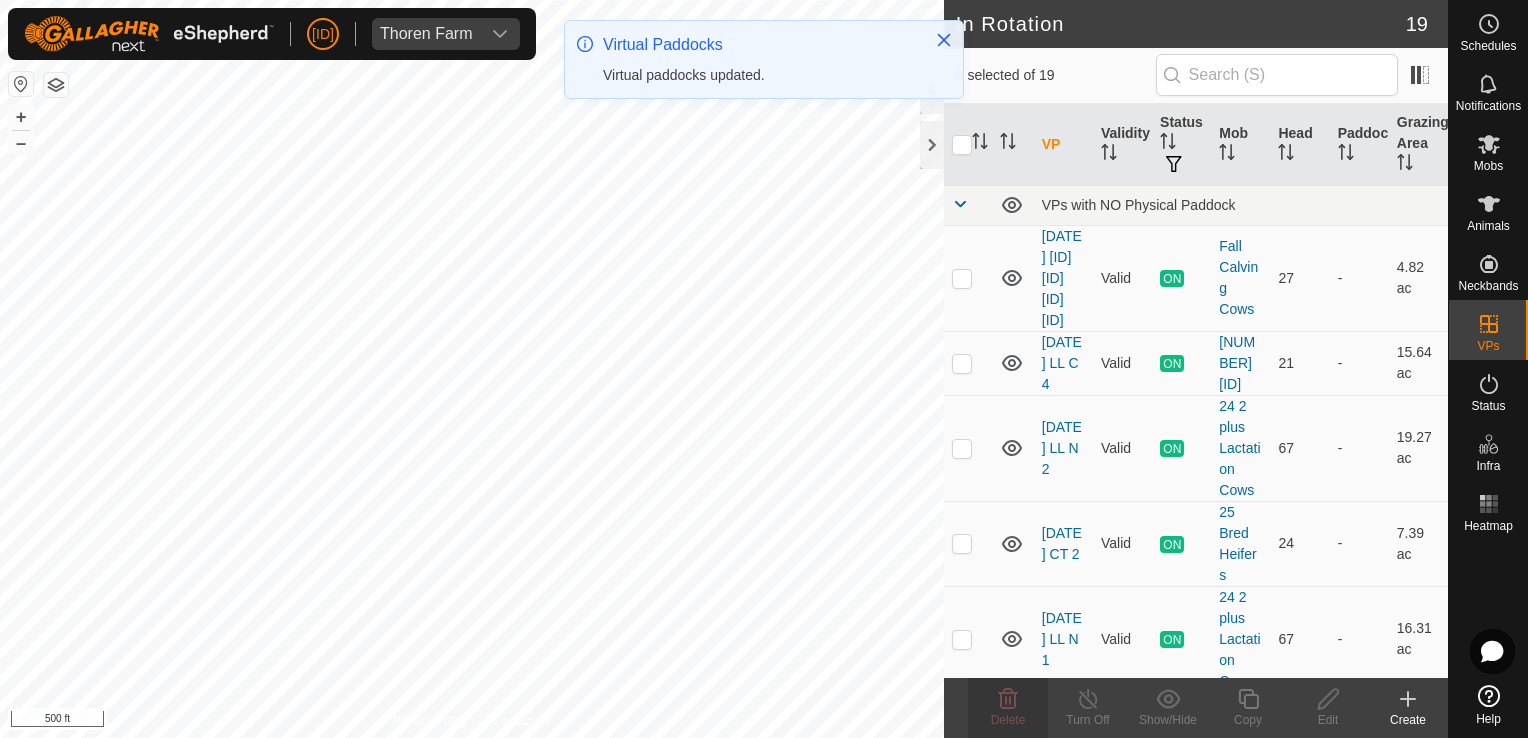 checkbox on "true" 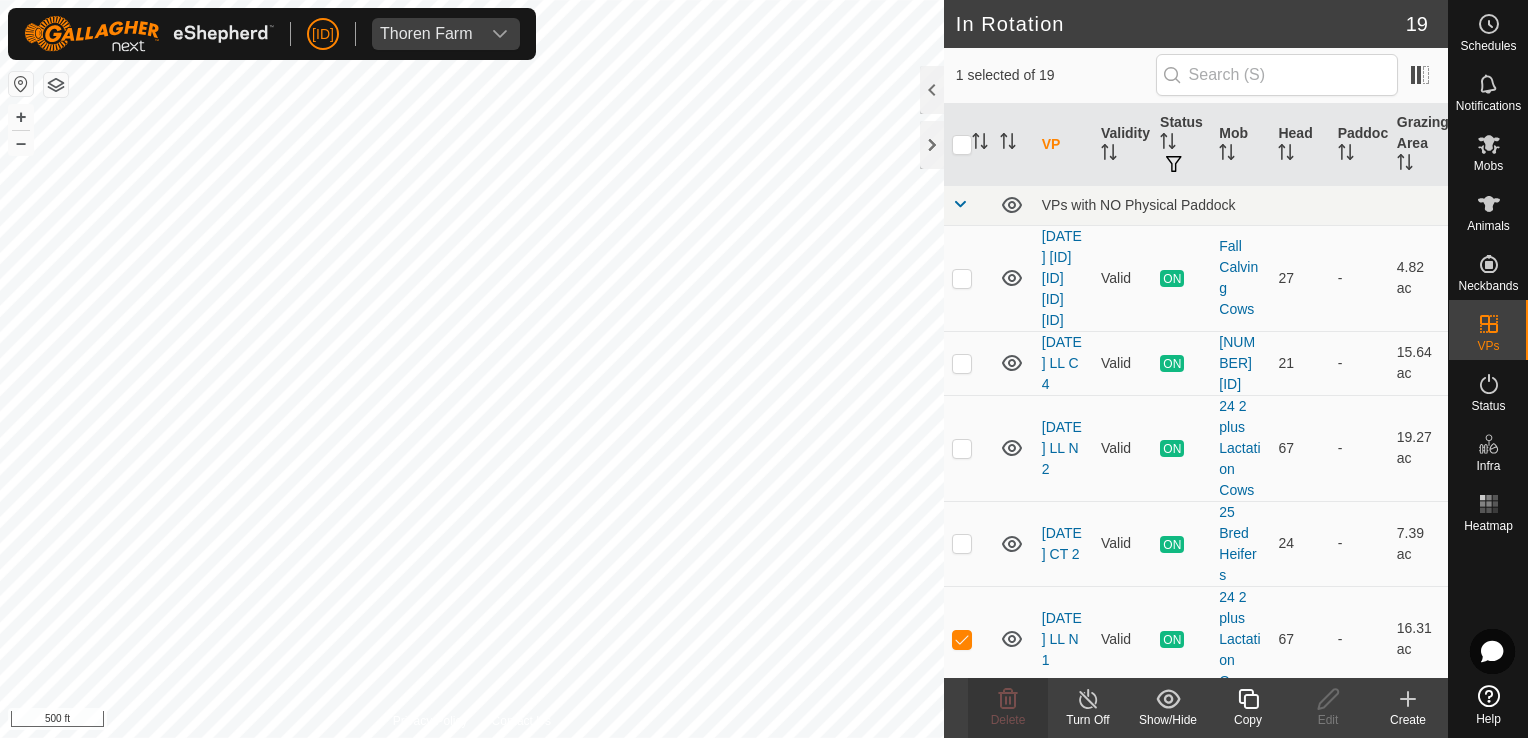 checkbox on "true" 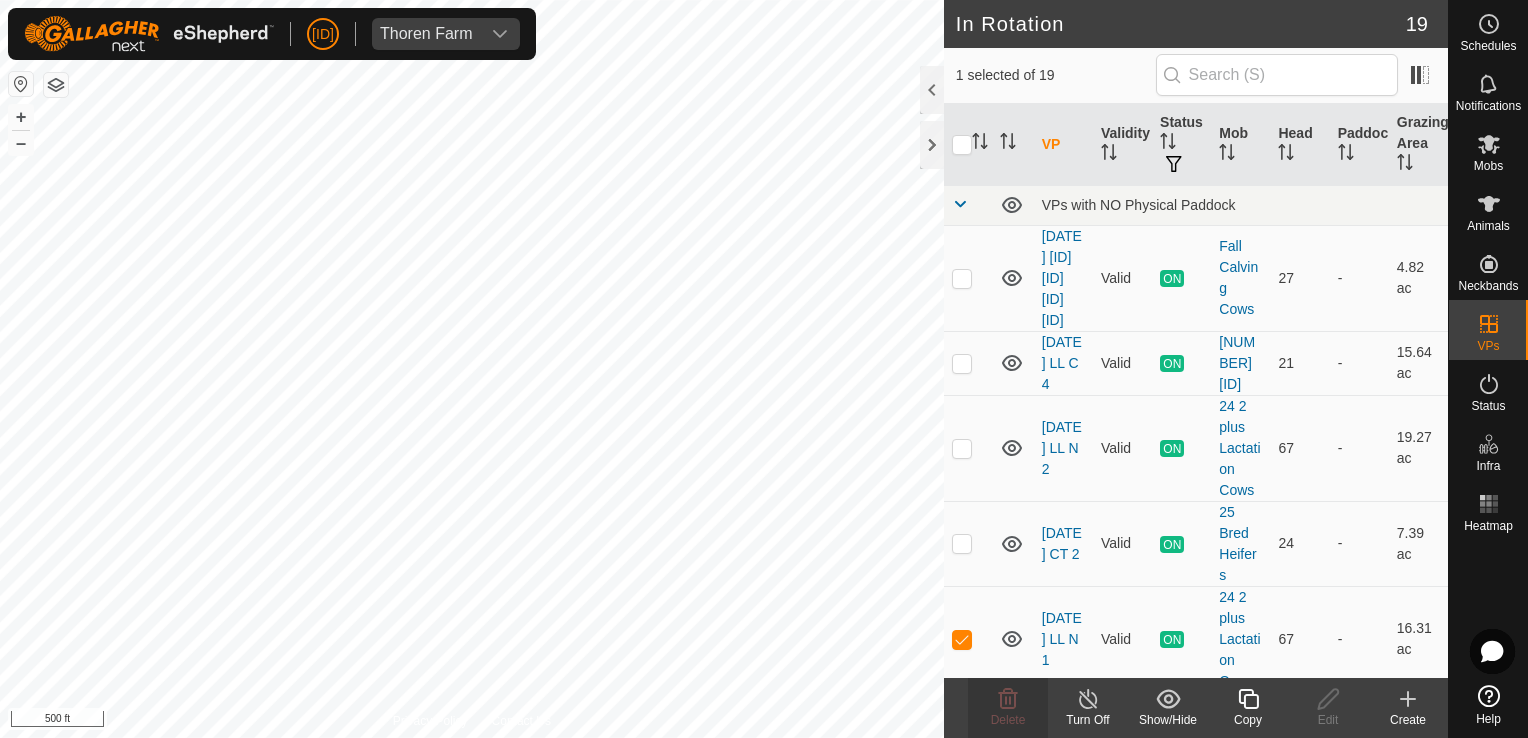 checkbox on "false" 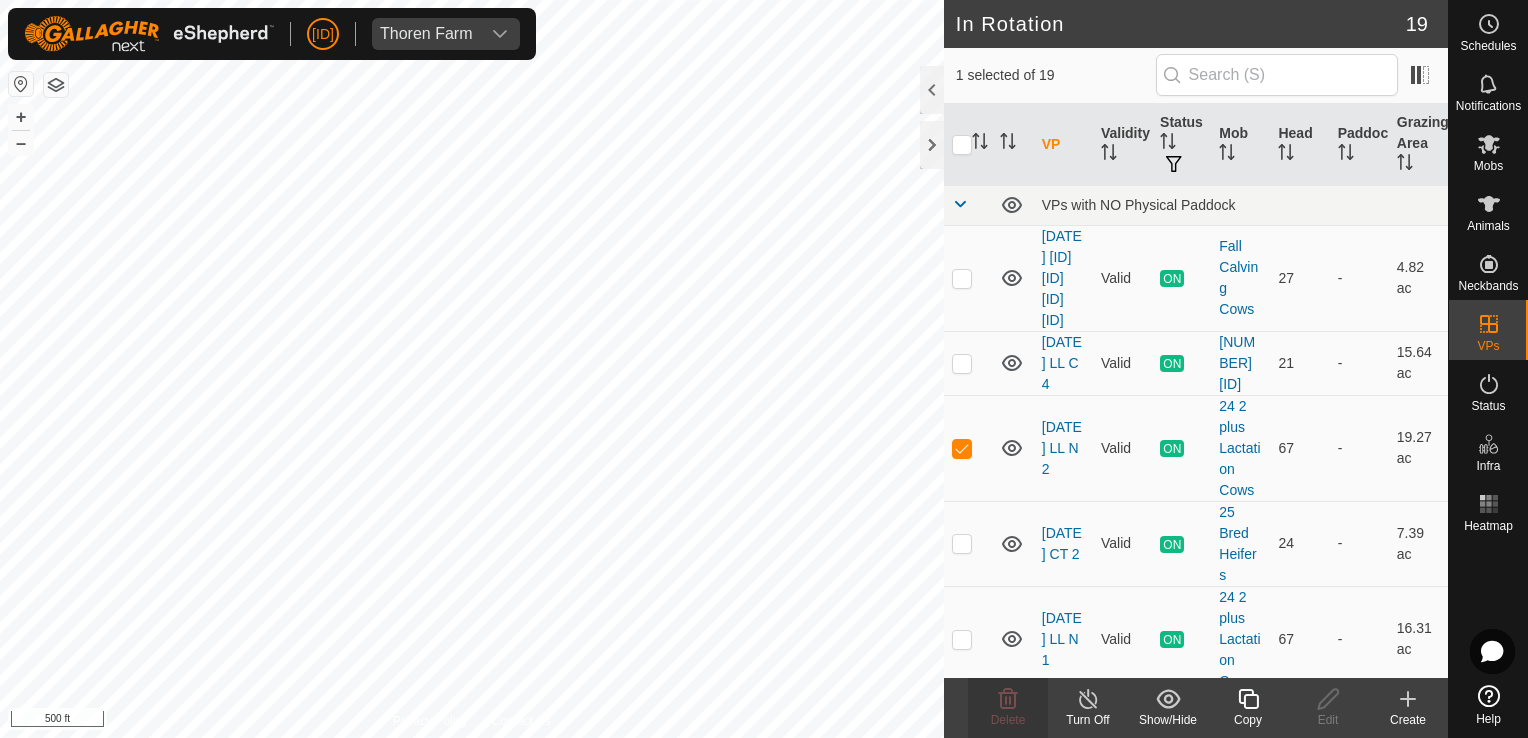 checkbox on "false" 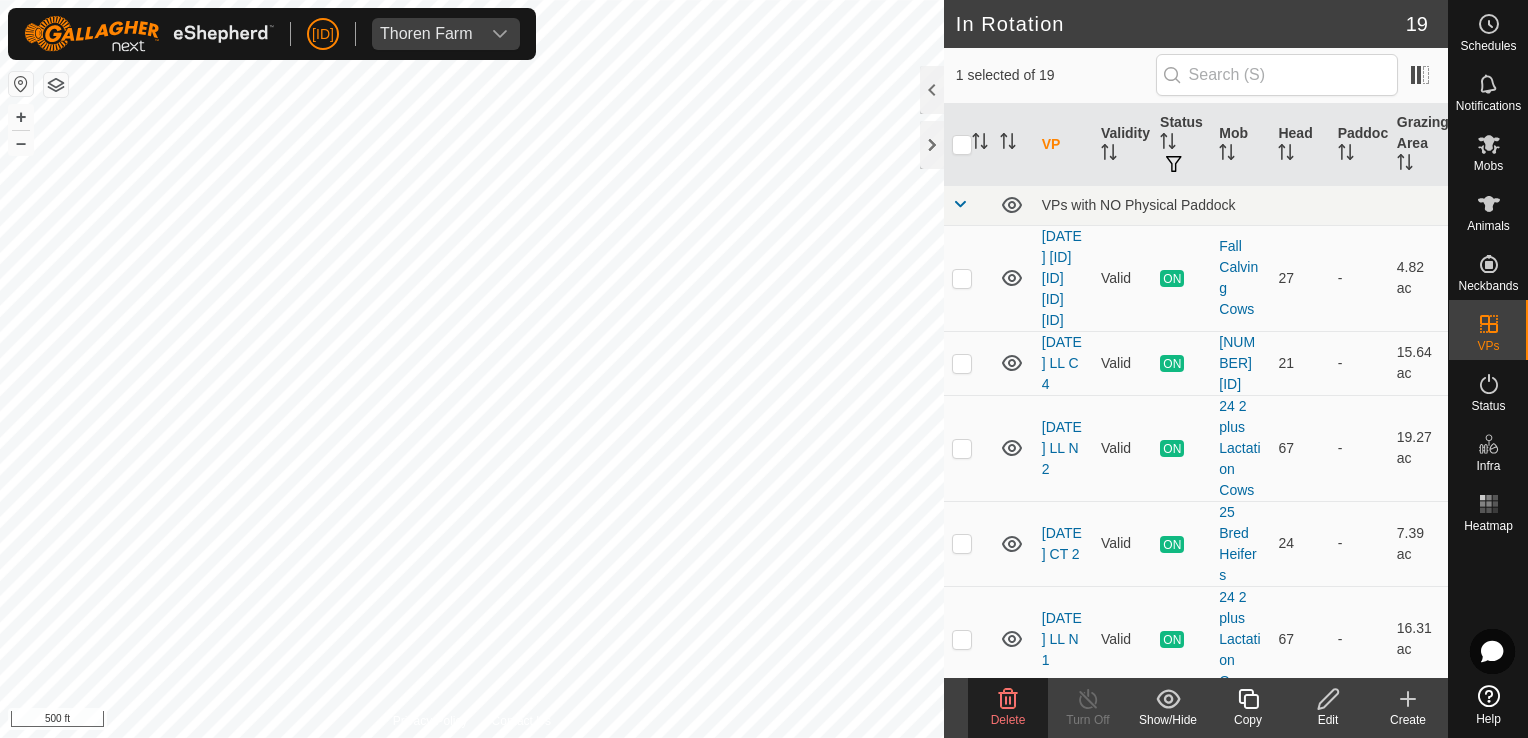 click 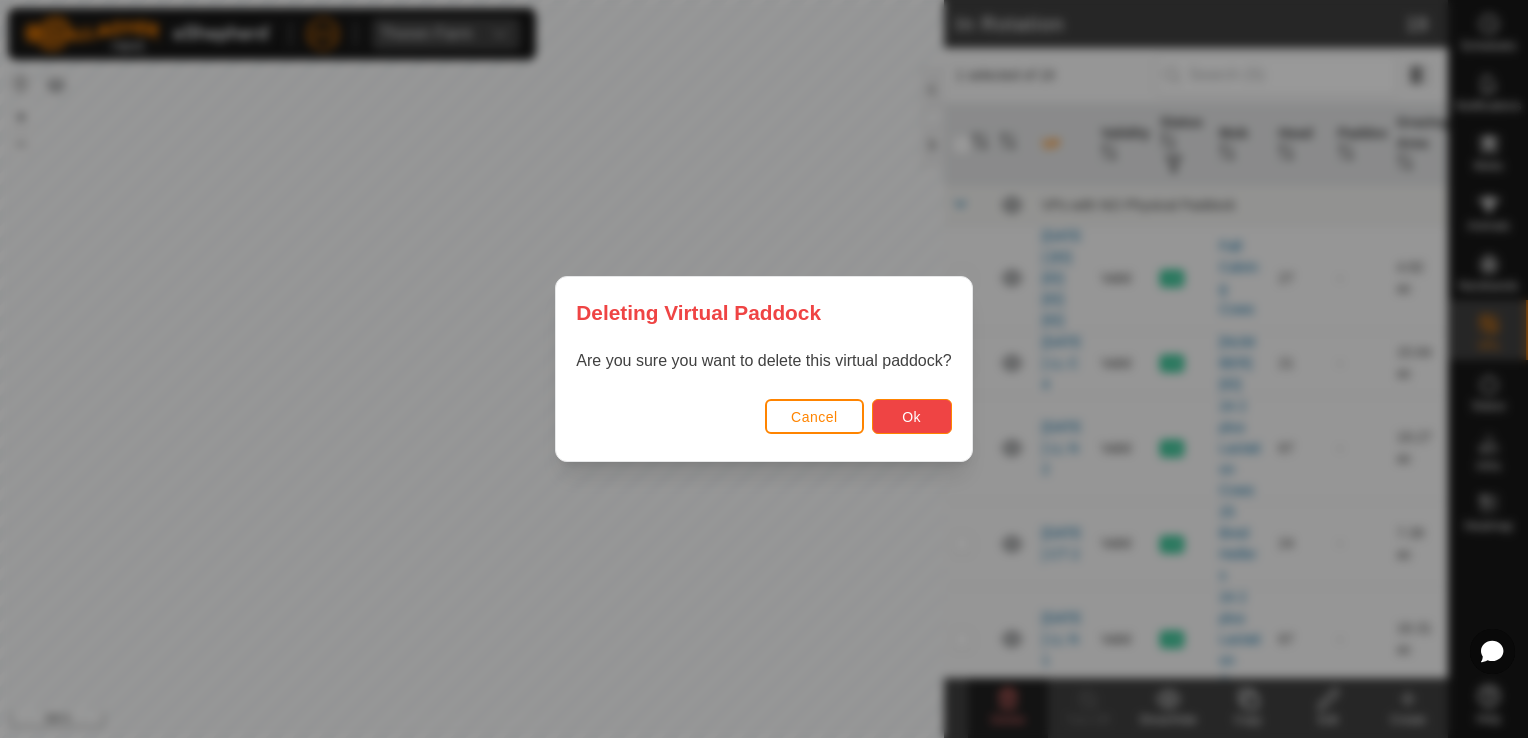 click on "Ok" at bounding box center (911, 417) 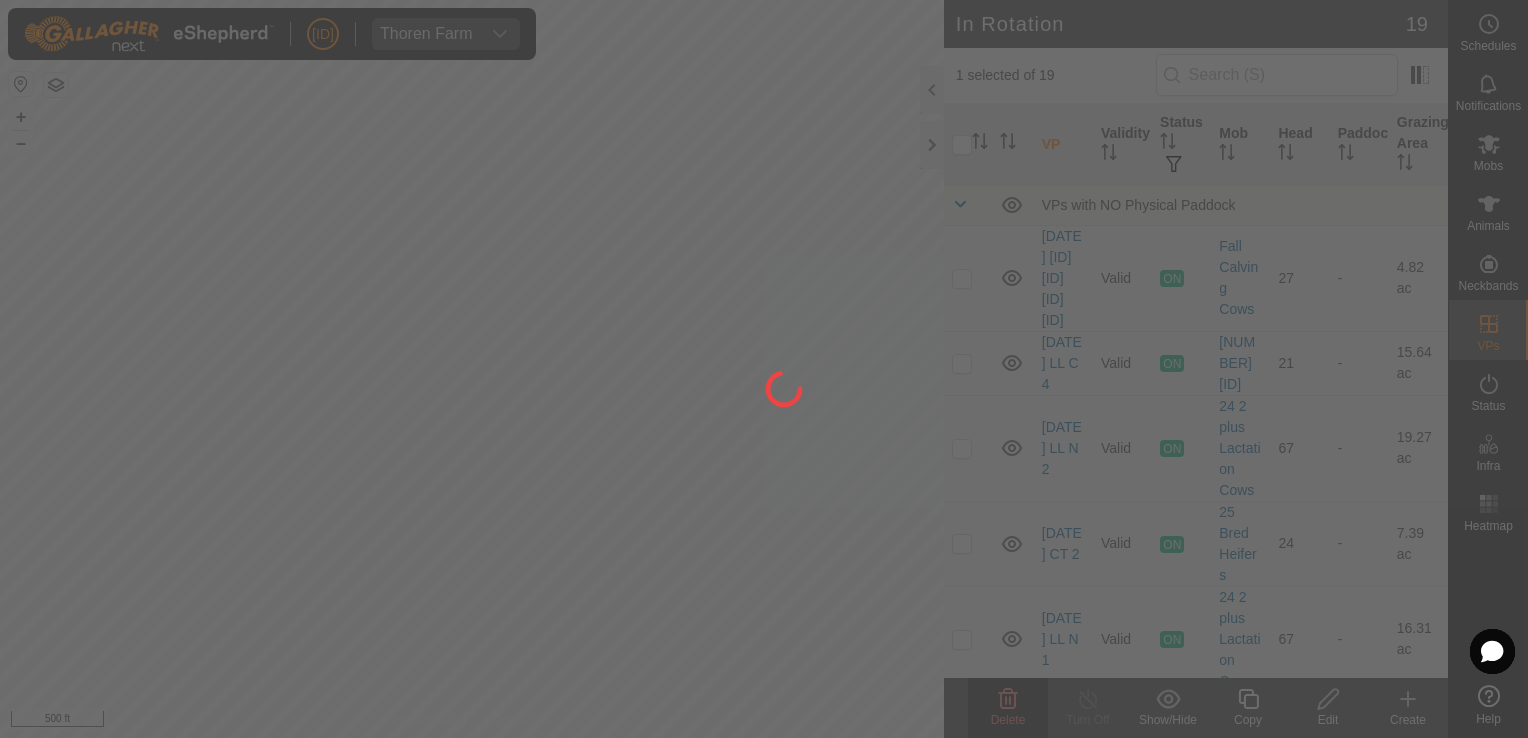 checkbox on "false" 